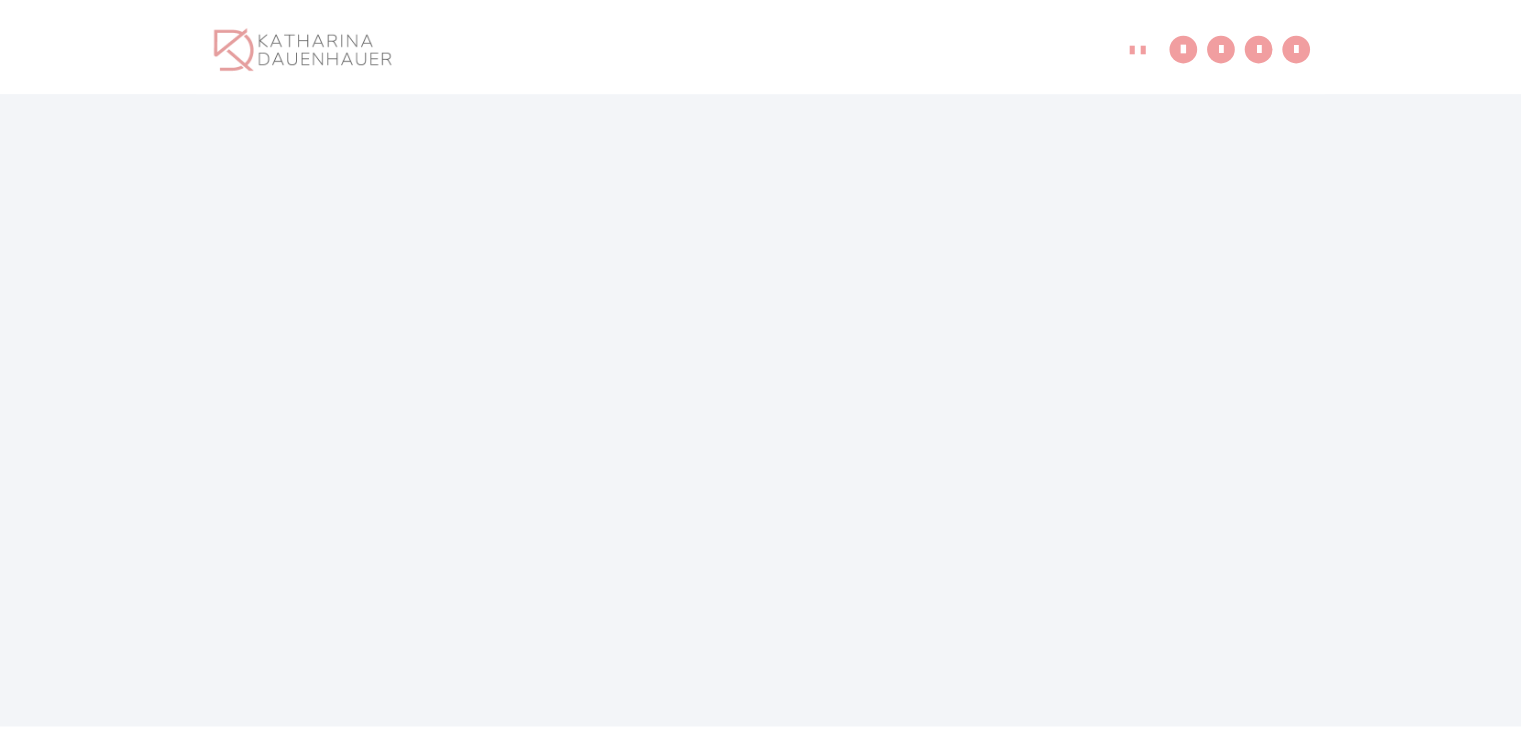 scroll, scrollTop: 0, scrollLeft: 0, axis: both 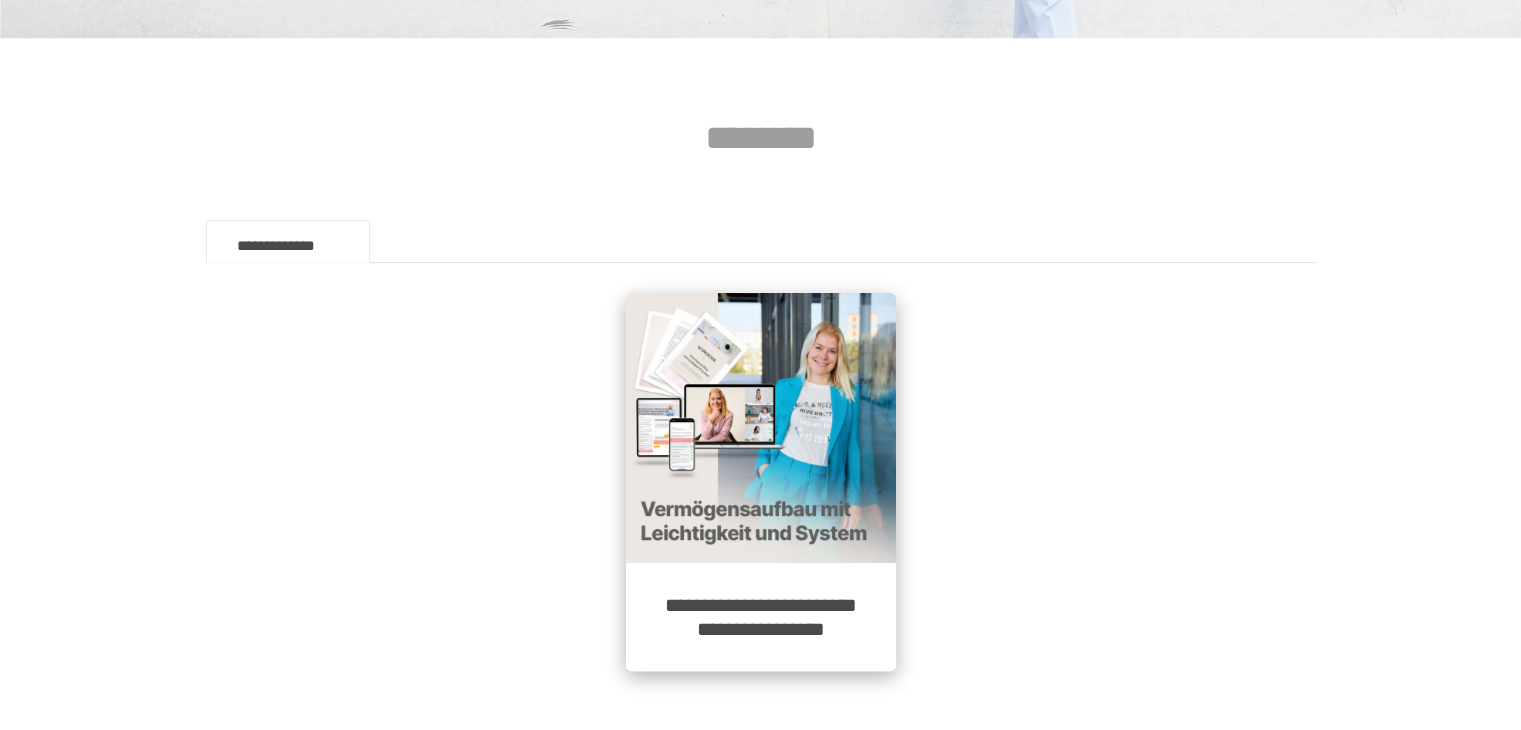 click at bounding box center (761, 428) 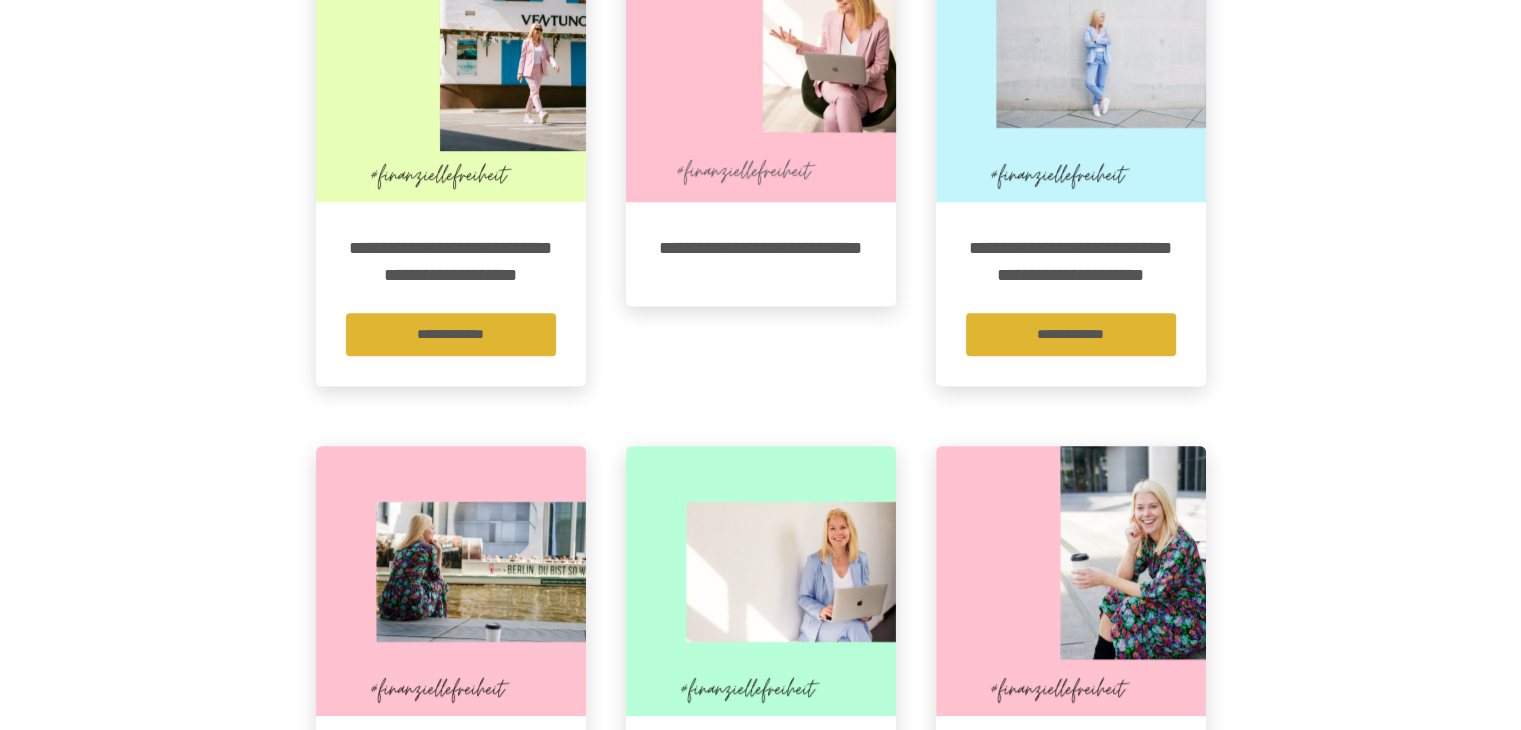 scroll, scrollTop: 1048, scrollLeft: 0, axis: vertical 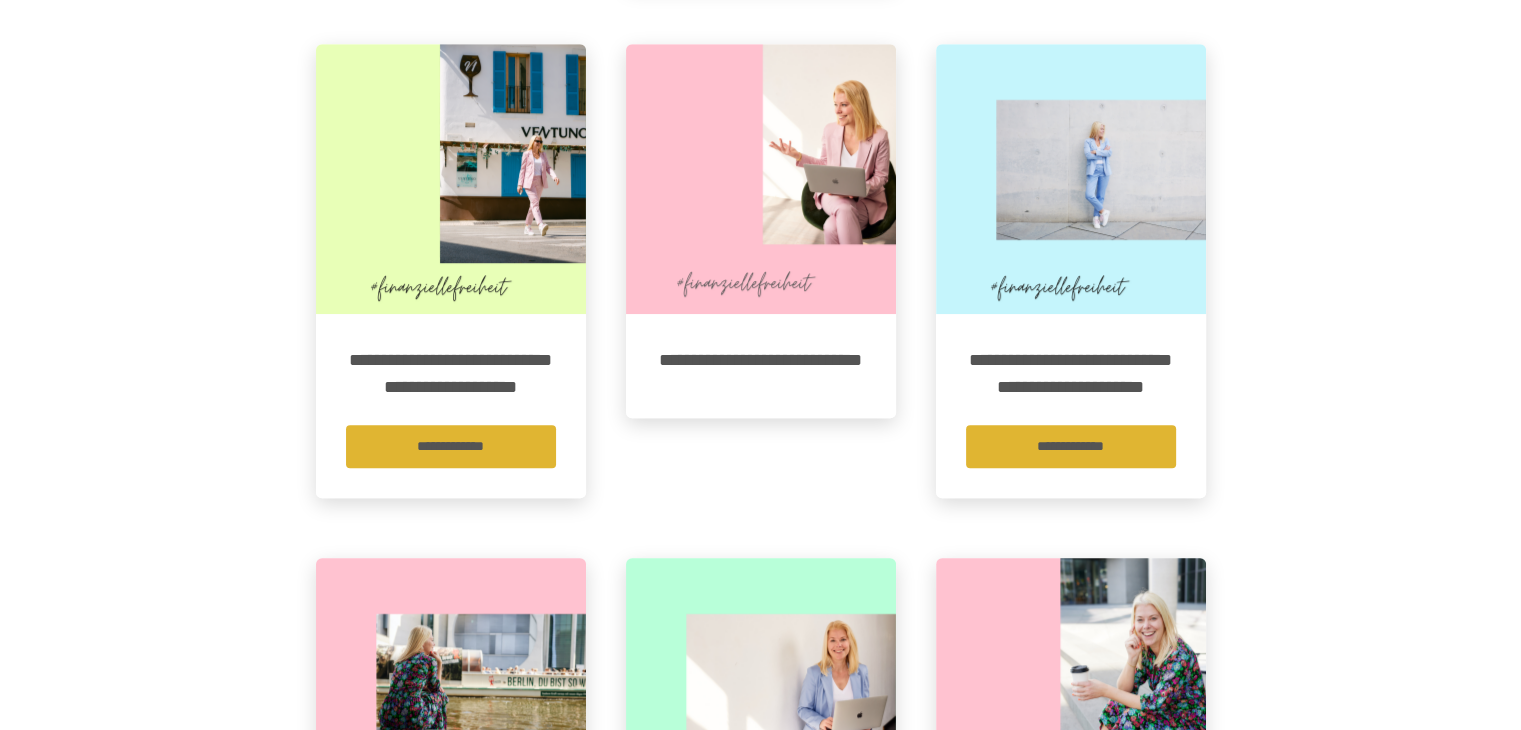 click on "**********" at bounding box center (761, 361) 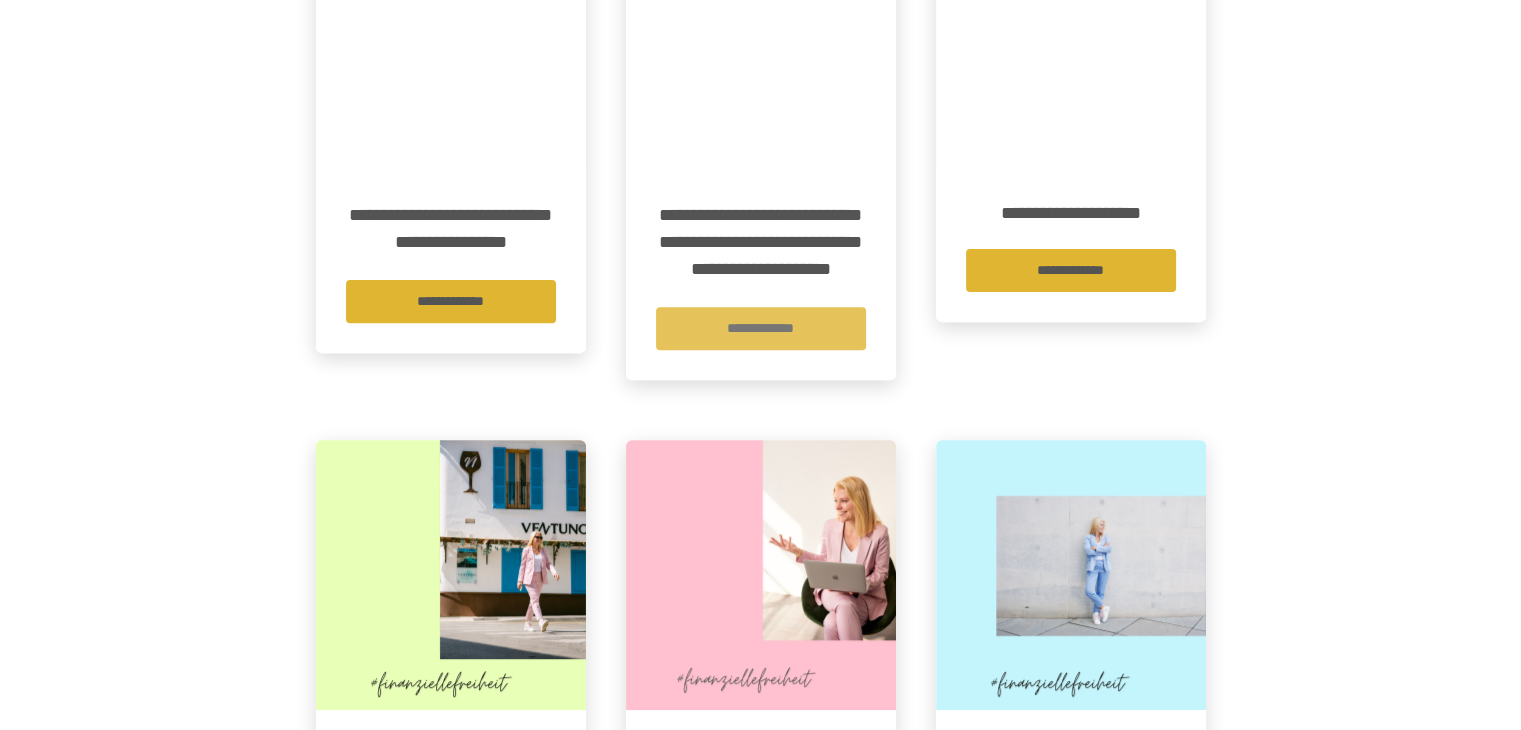 scroll, scrollTop: 652, scrollLeft: 0, axis: vertical 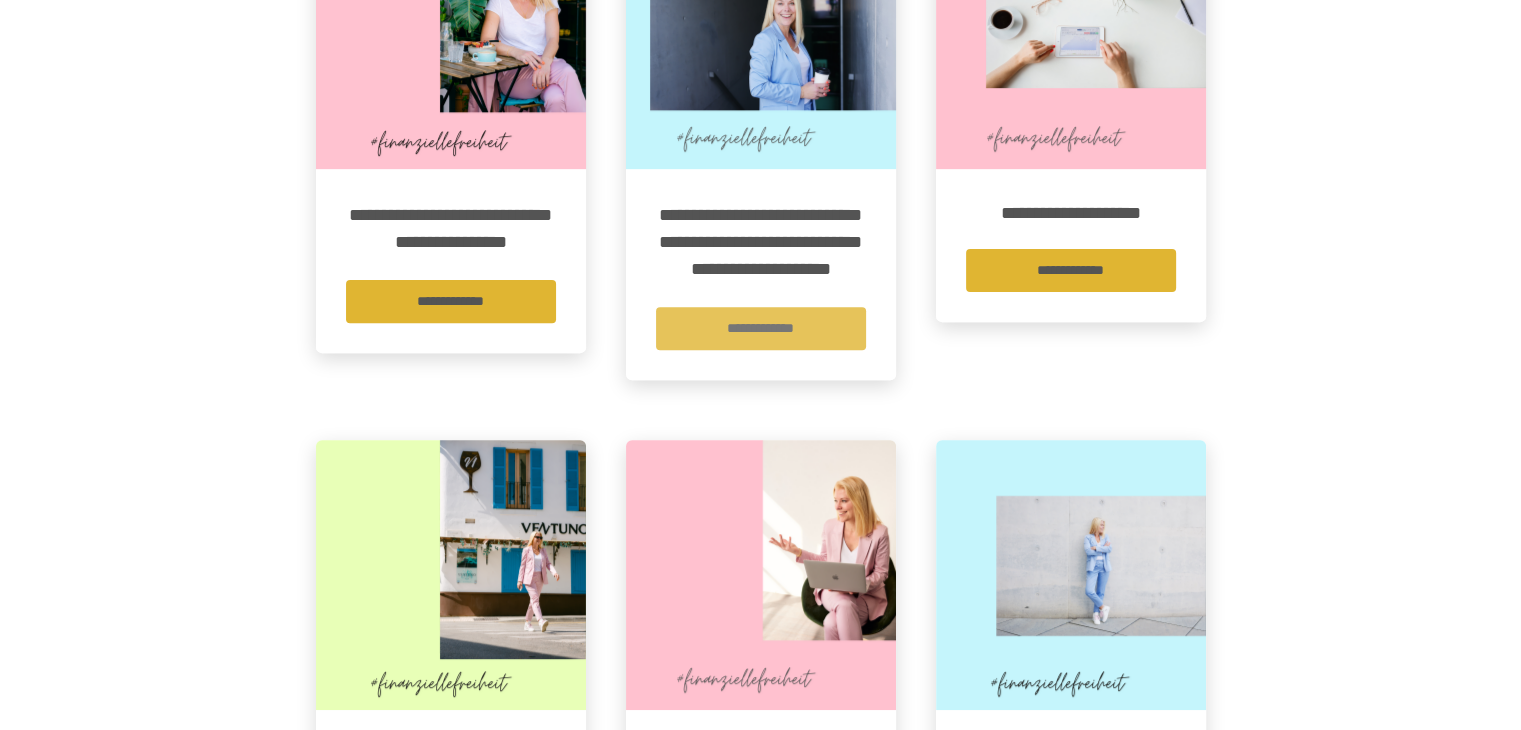 click on "**********" at bounding box center (761, 328) 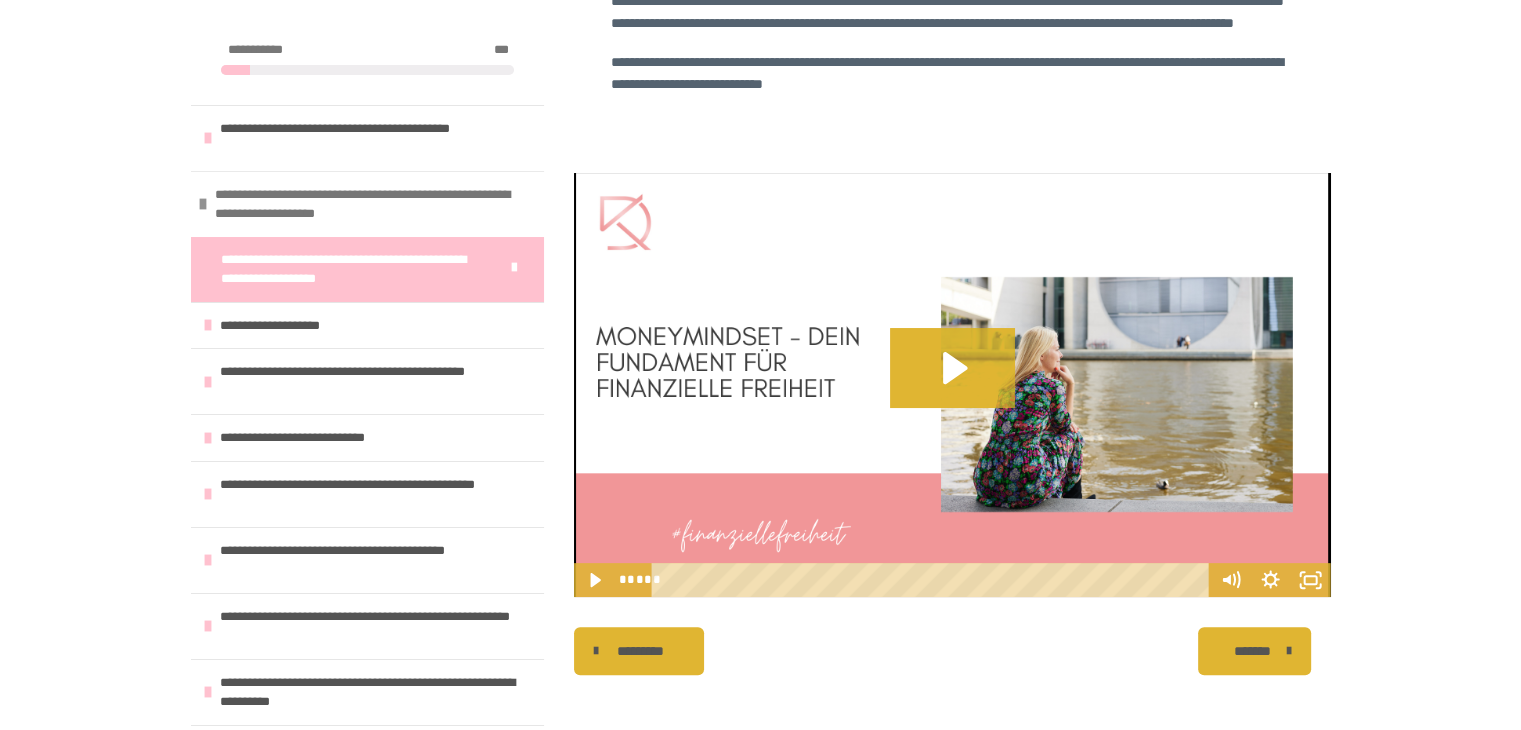 scroll, scrollTop: 604, scrollLeft: 0, axis: vertical 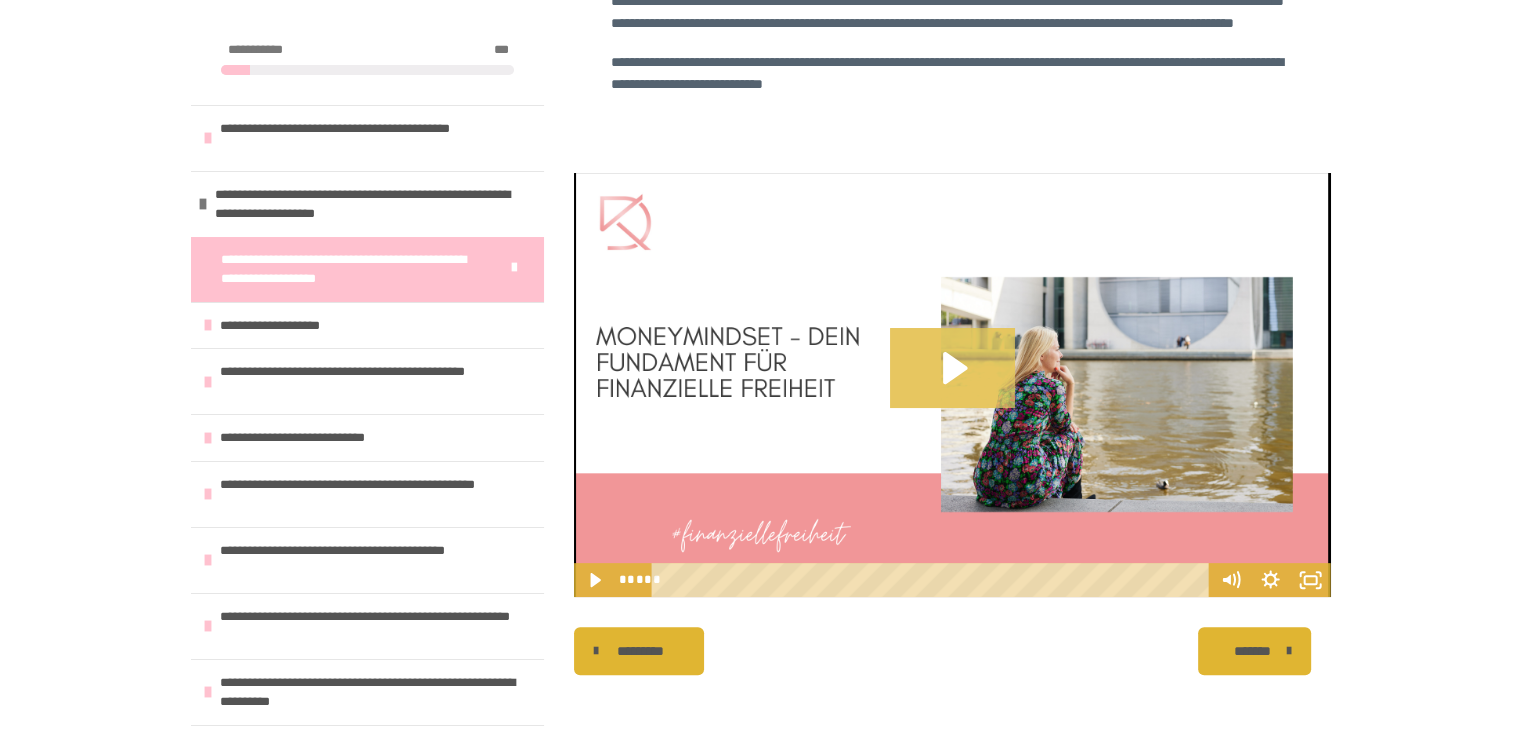 click 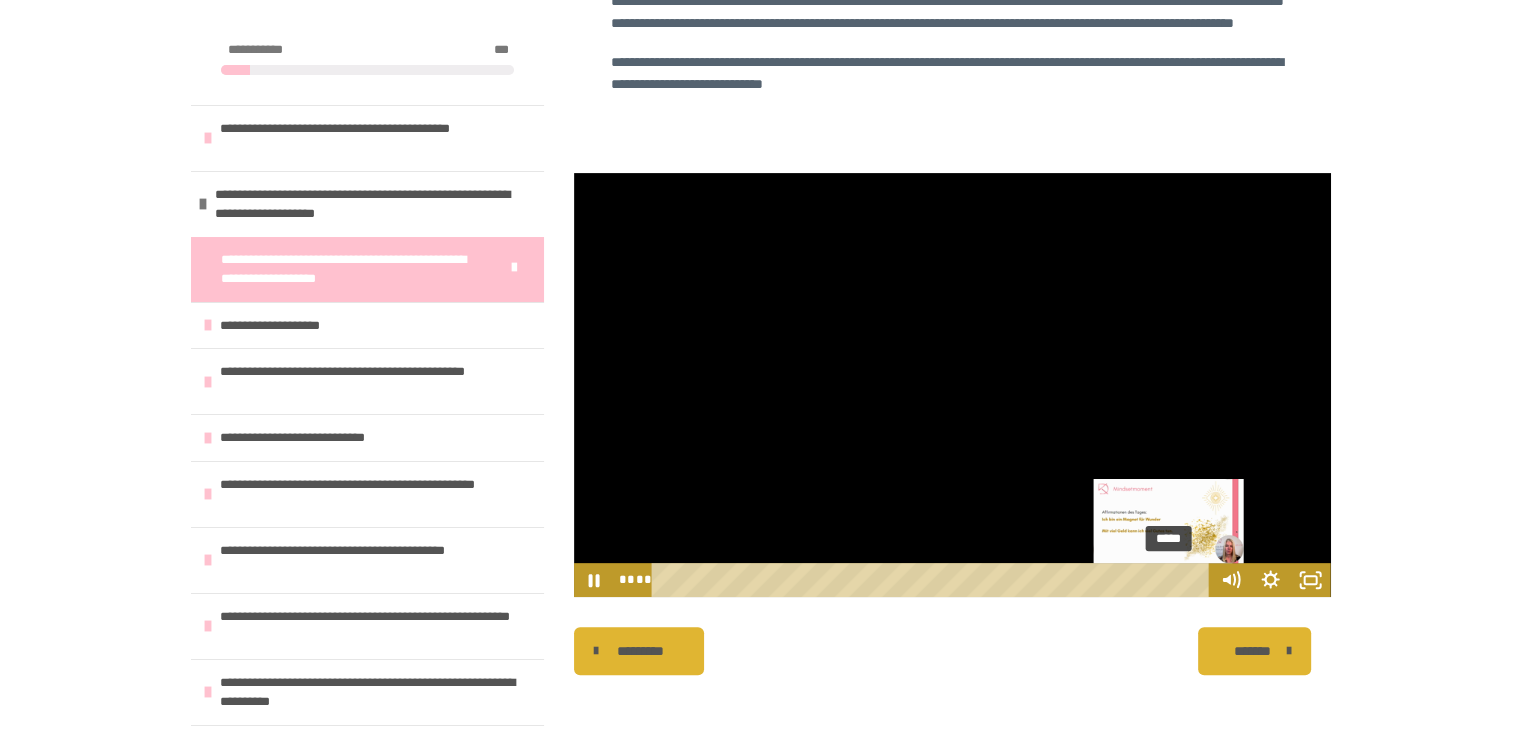 click on "*****" at bounding box center (933, 580) 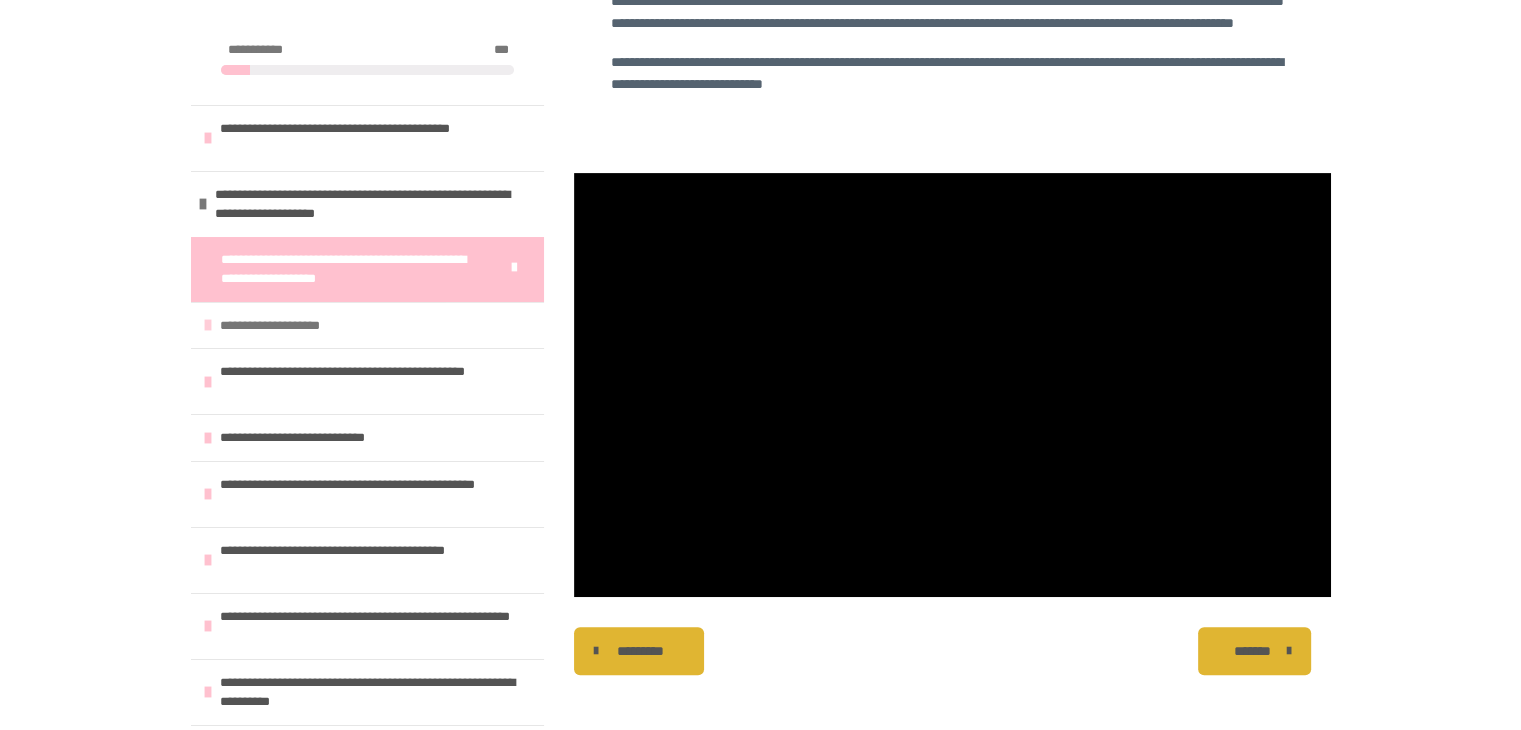 click on "**********" at bounding box center [291, 326] 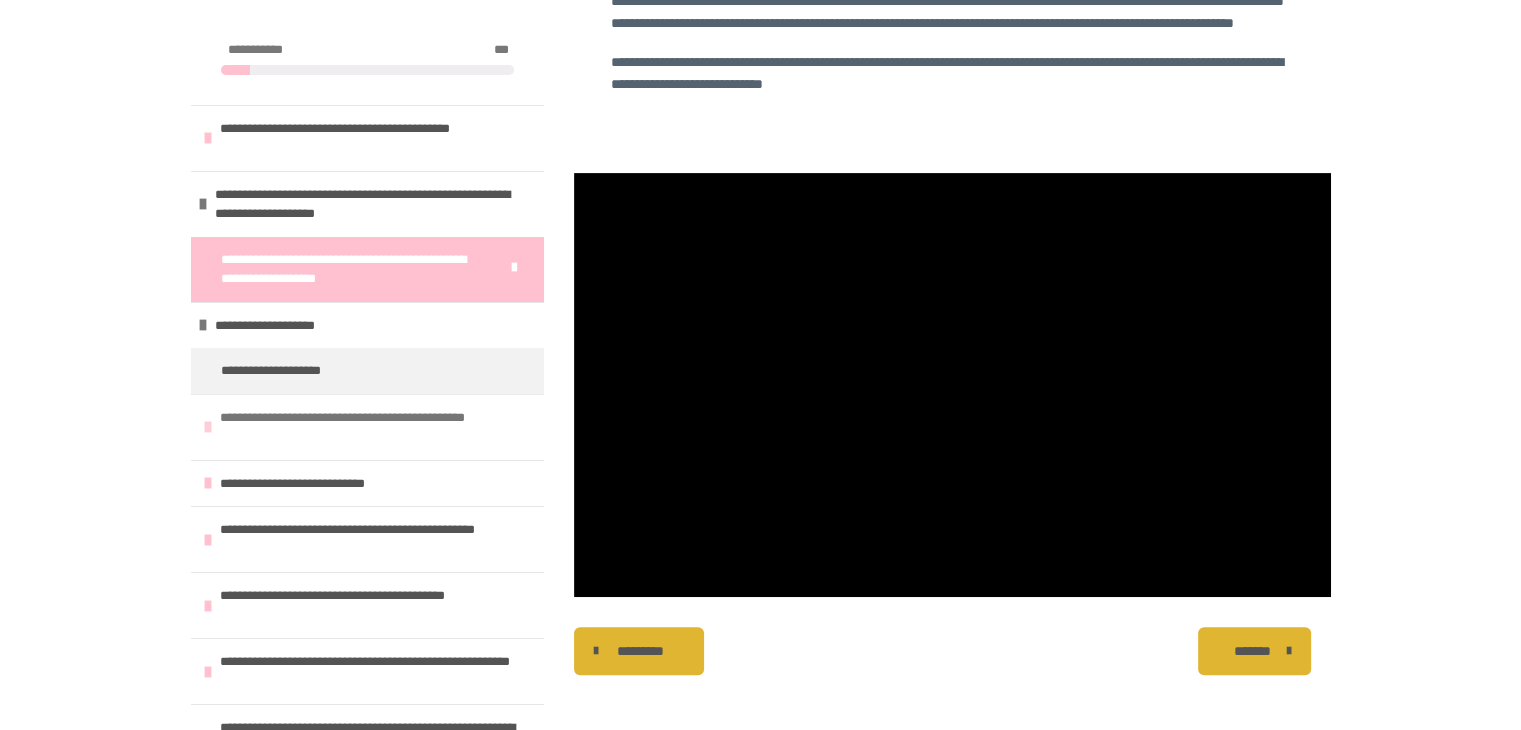 click on "**********" at bounding box center (369, 427) 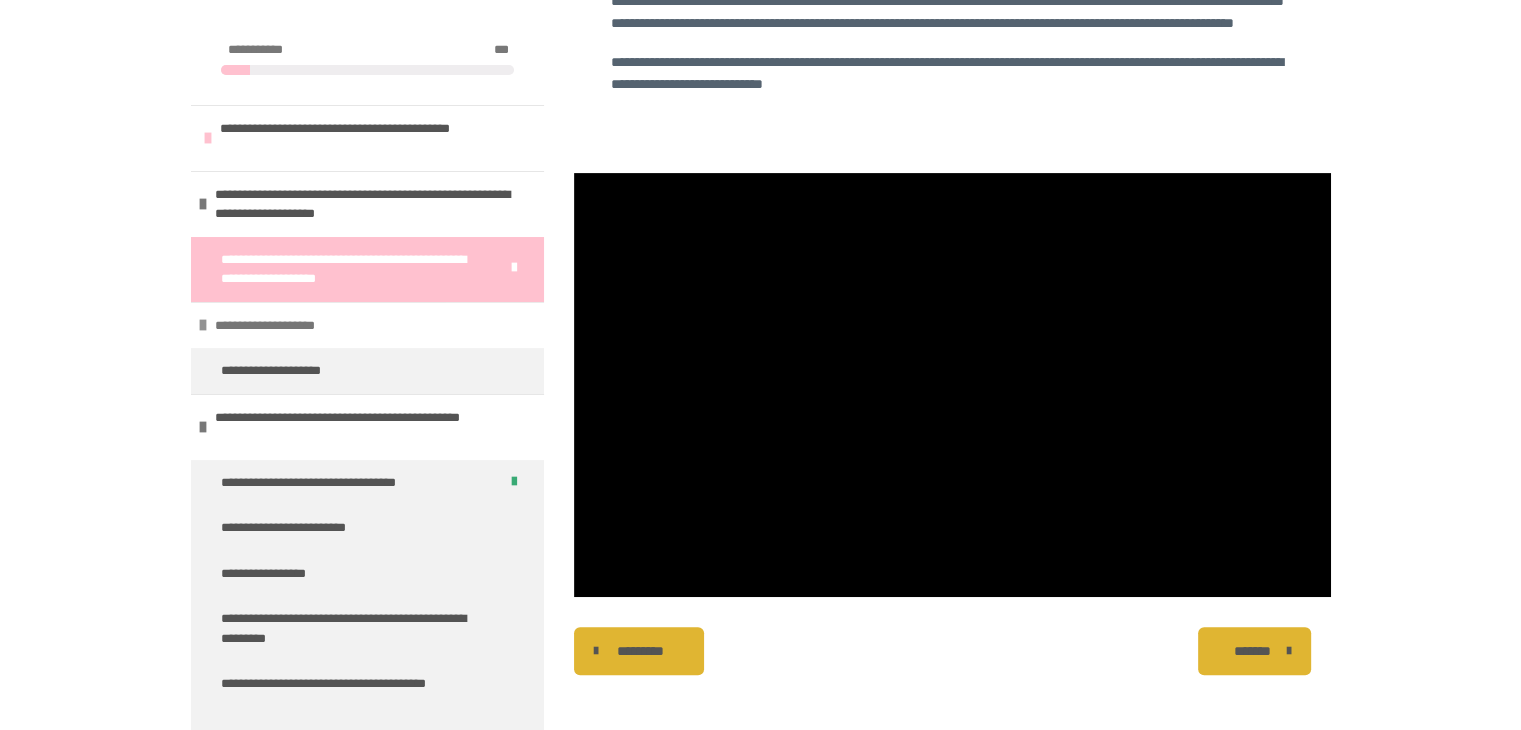 click on "**********" at bounding box center (286, 326) 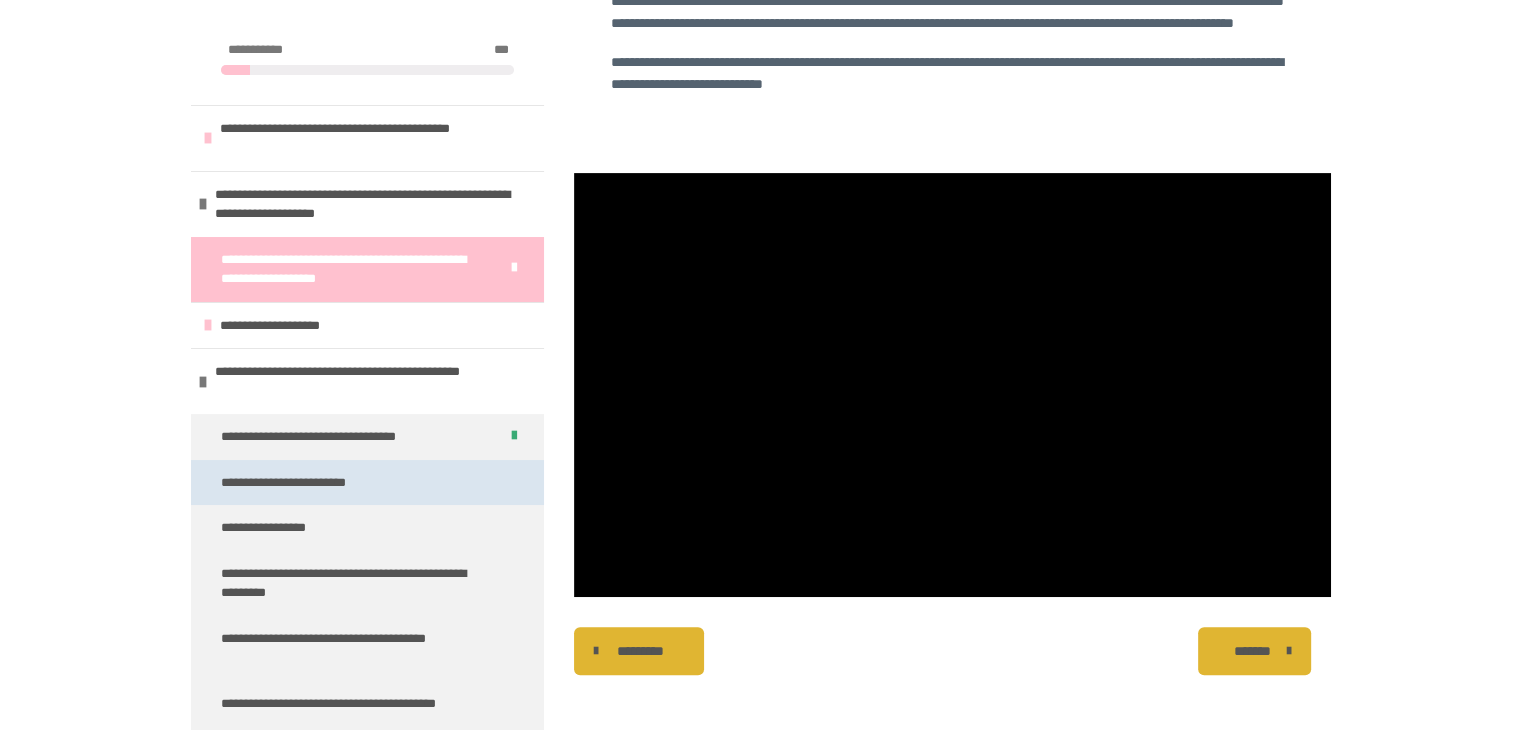 click on "**********" at bounding box center (312, 483) 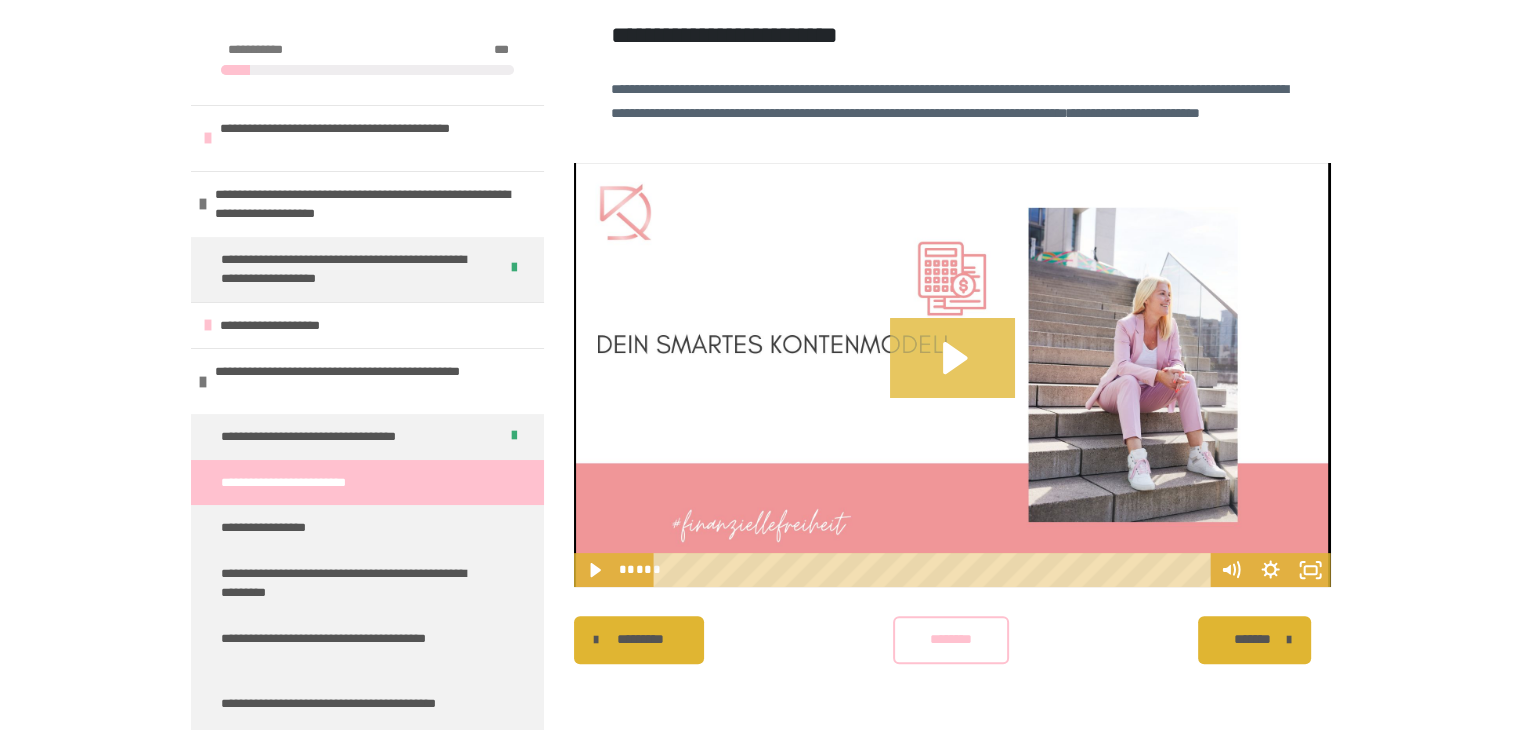 click 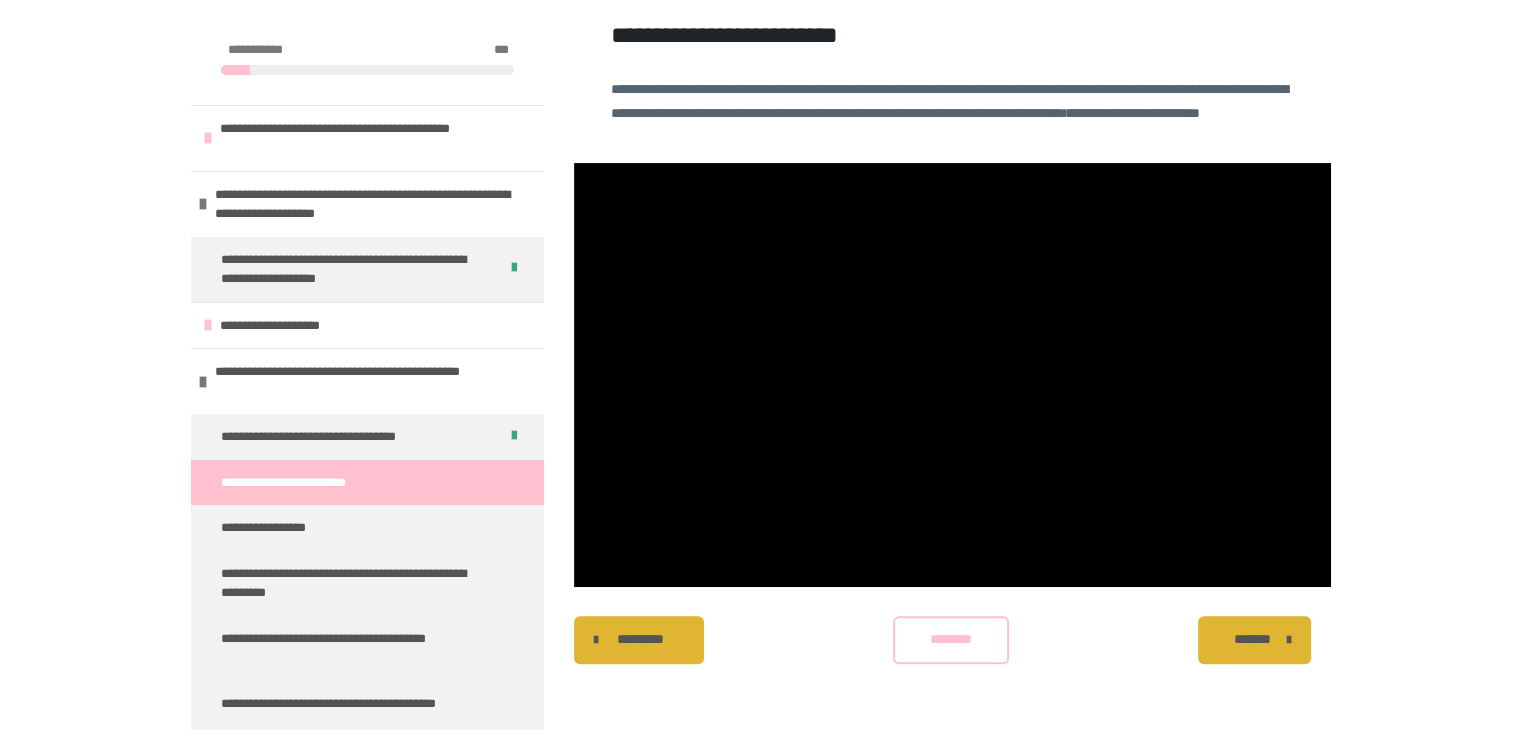 scroll, scrollTop: 452, scrollLeft: 0, axis: vertical 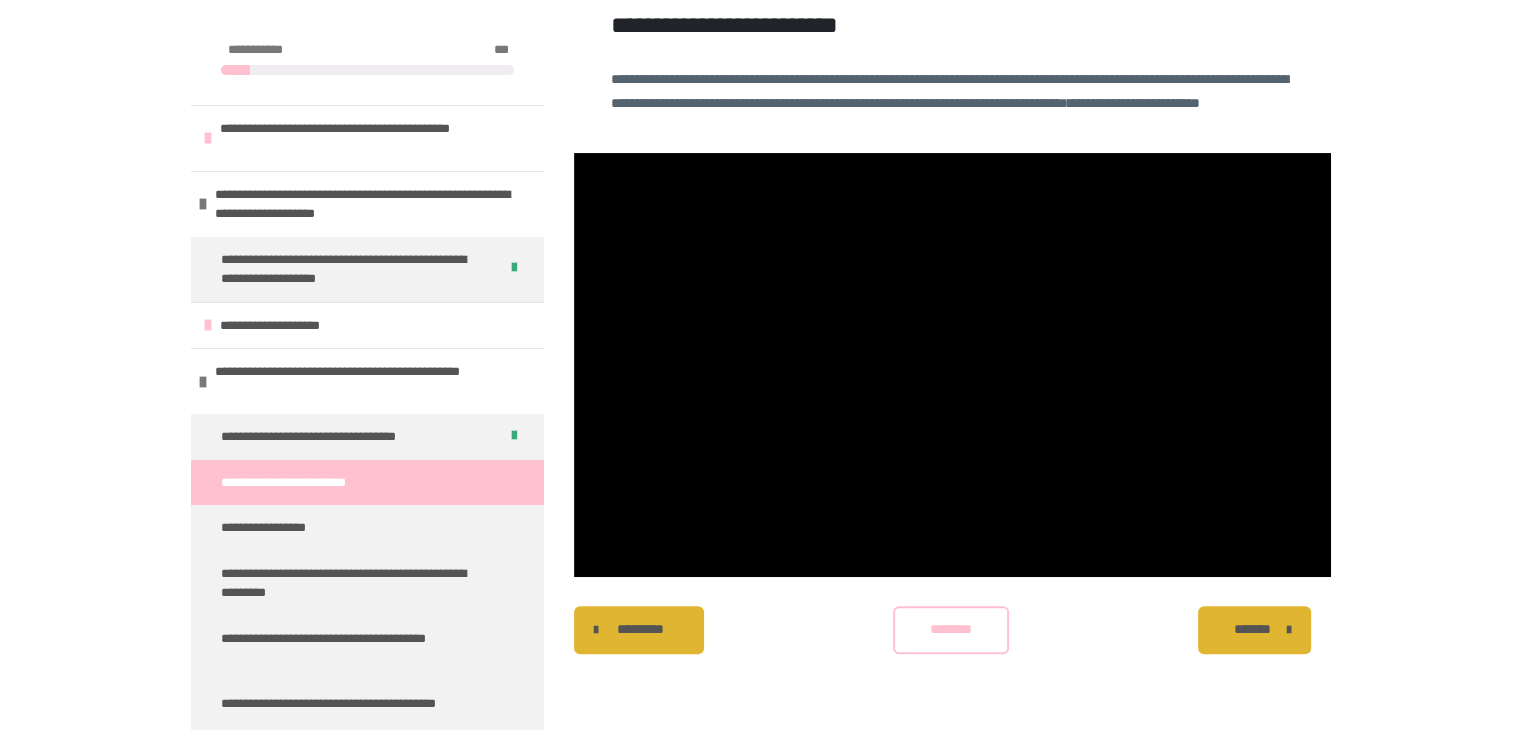 click on "********" at bounding box center [951, 629] 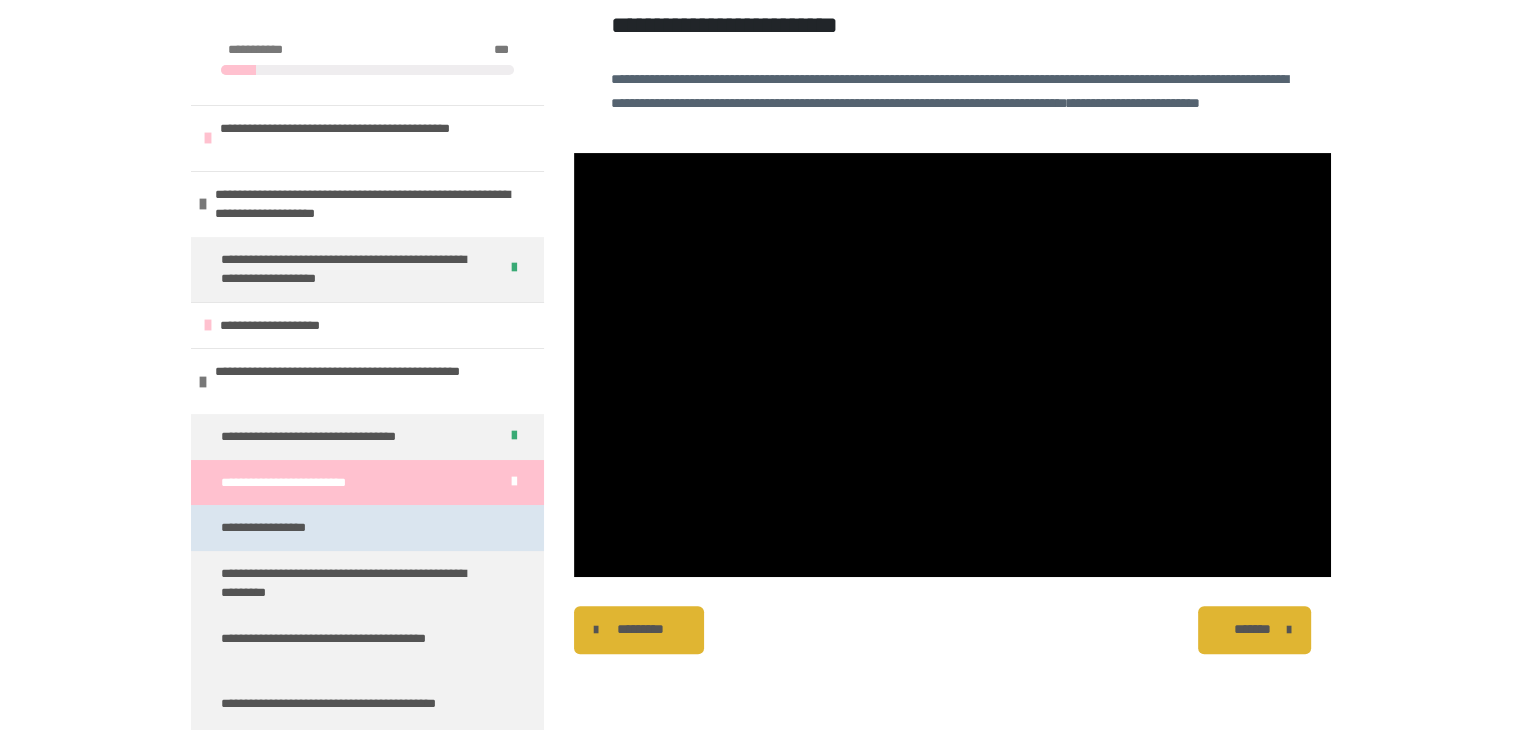 click on "**********" at bounding box center [367, 528] 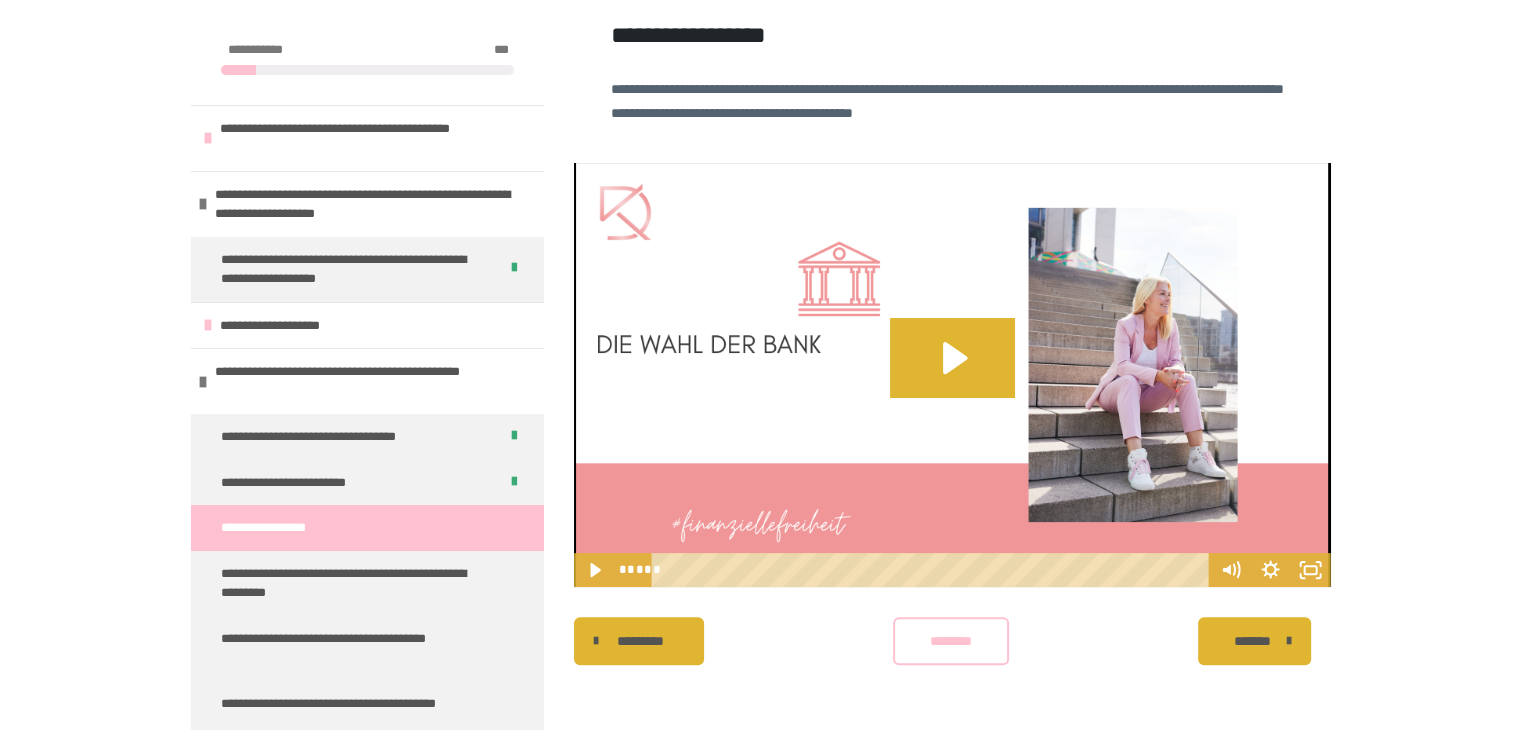 click on "********" at bounding box center (951, 641) 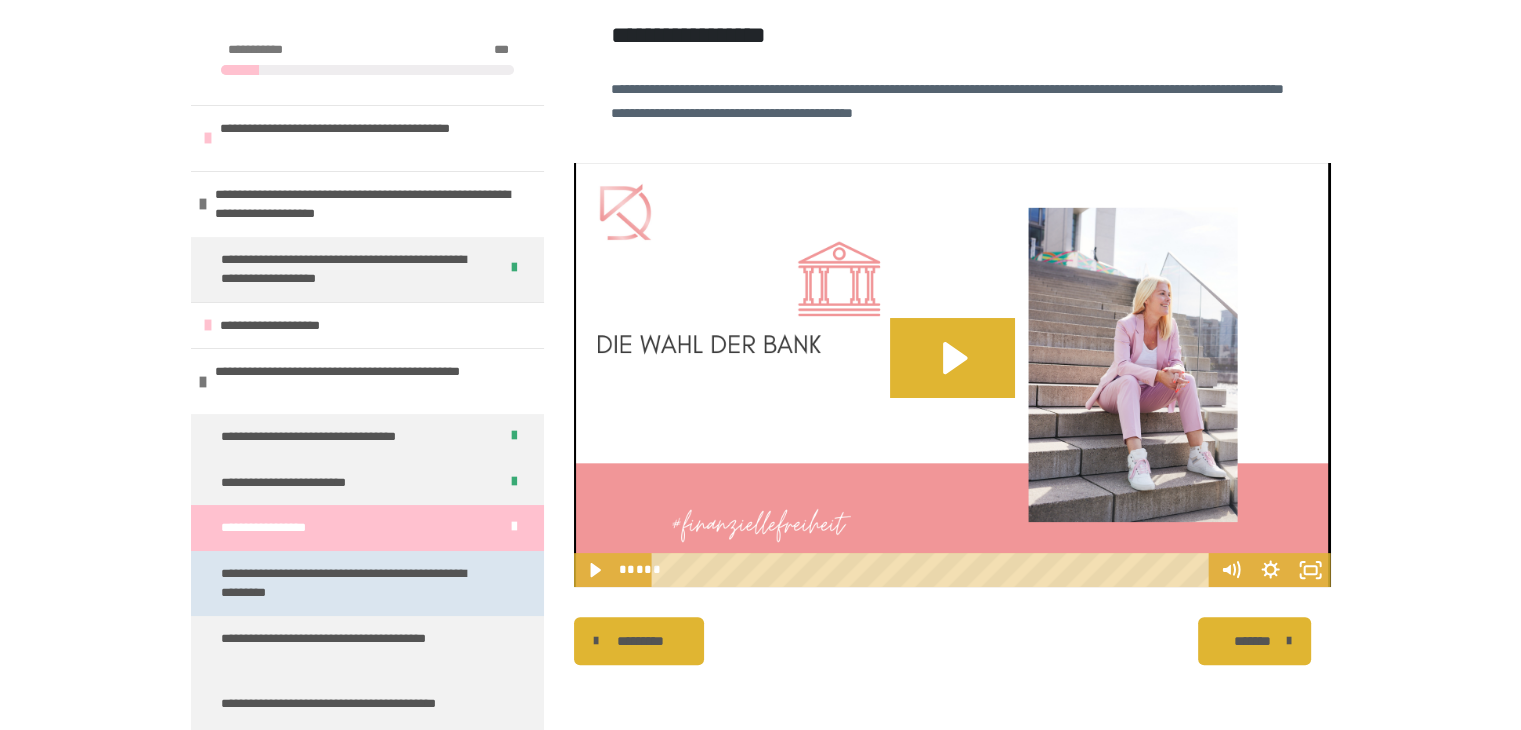 scroll, scrollTop: 0, scrollLeft: 0, axis: both 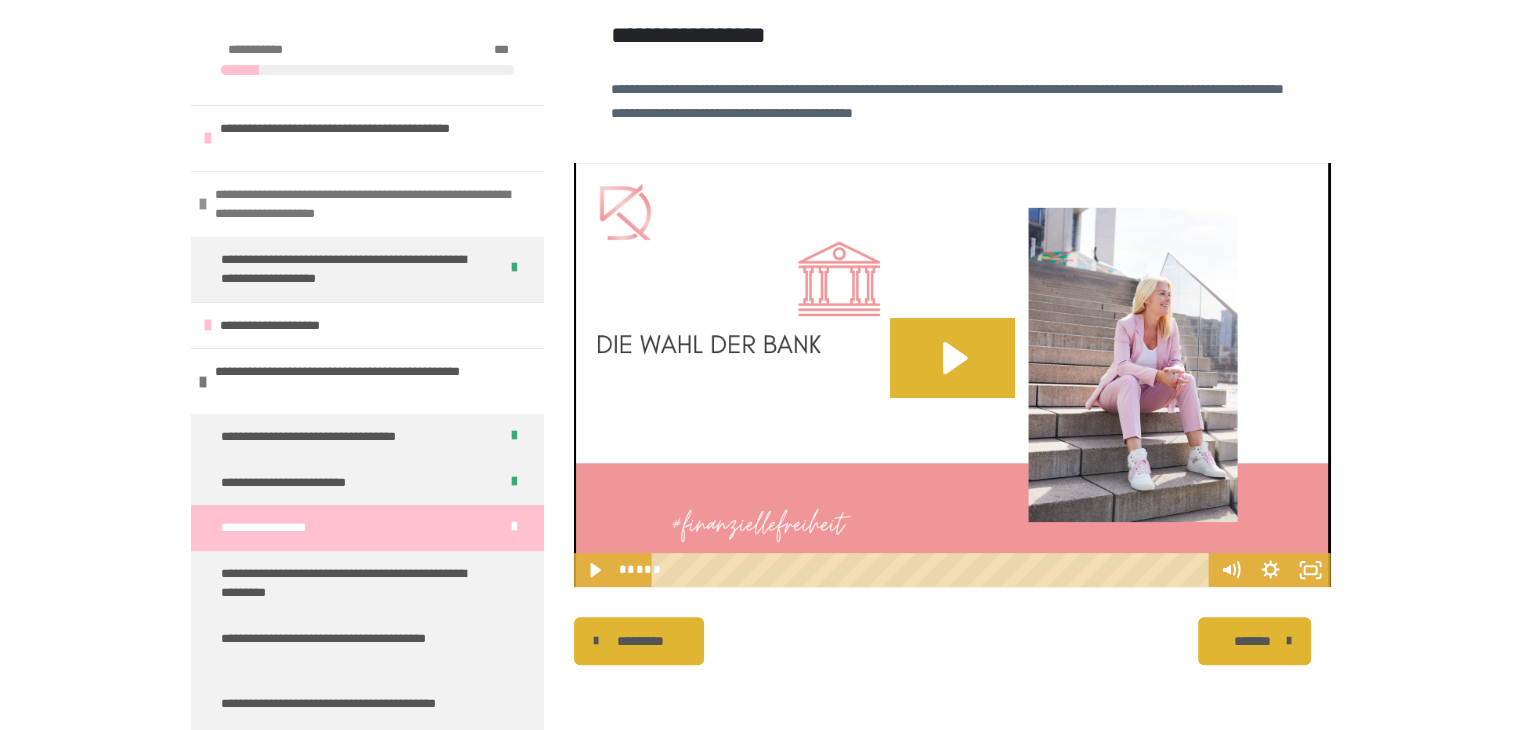 click on "**********" at bounding box center [364, 204] 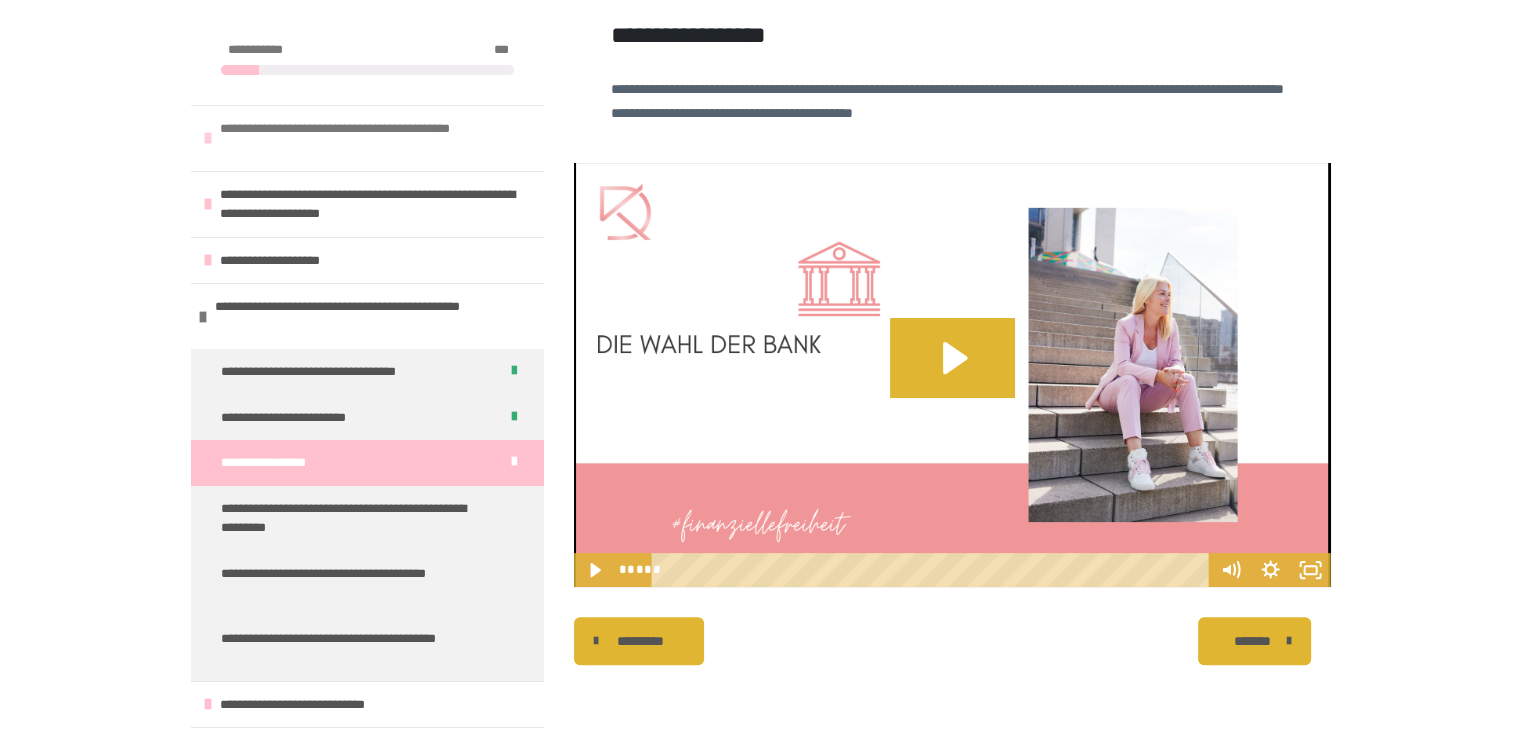 click on "**********" at bounding box center [369, 138] 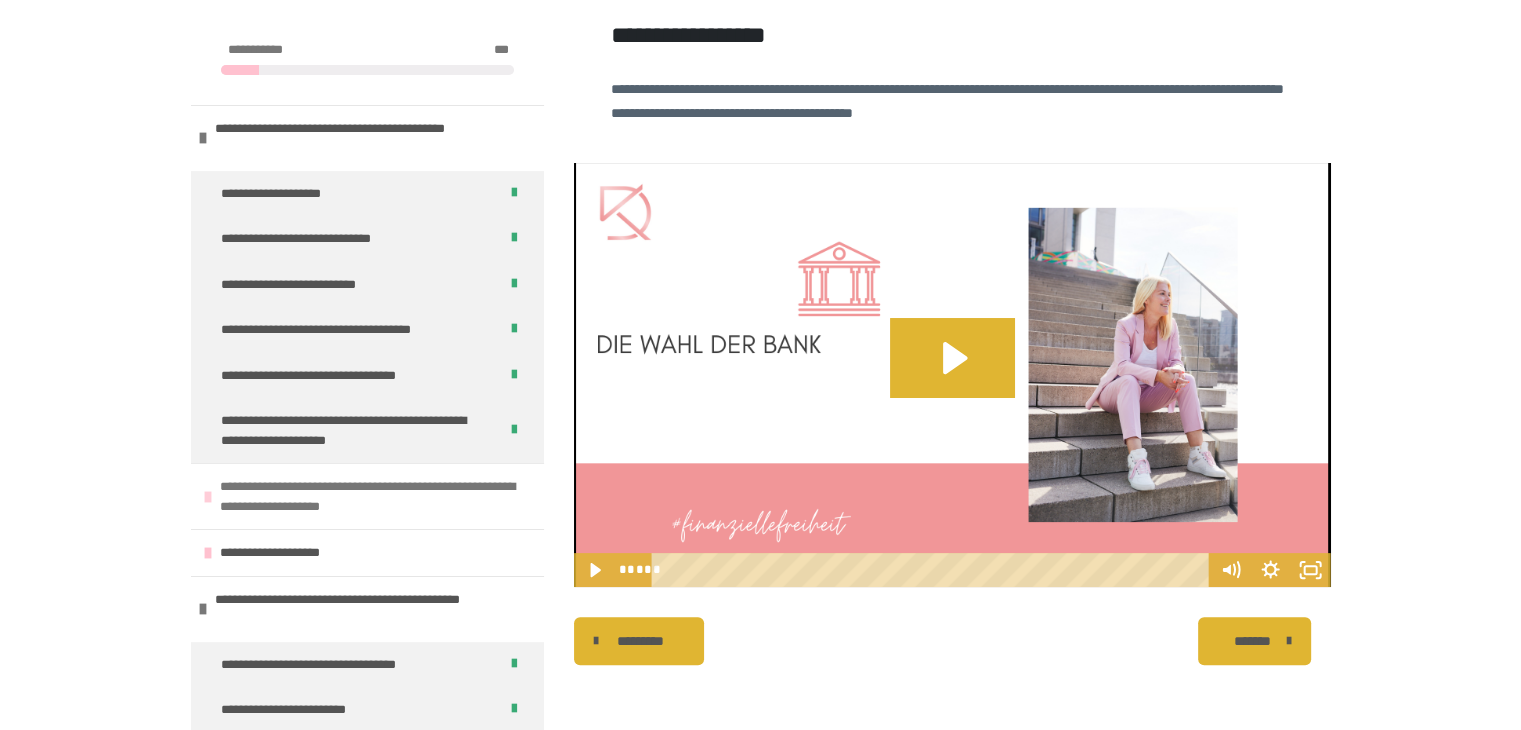 click on "**********" at bounding box center [369, 496] 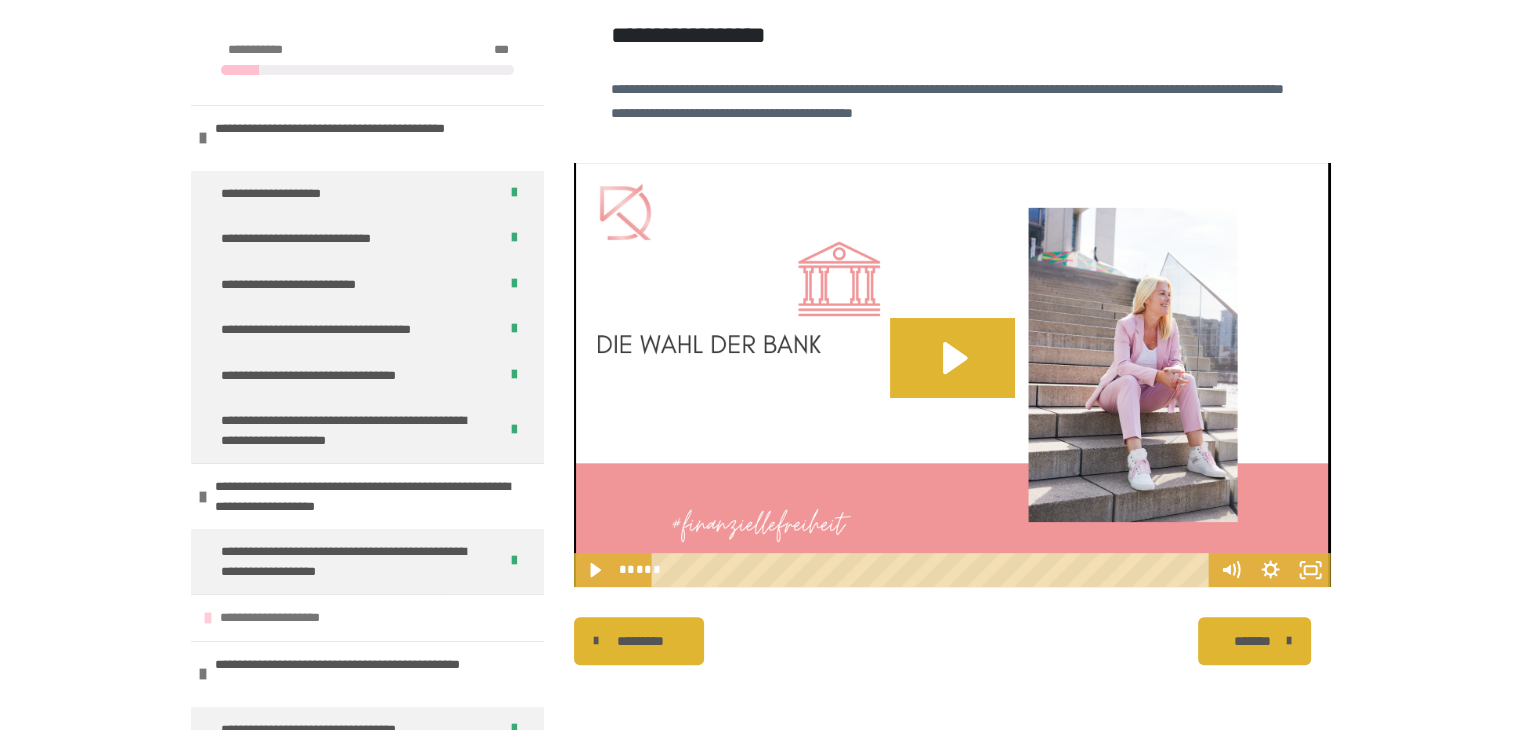 click on "**********" at bounding box center [291, 618] 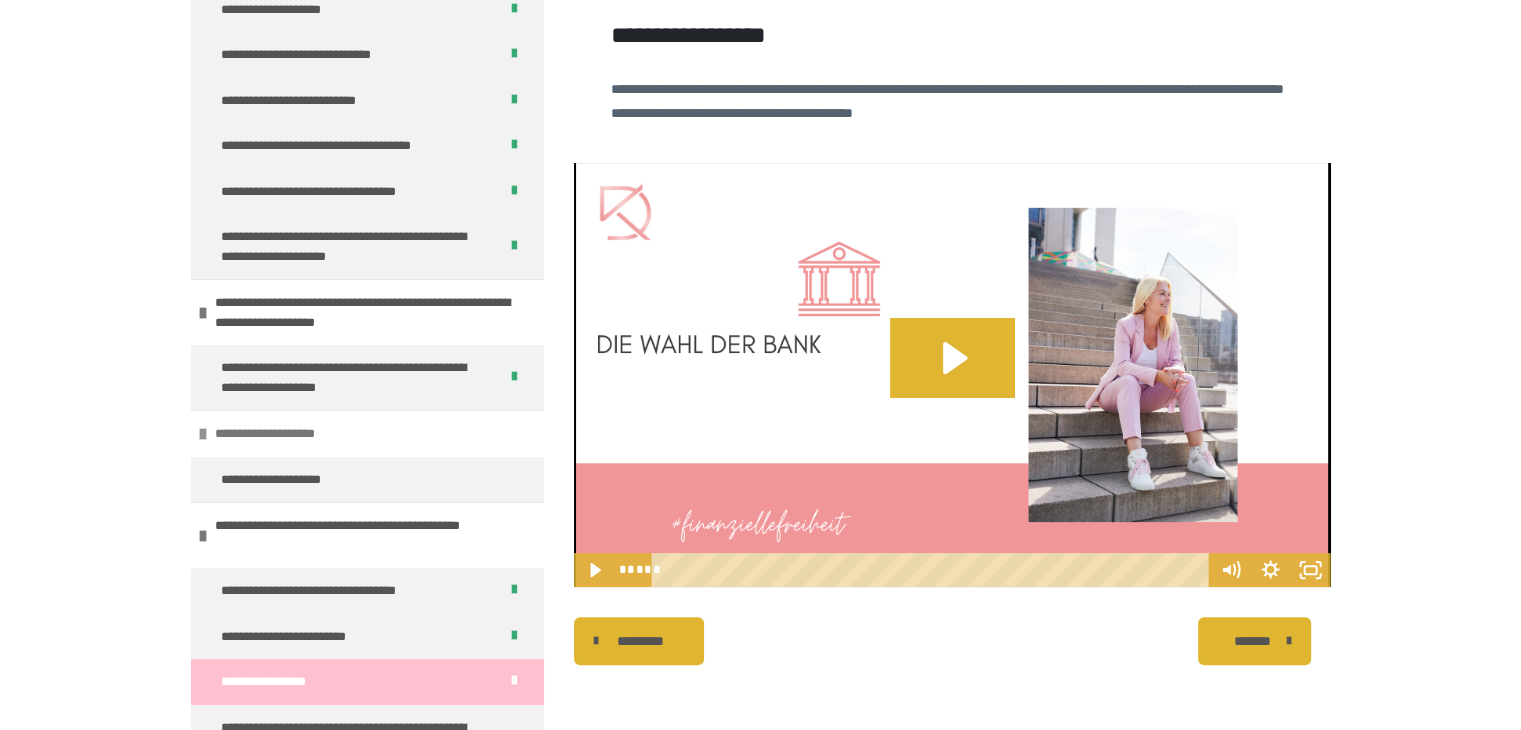 scroll, scrollTop: 186, scrollLeft: 0, axis: vertical 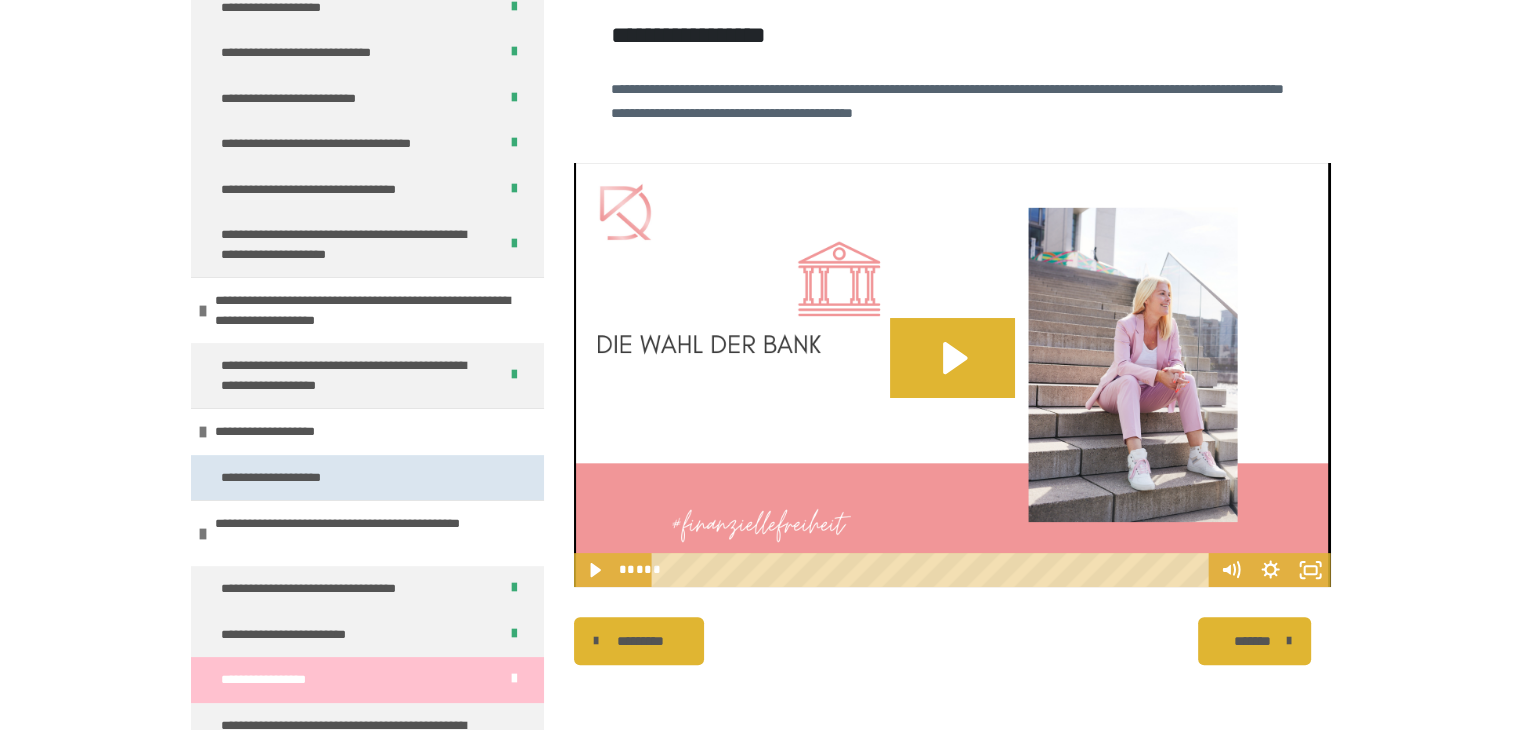 click on "**********" at bounding box center (367, 478) 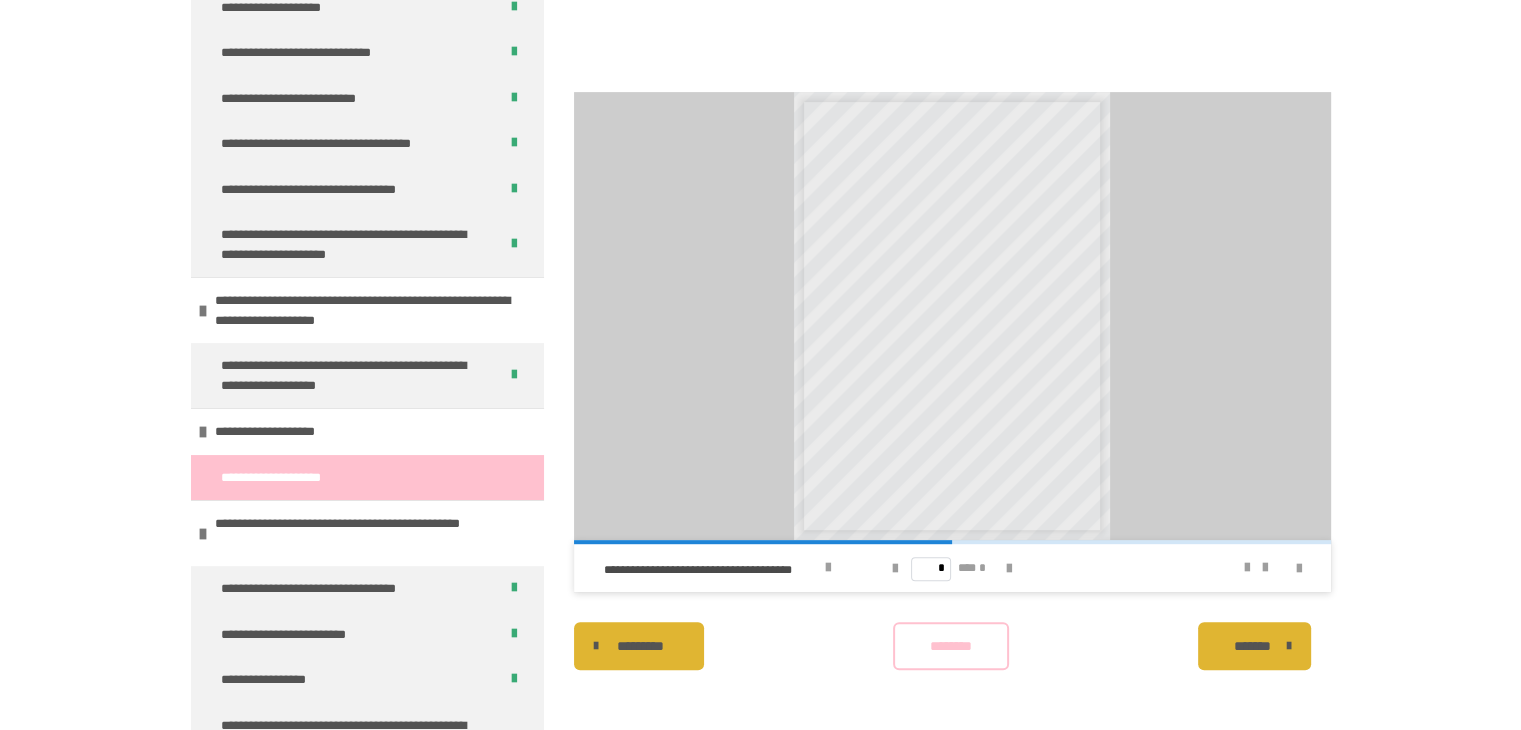 scroll, scrollTop: 856, scrollLeft: 0, axis: vertical 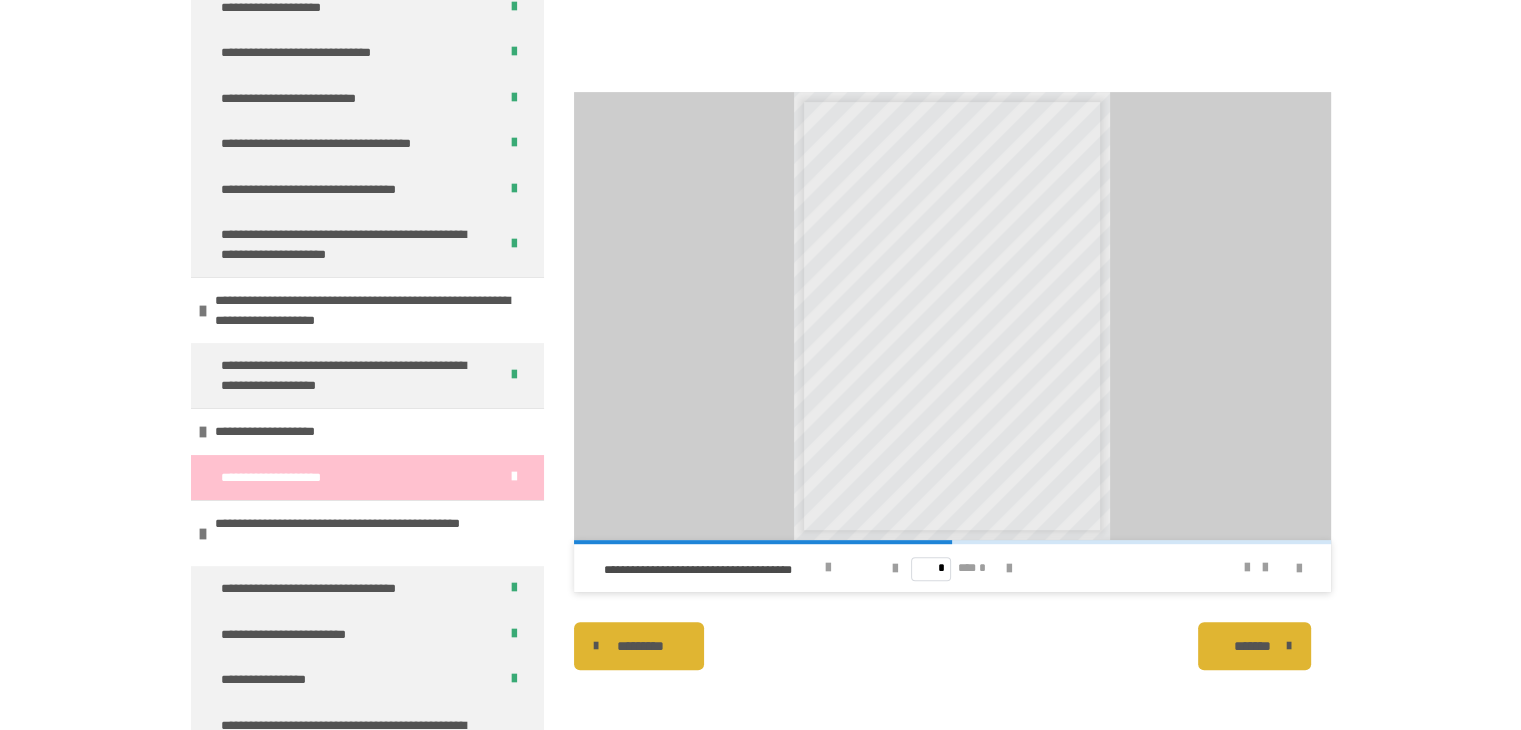 click at bounding box center [1009, 569] 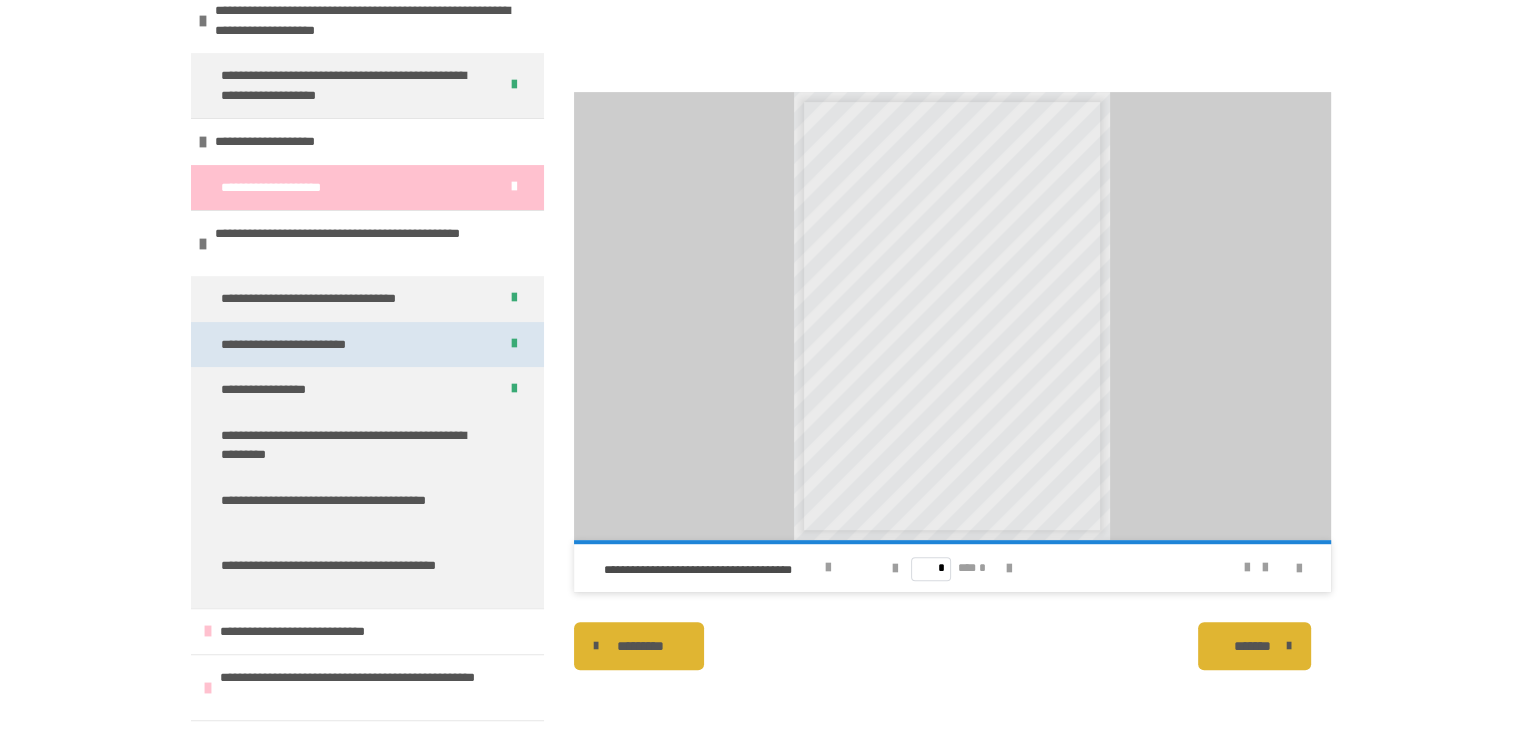 scroll, scrollTop: 480, scrollLeft: 0, axis: vertical 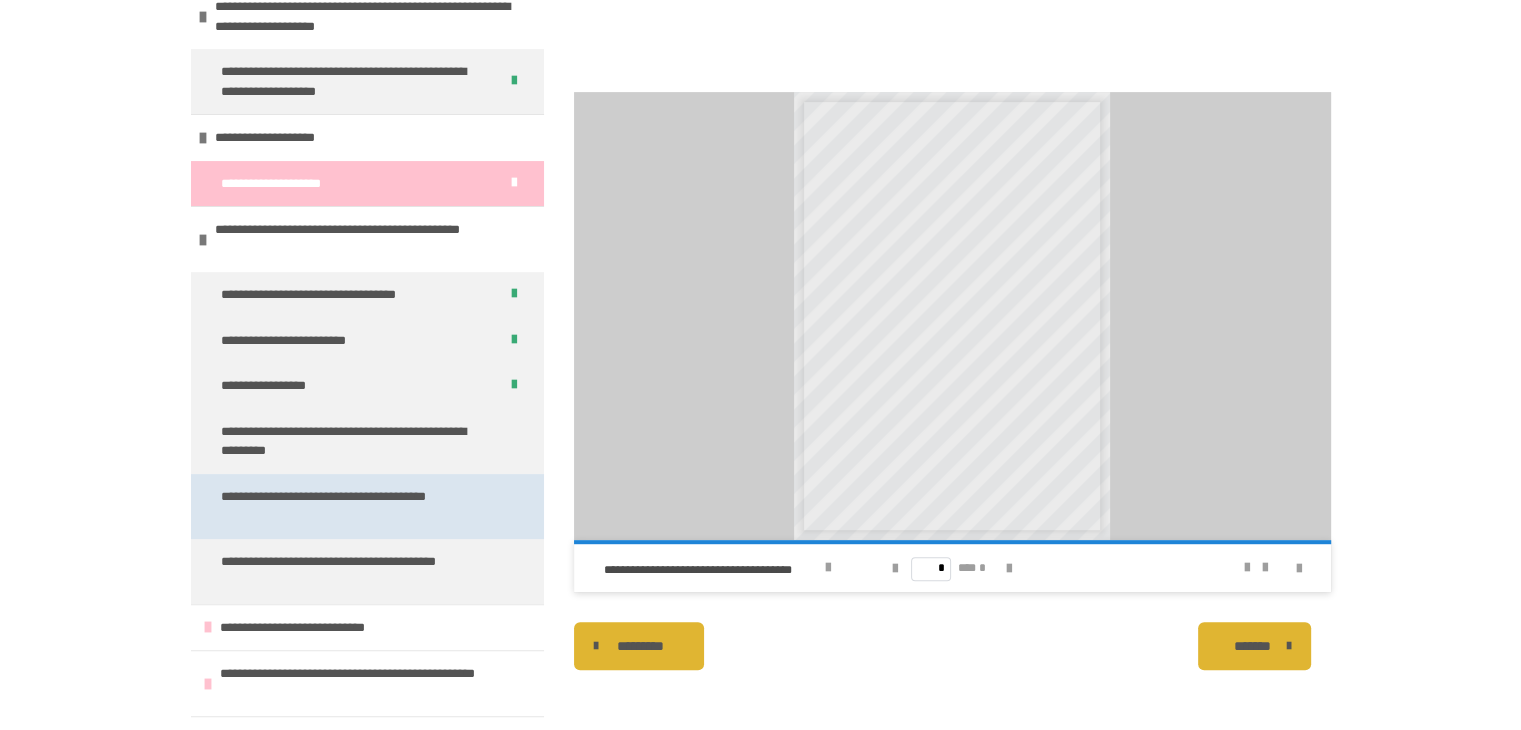 click on "**********" at bounding box center [352, 506] 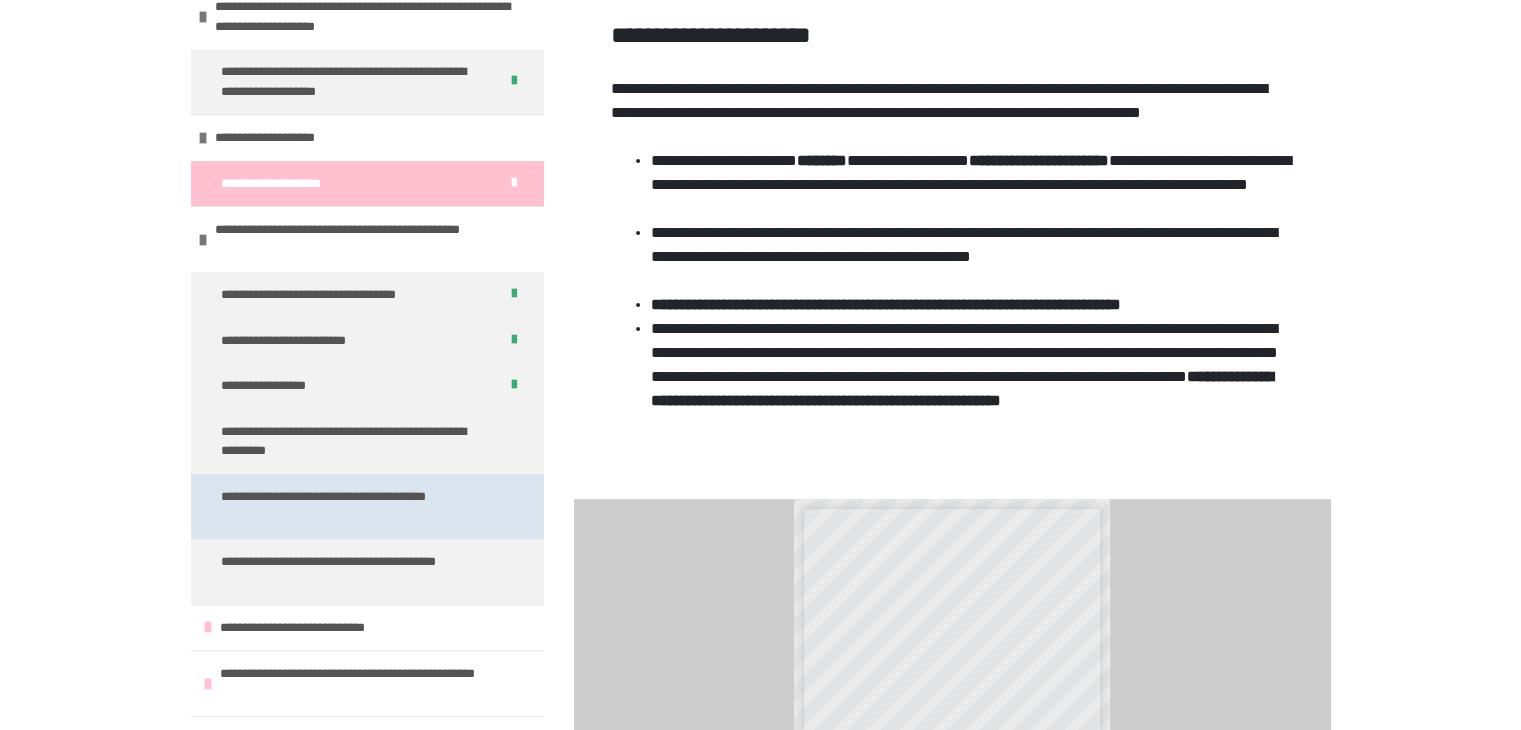 scroll, scrollTop: 494, scrollLeft: 0, axis: vertical 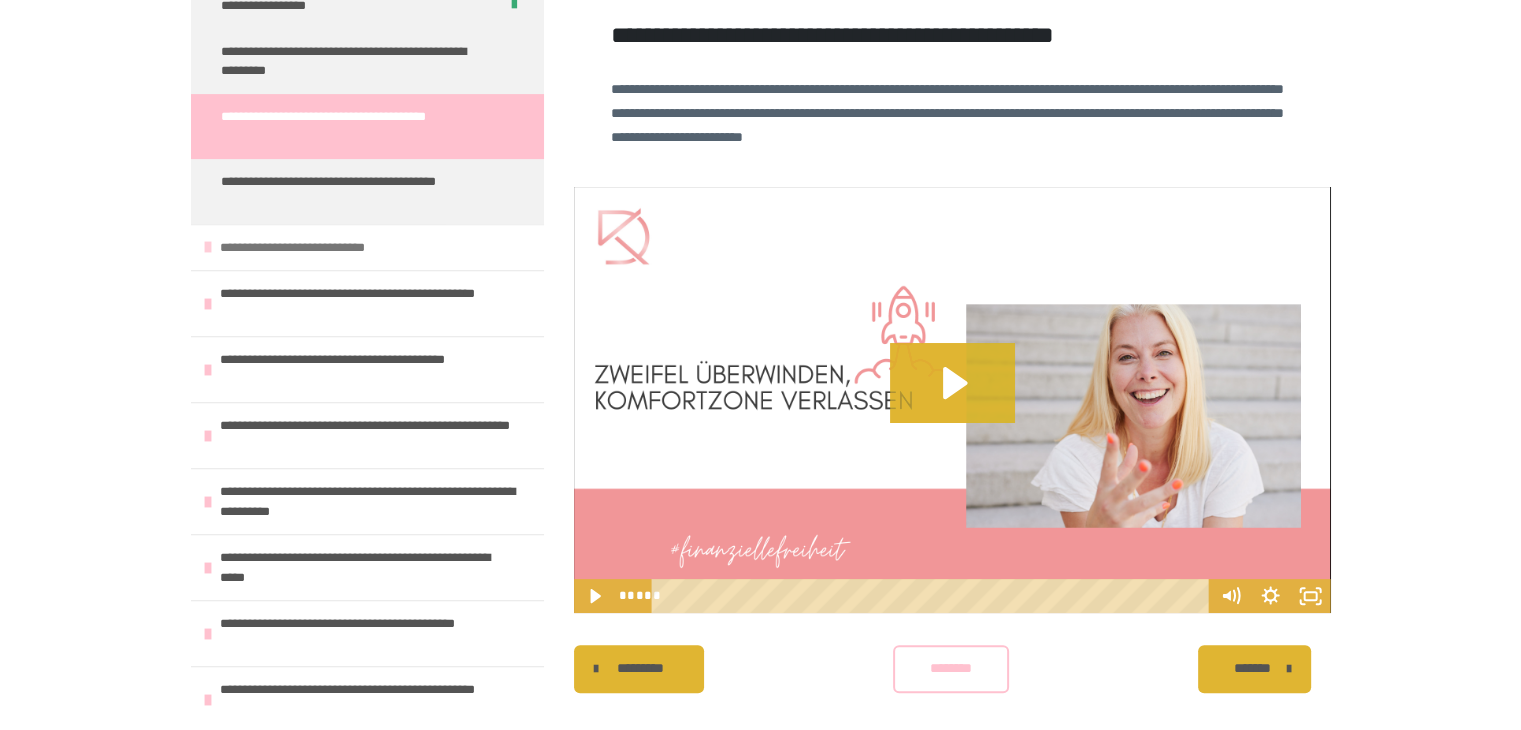 click on "**********" at bounding box center [315, 248] 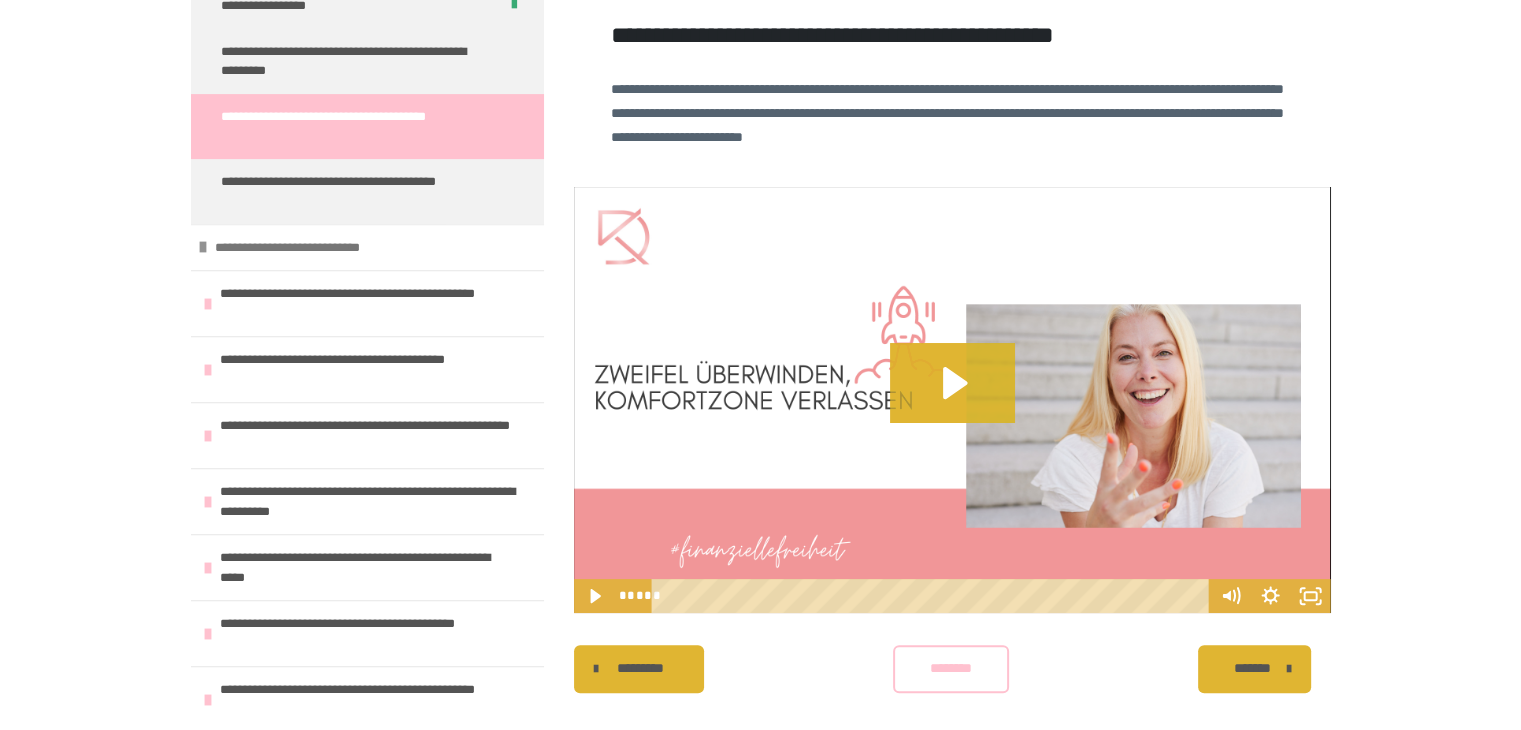 click on "**********" at bounding box center (310, 248) 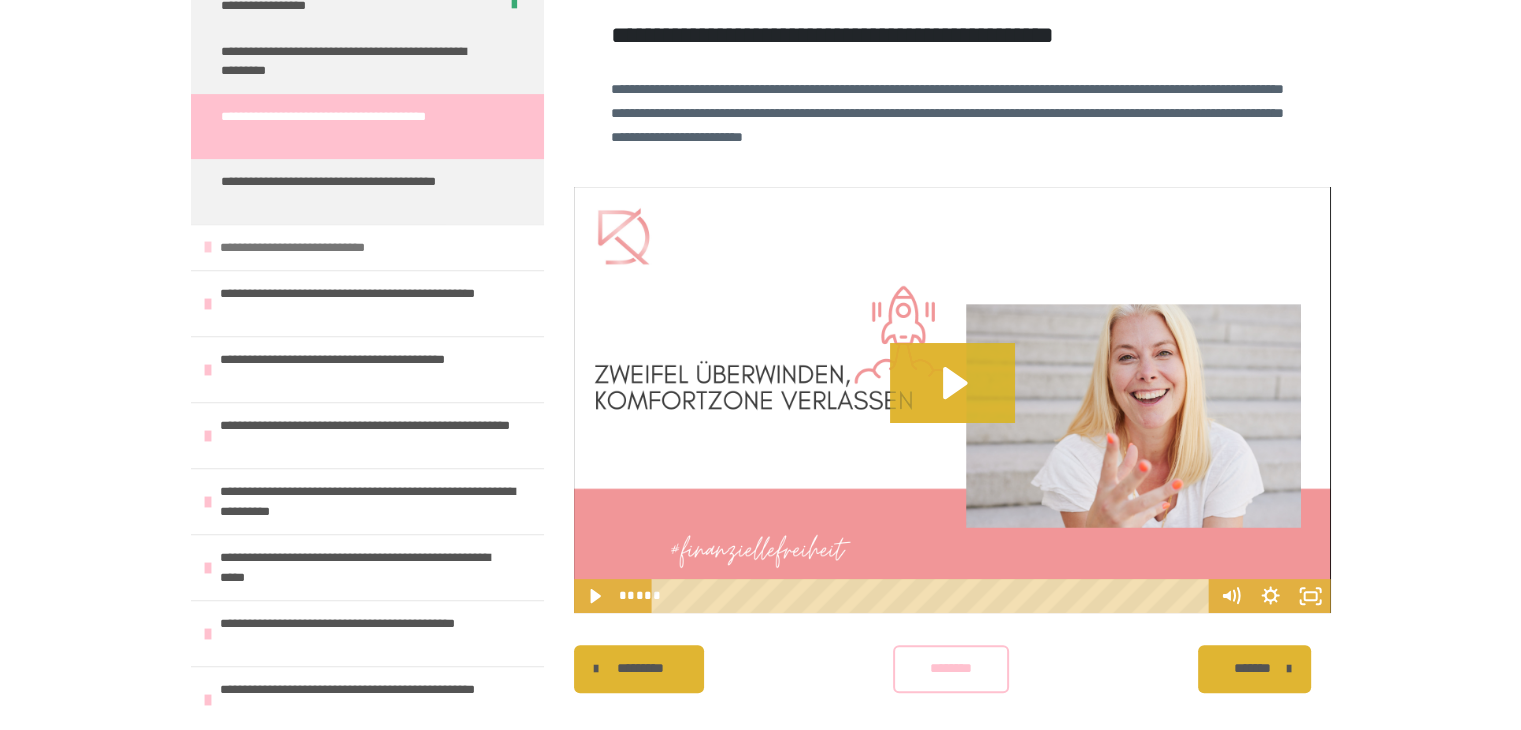 click on "**********" at bounding box center [315, 248] 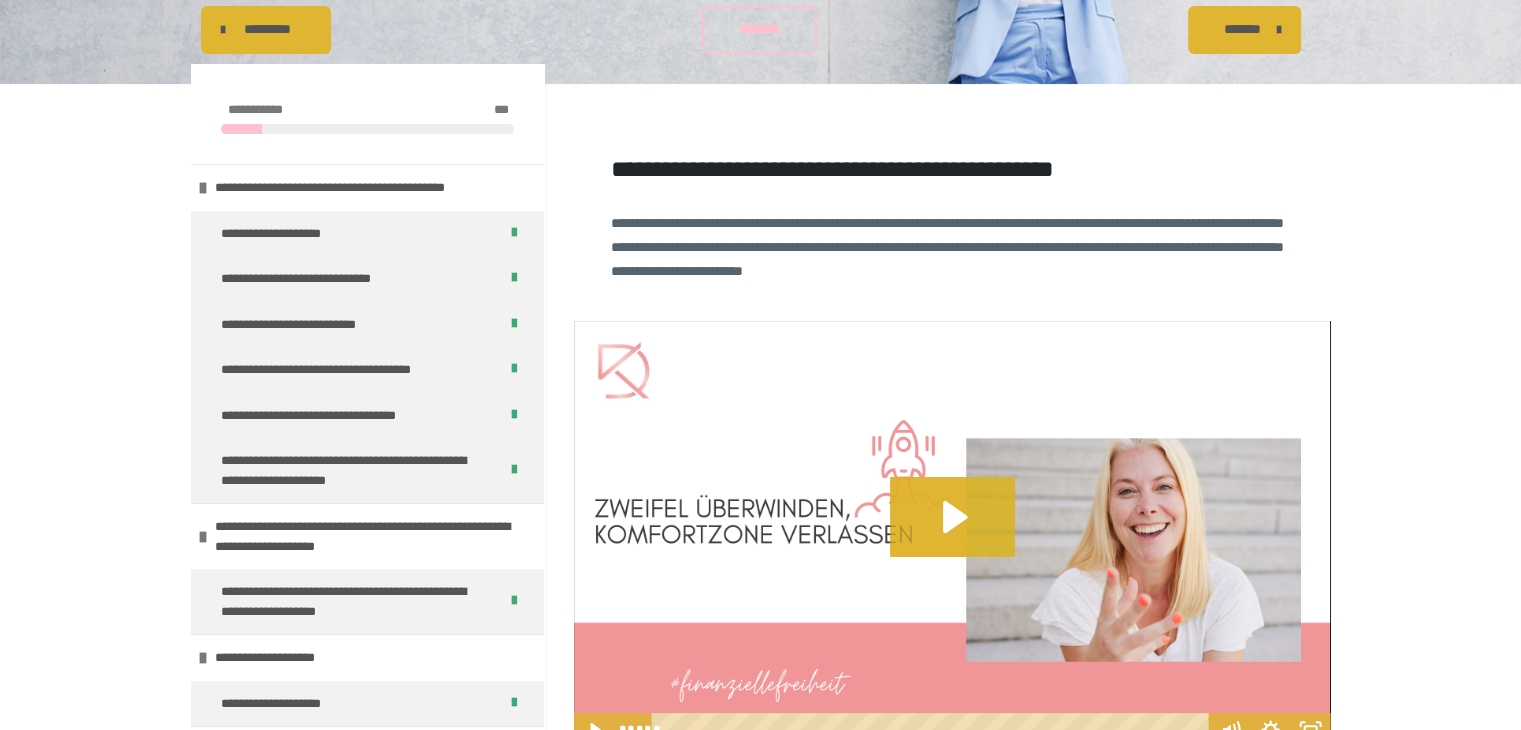 scroll, scrollTop: 284, scrollLeft: 0, axis: vertical 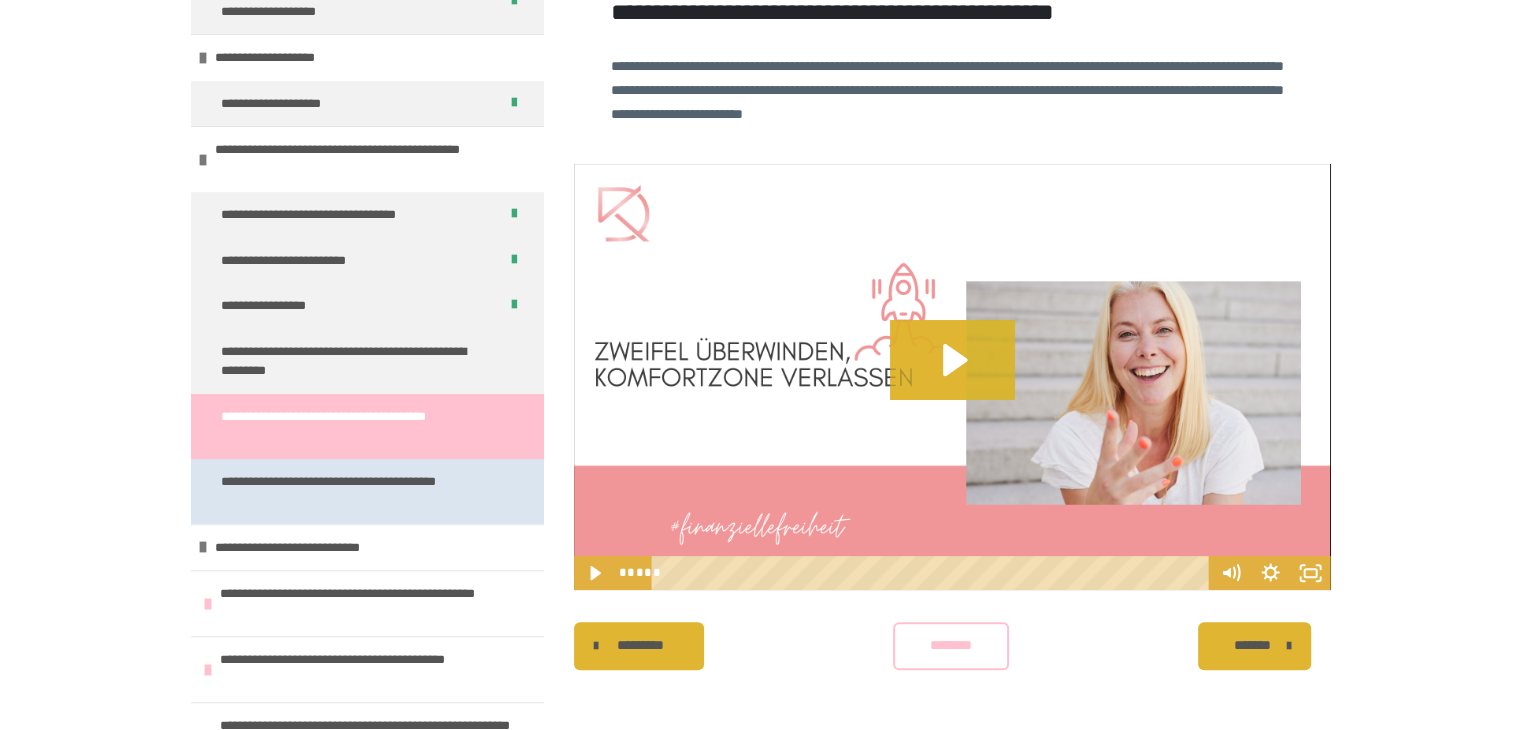 click on "**********" at bounding box center (352, 491) 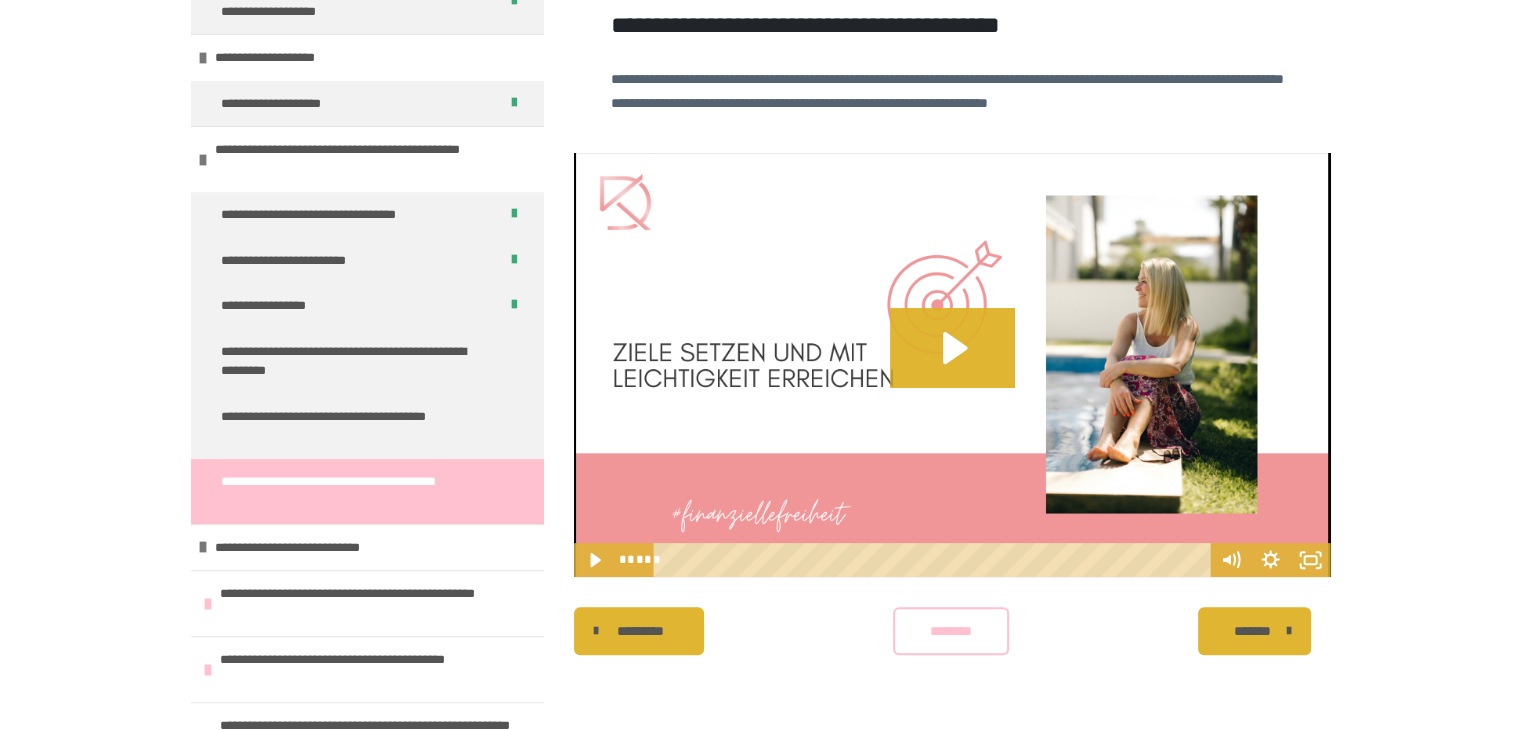 scroll, scrollTop: 513, scrollLeft: 0, axis: vertical 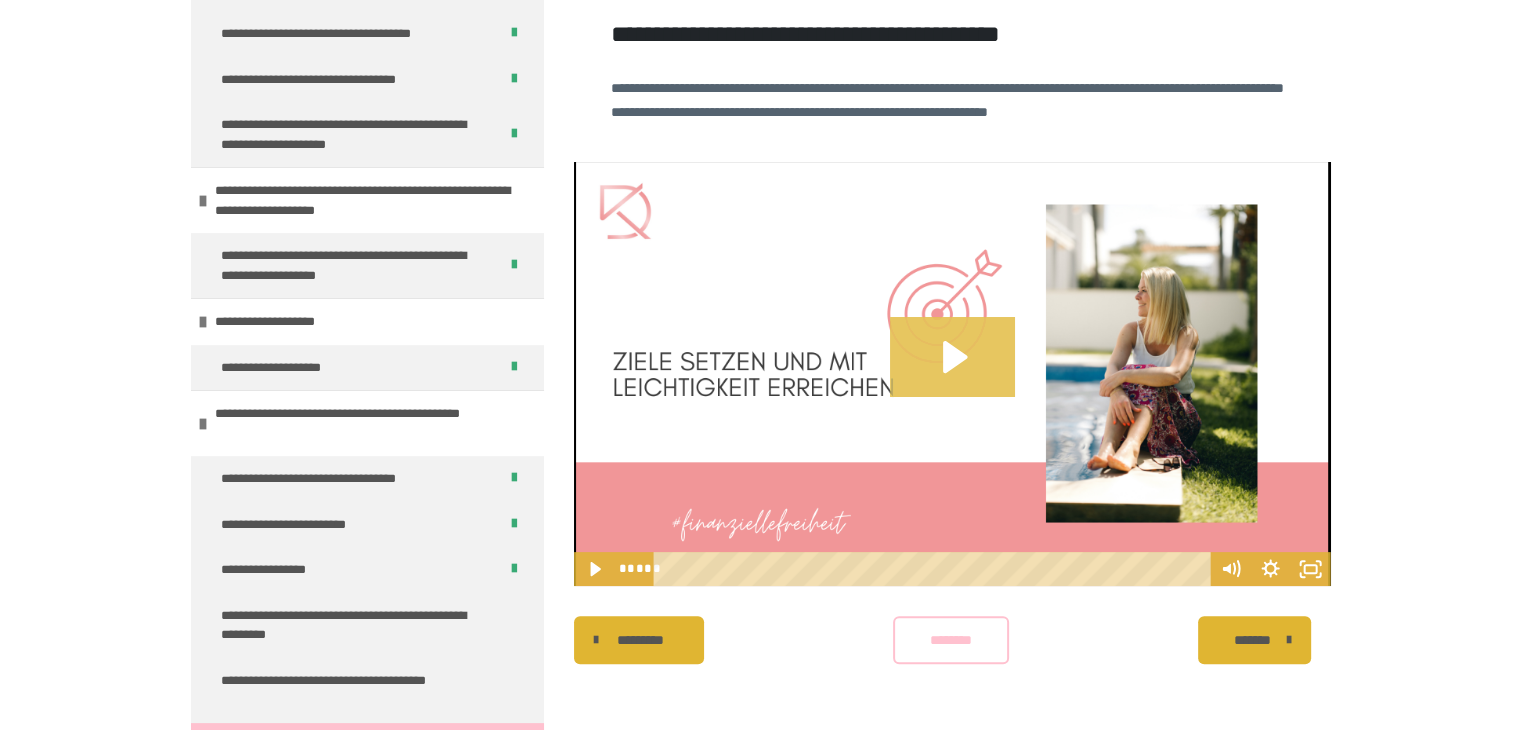 click 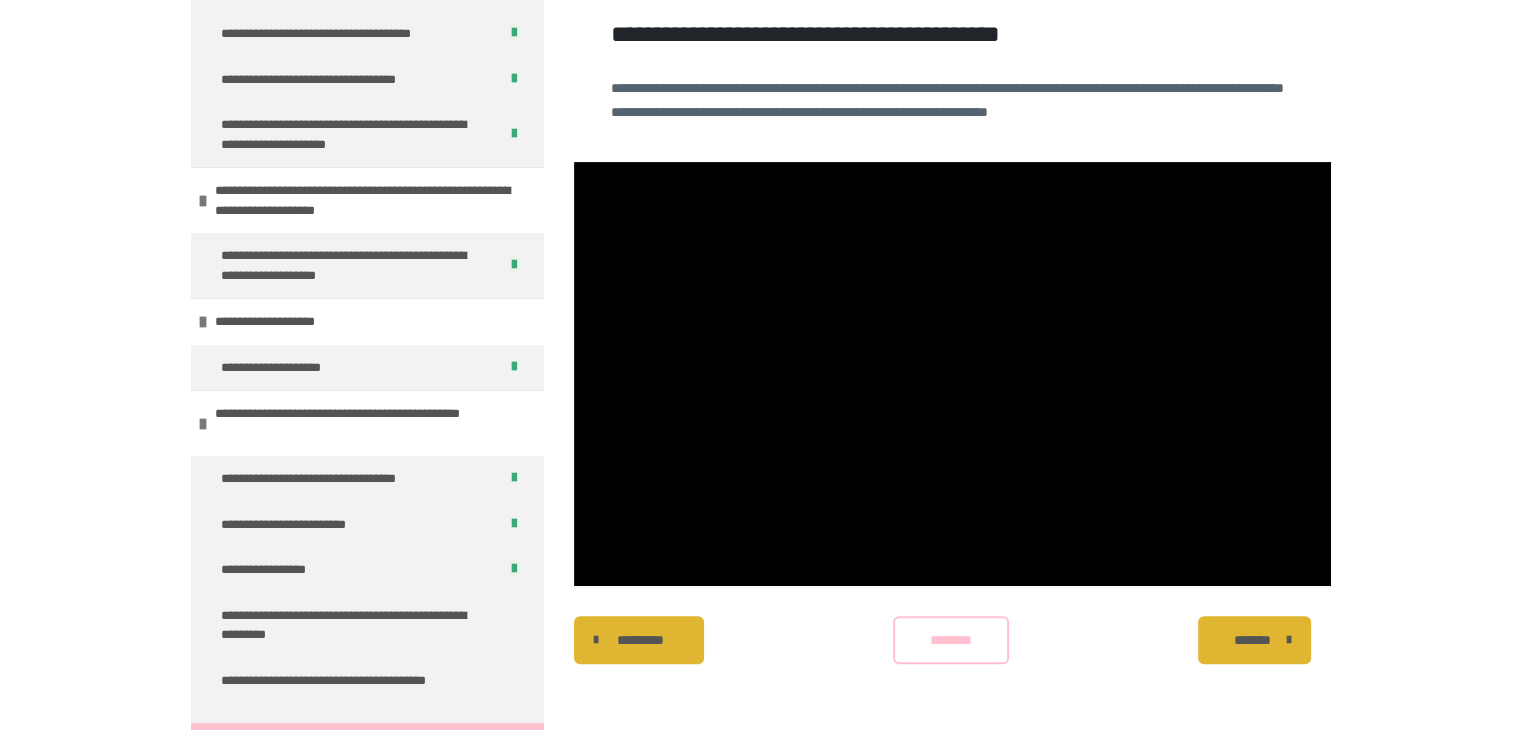 click on "********" at bounding box center [951, 640] 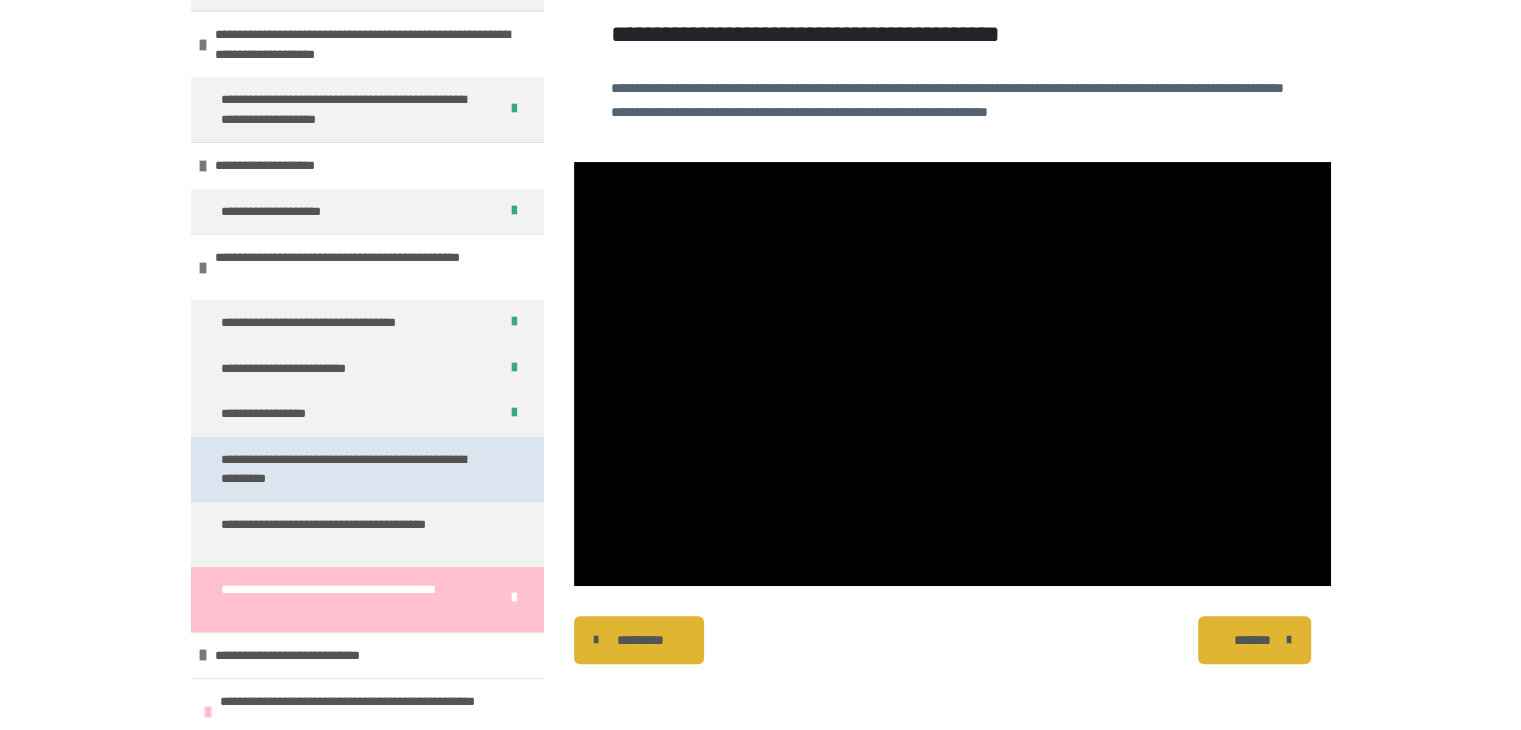 scroll, scrollTop: 456, scrollLeft: 0, axis: vertical 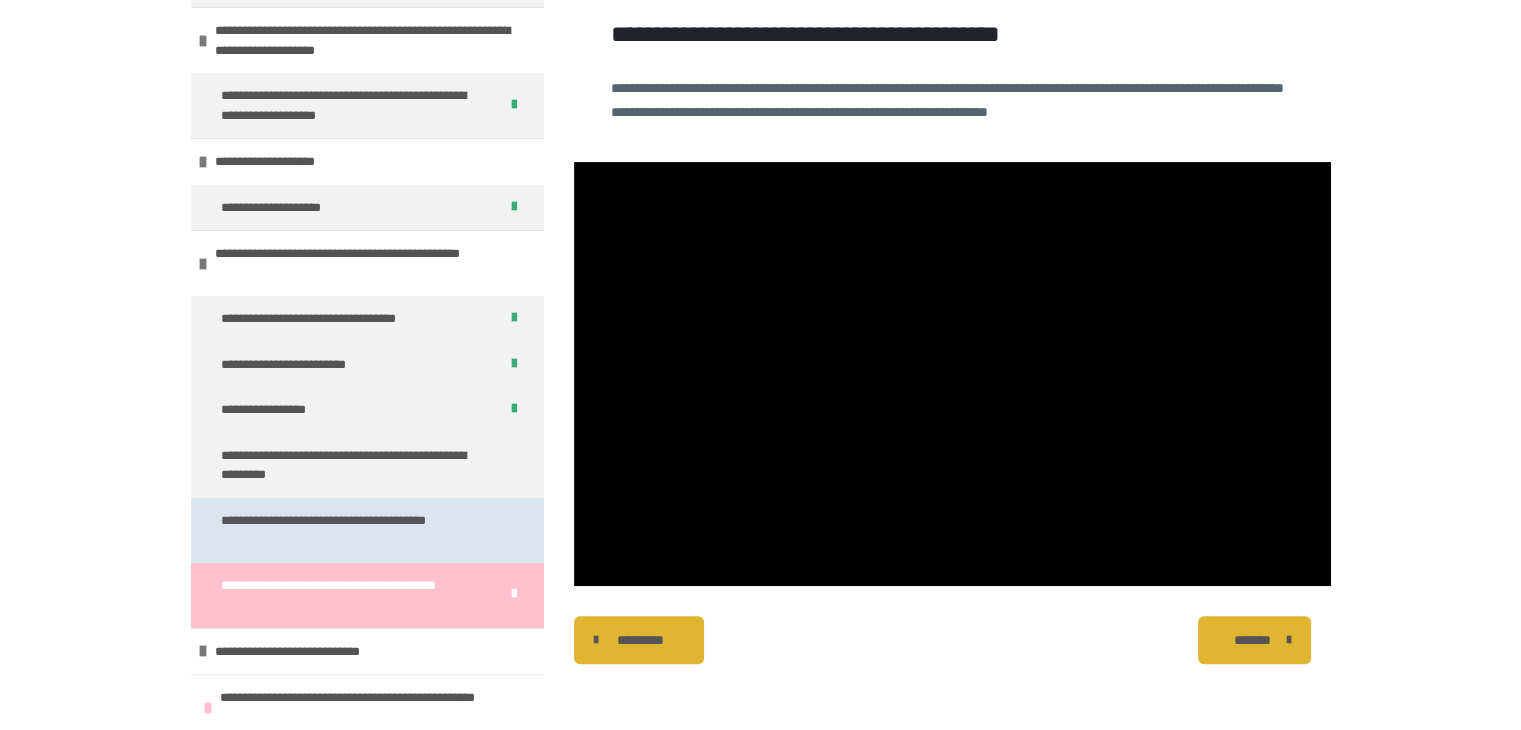 click on "**********" at bounding box center [352, 530] 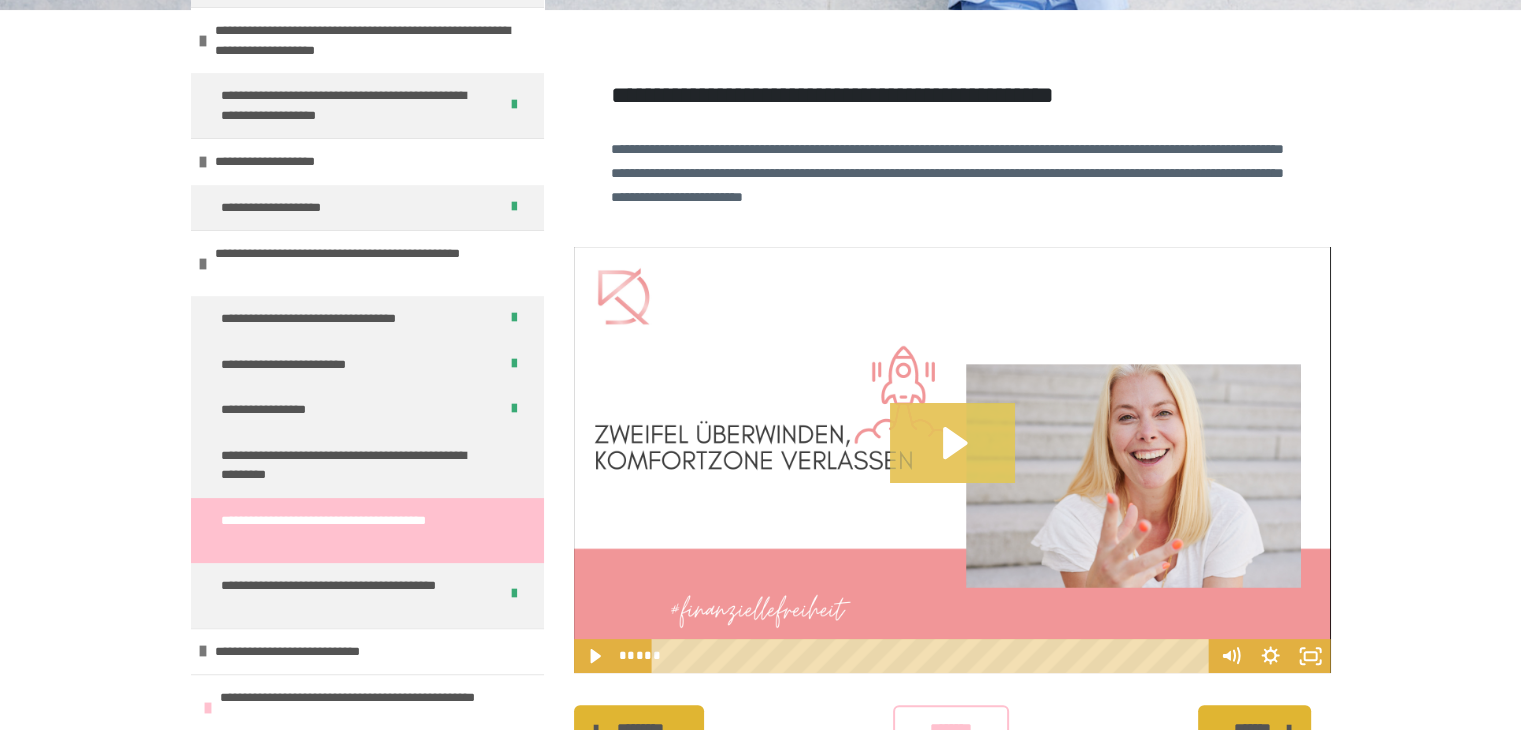 click 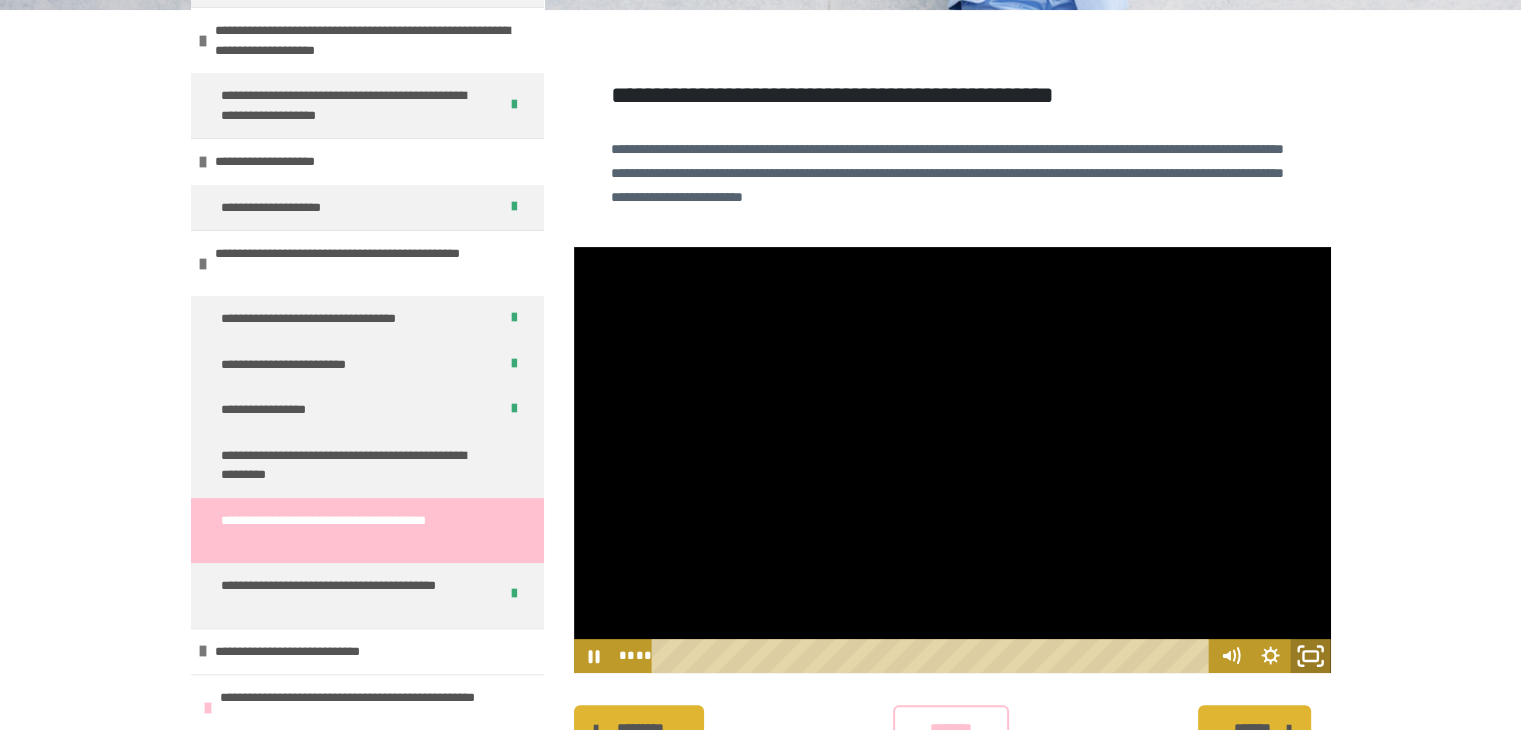 click 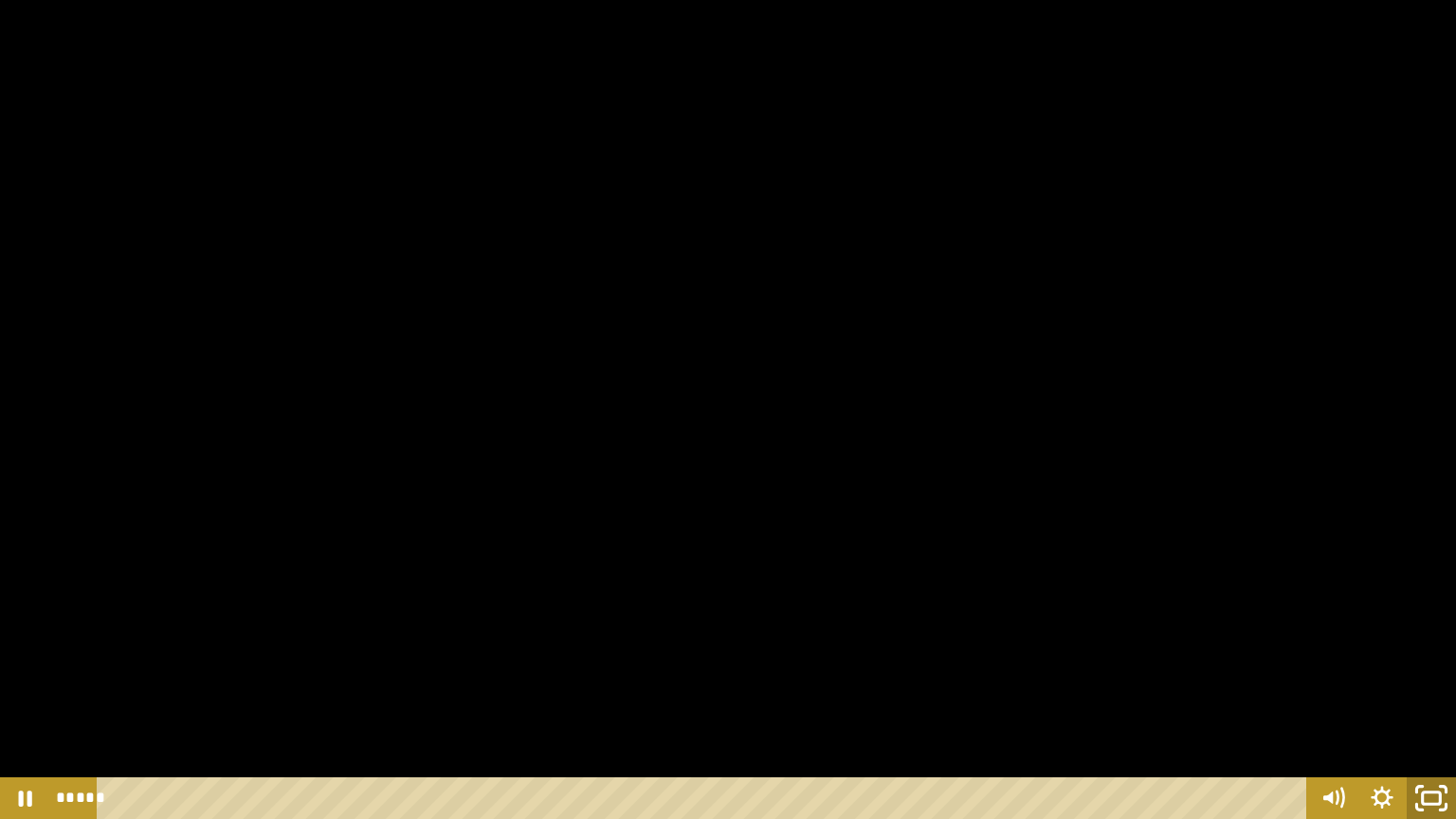 click 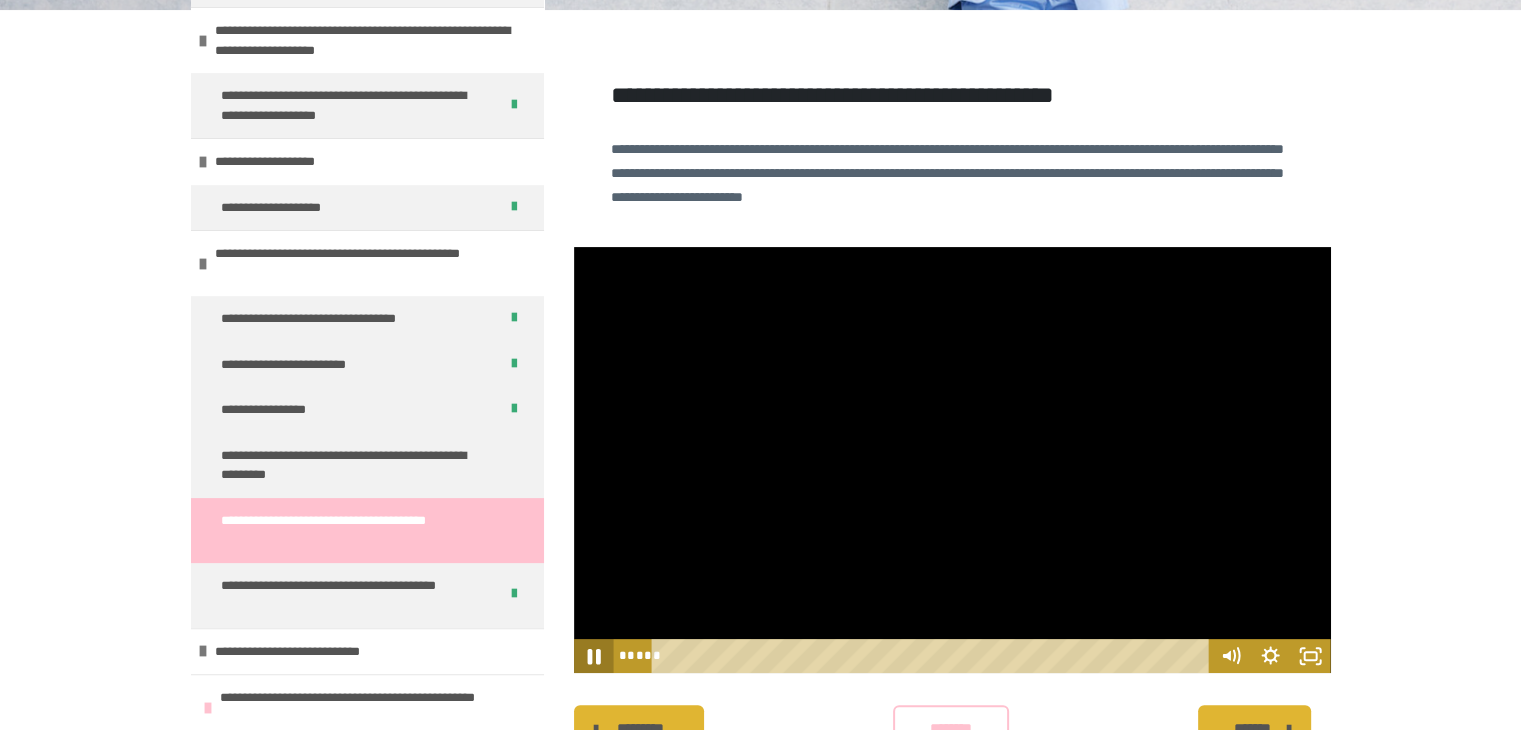 click 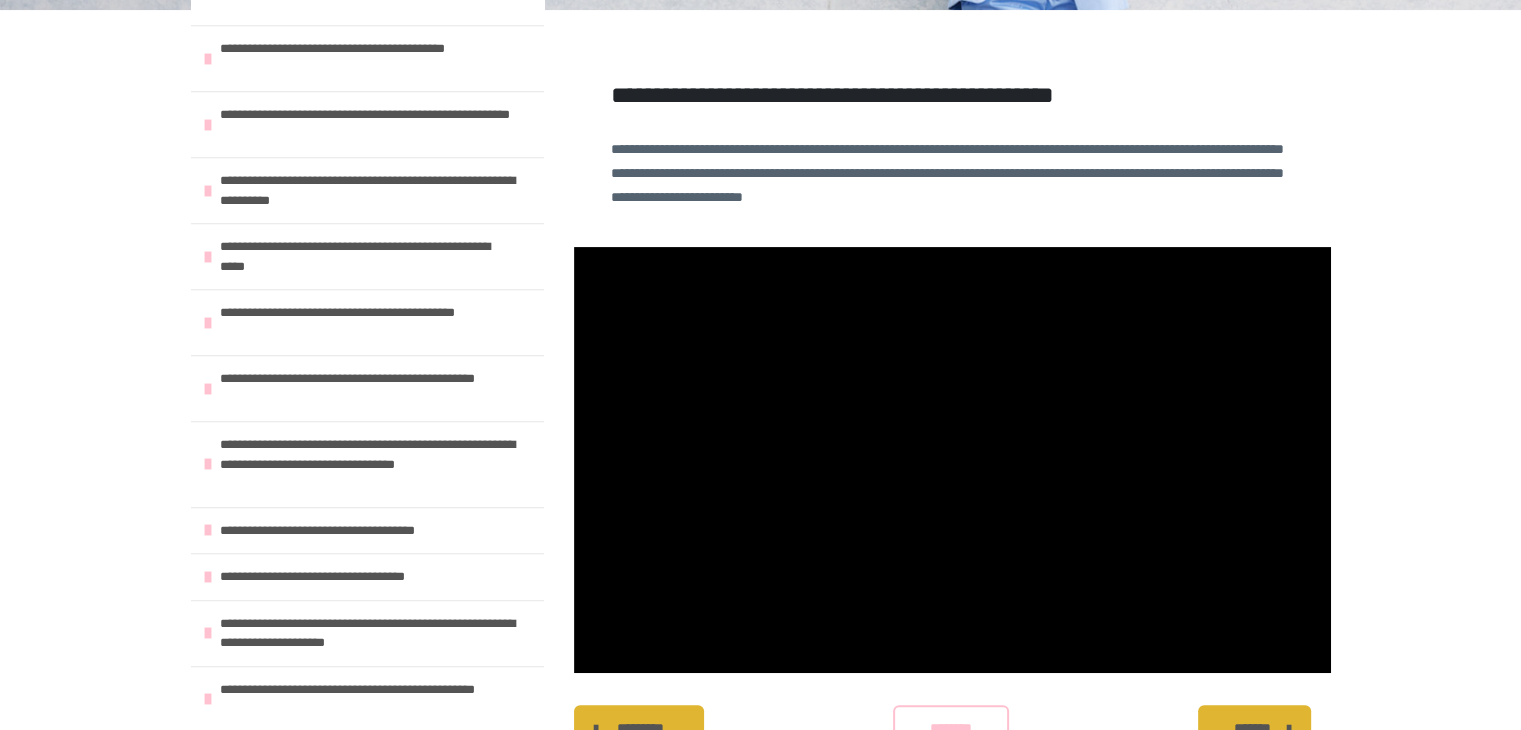 scroll, scrollTop: 1257, scrollLeft: 0, axis: vertical 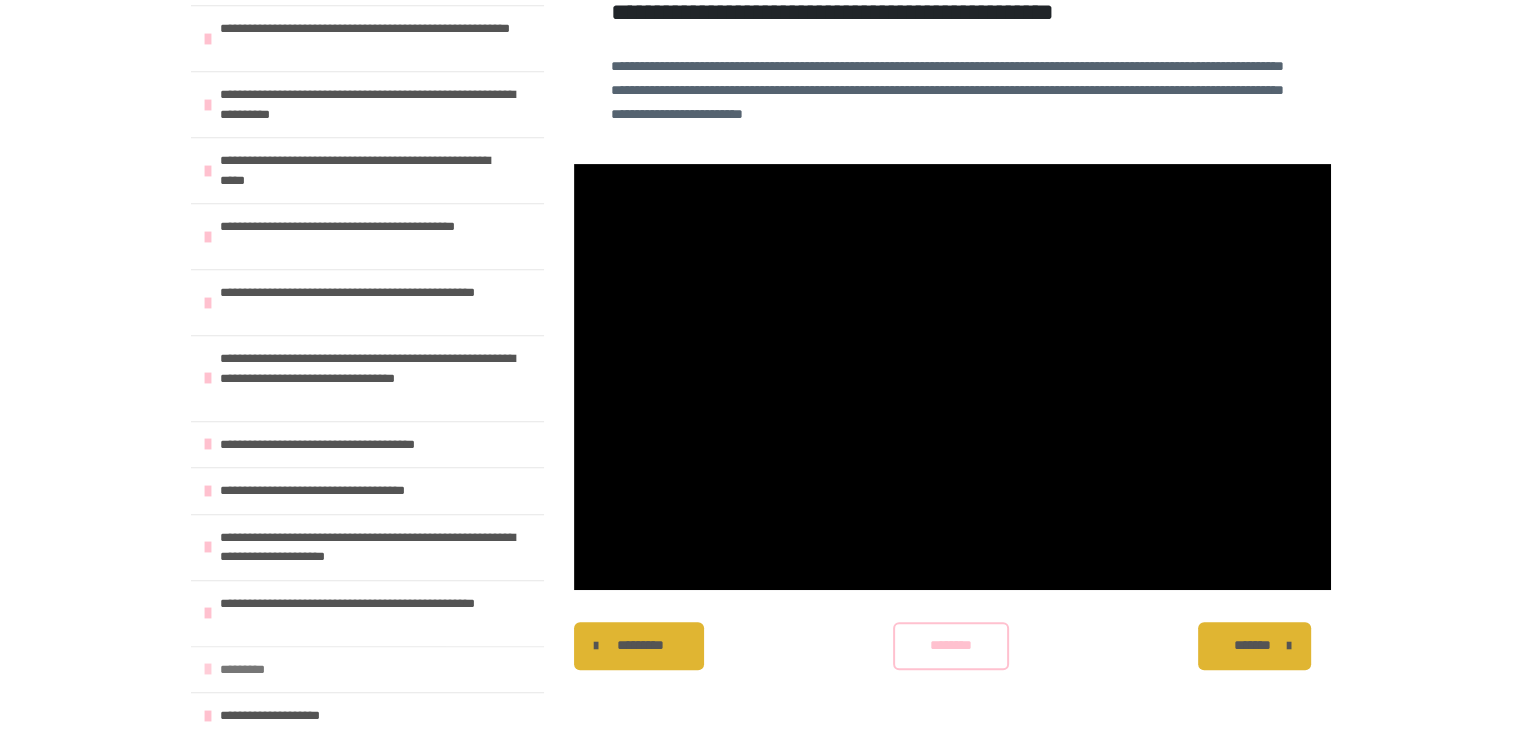 click on "*********" at bounding box center [367, 669] 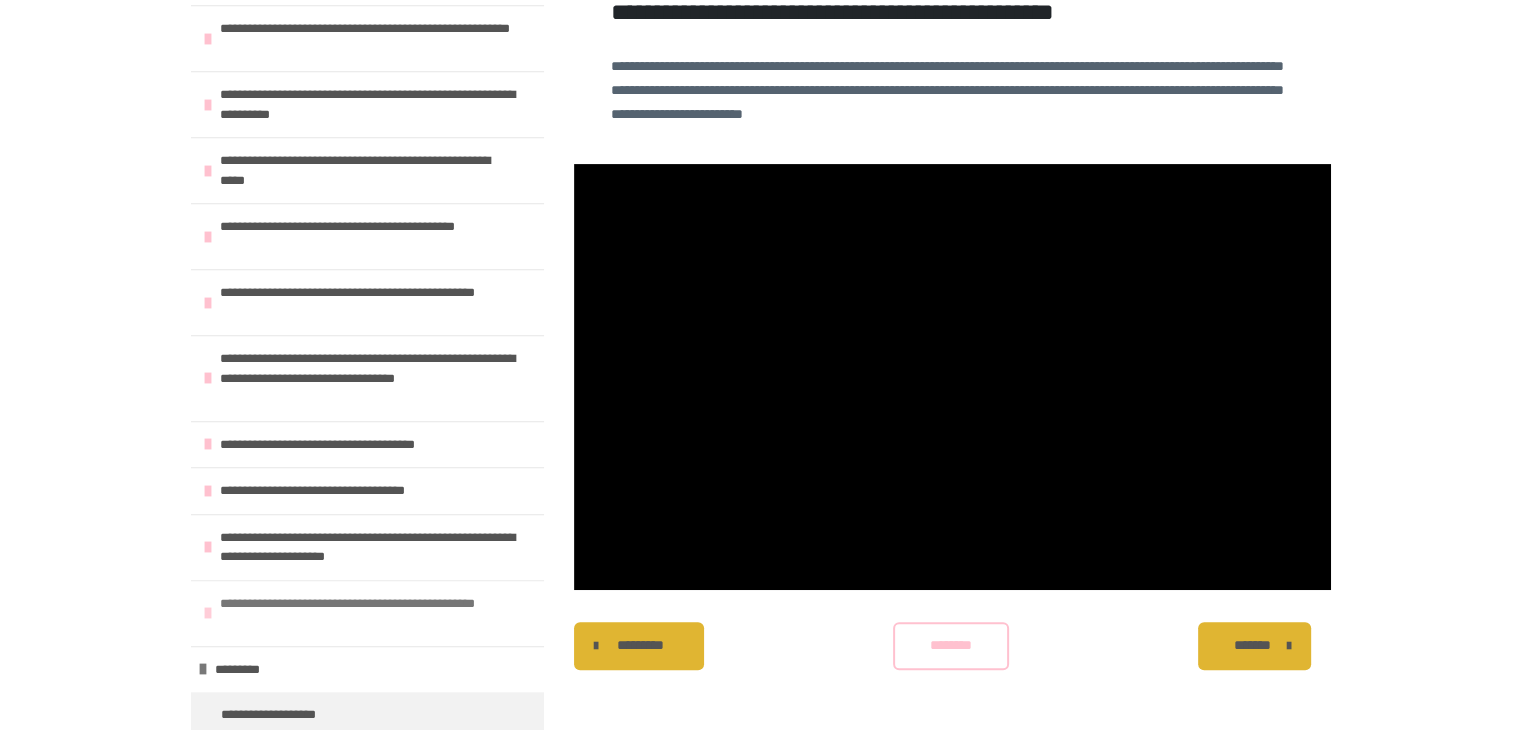 scroll, scrollTop: 1303, scrollLeft: 0, axis: vertical 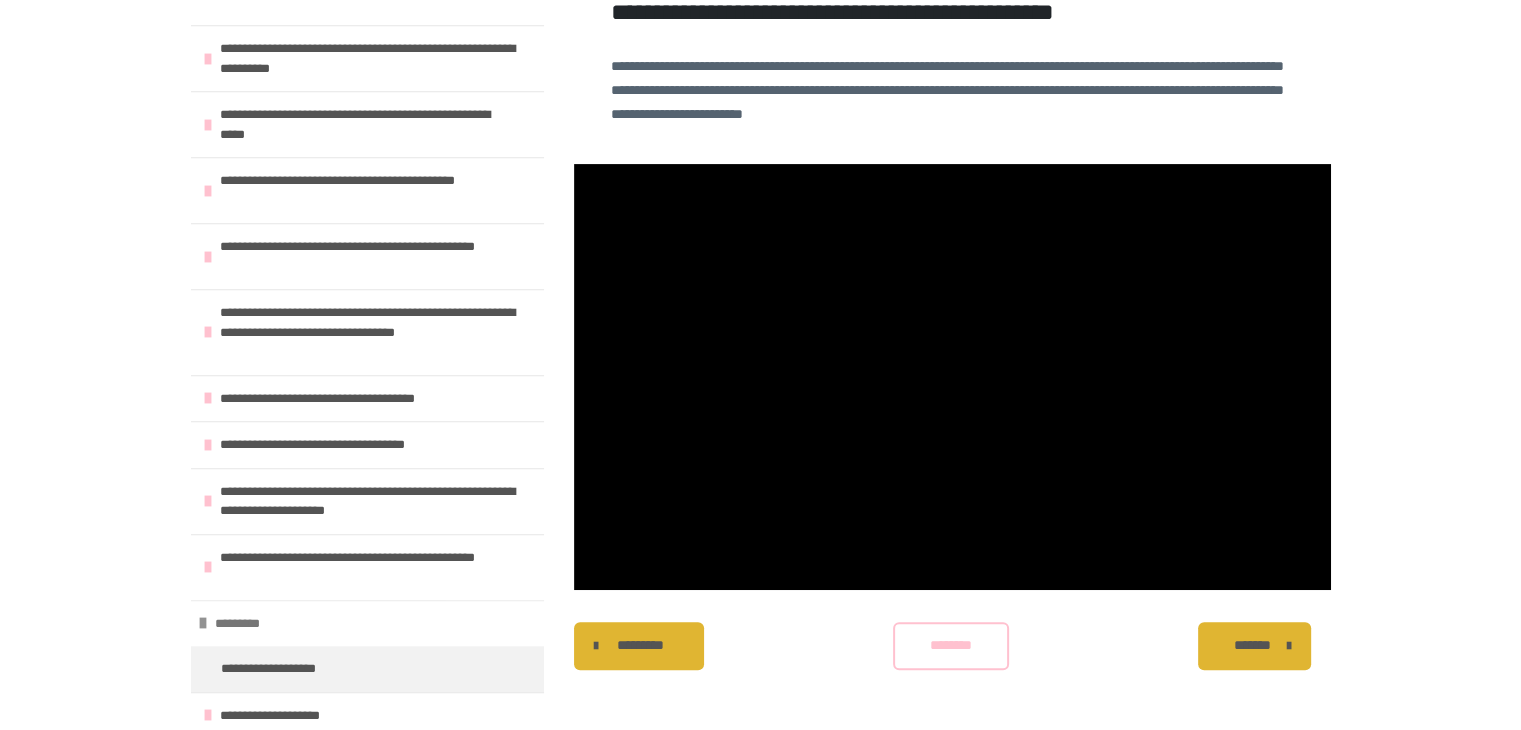 click on "*********" at bounding box center (242, 624) 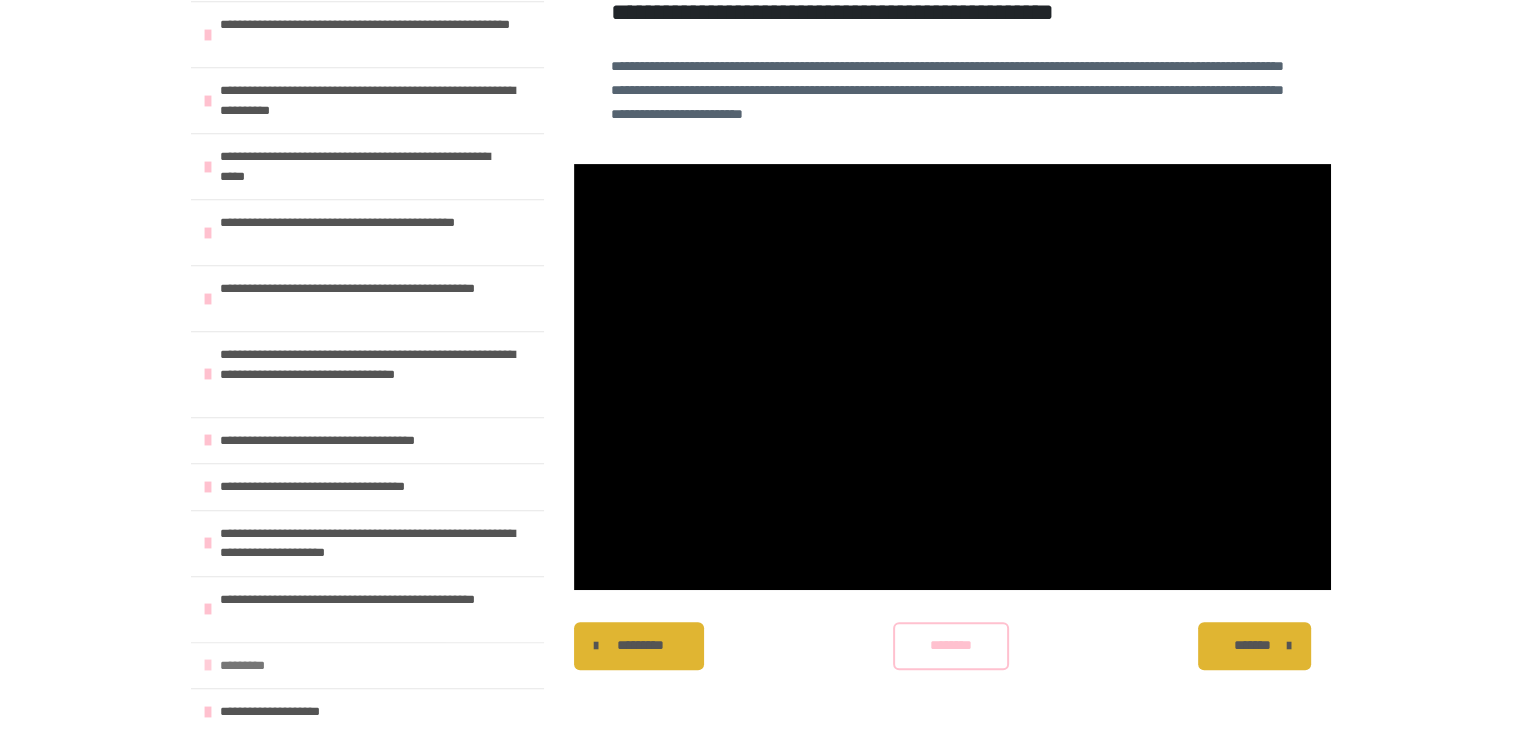 scroll, scrollTop: 1257, scrollLeft: 0, axis: vertical 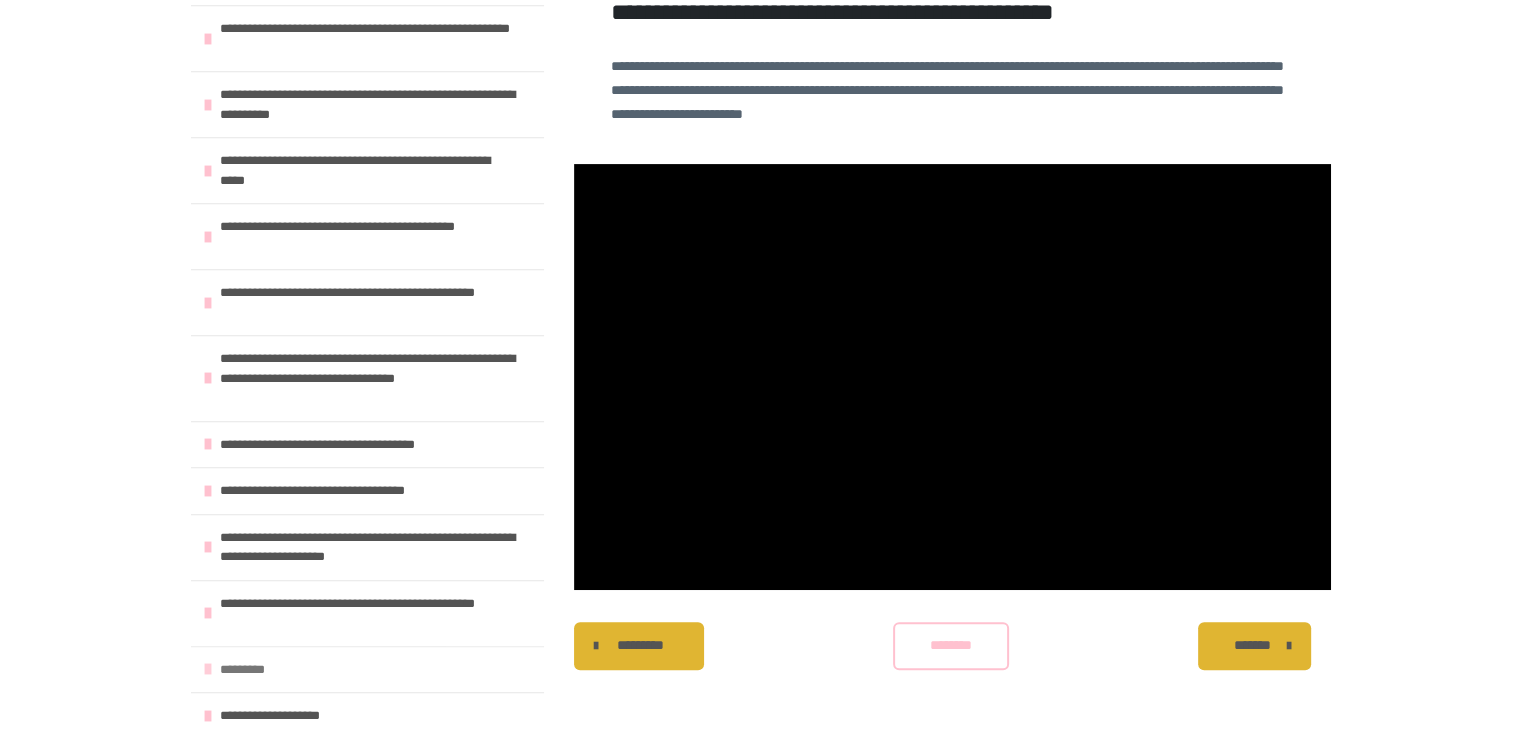 click on "*********" at bounding box center [247, 670] 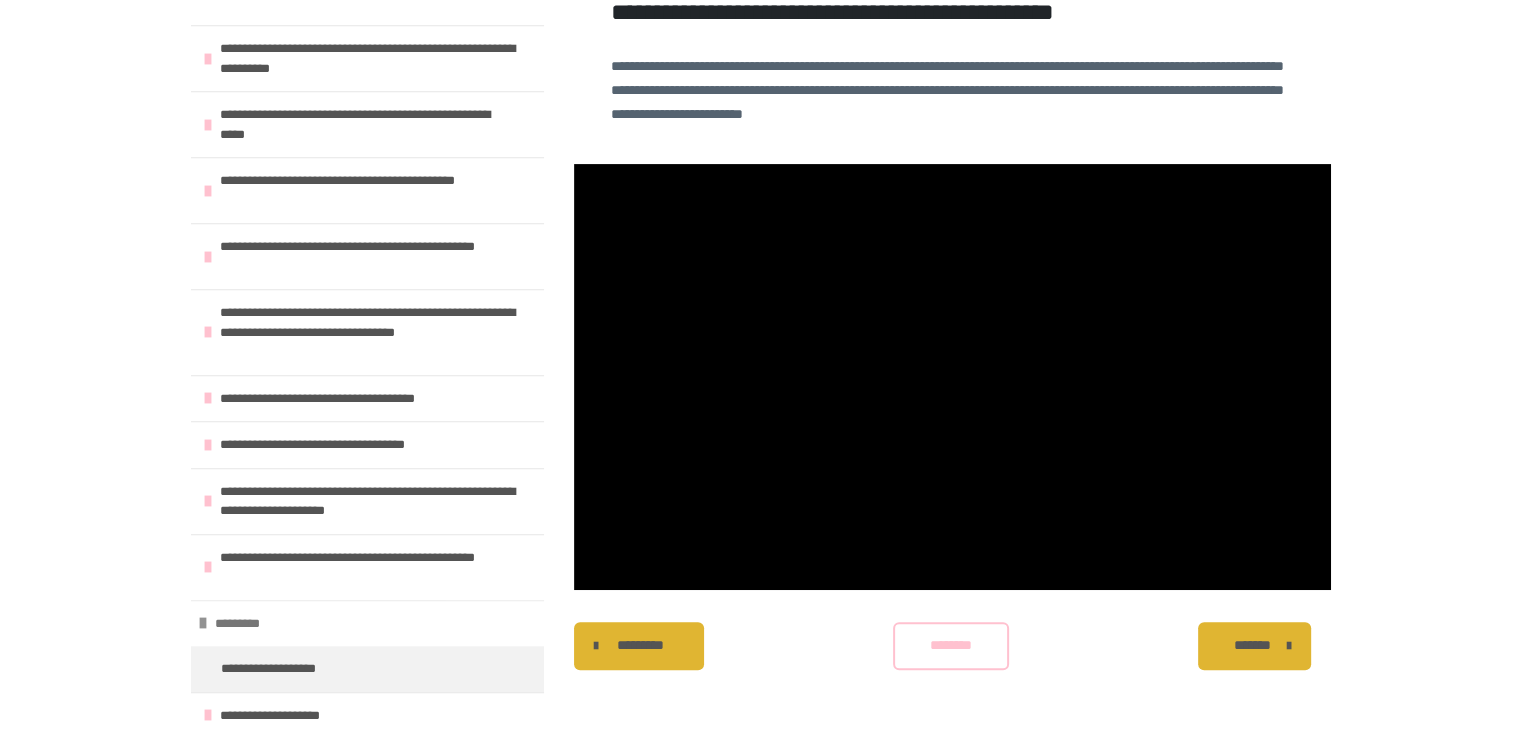 click on "**********" at bounding box center [288, 669] 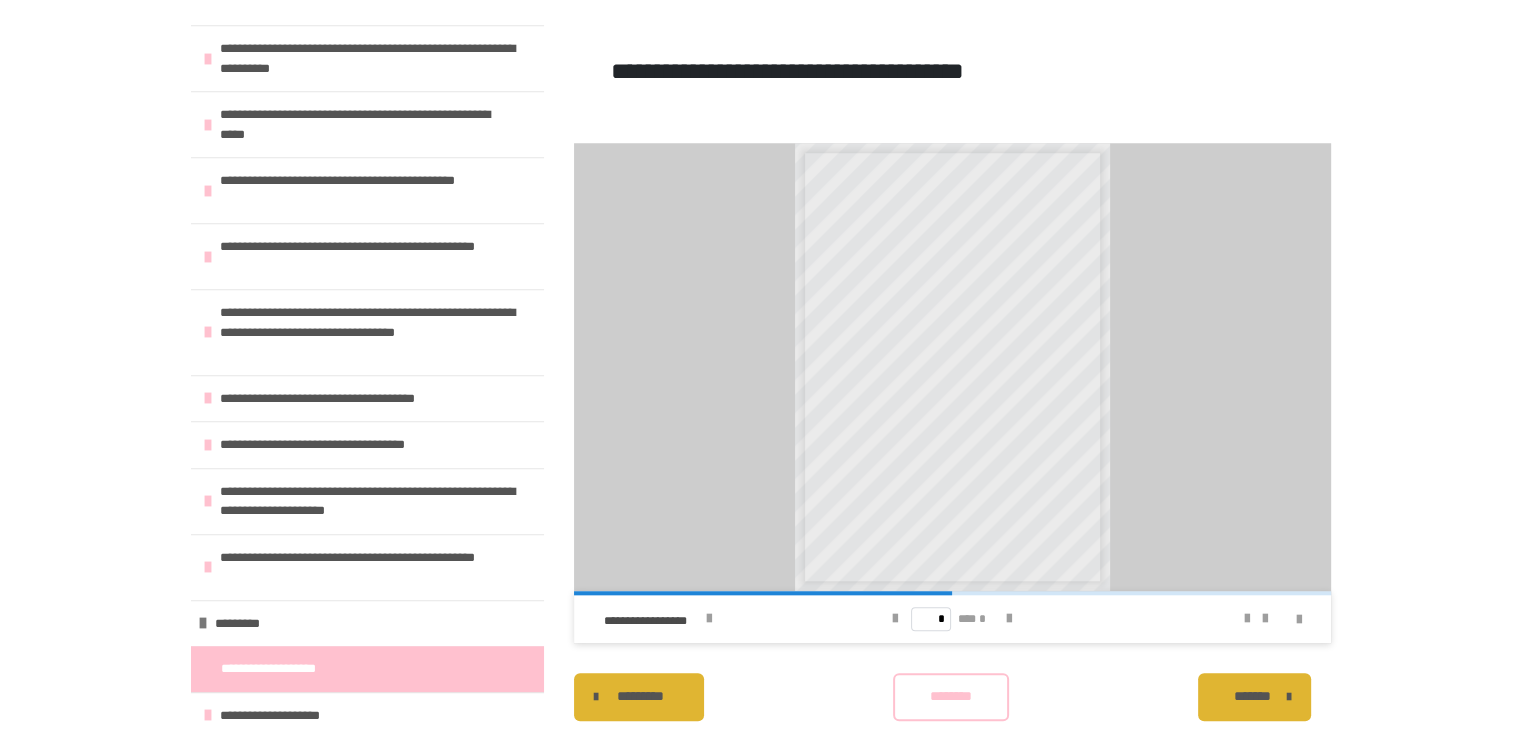 scroll, scrollTop: 1706, scrollLeft: 0, axis: vertical 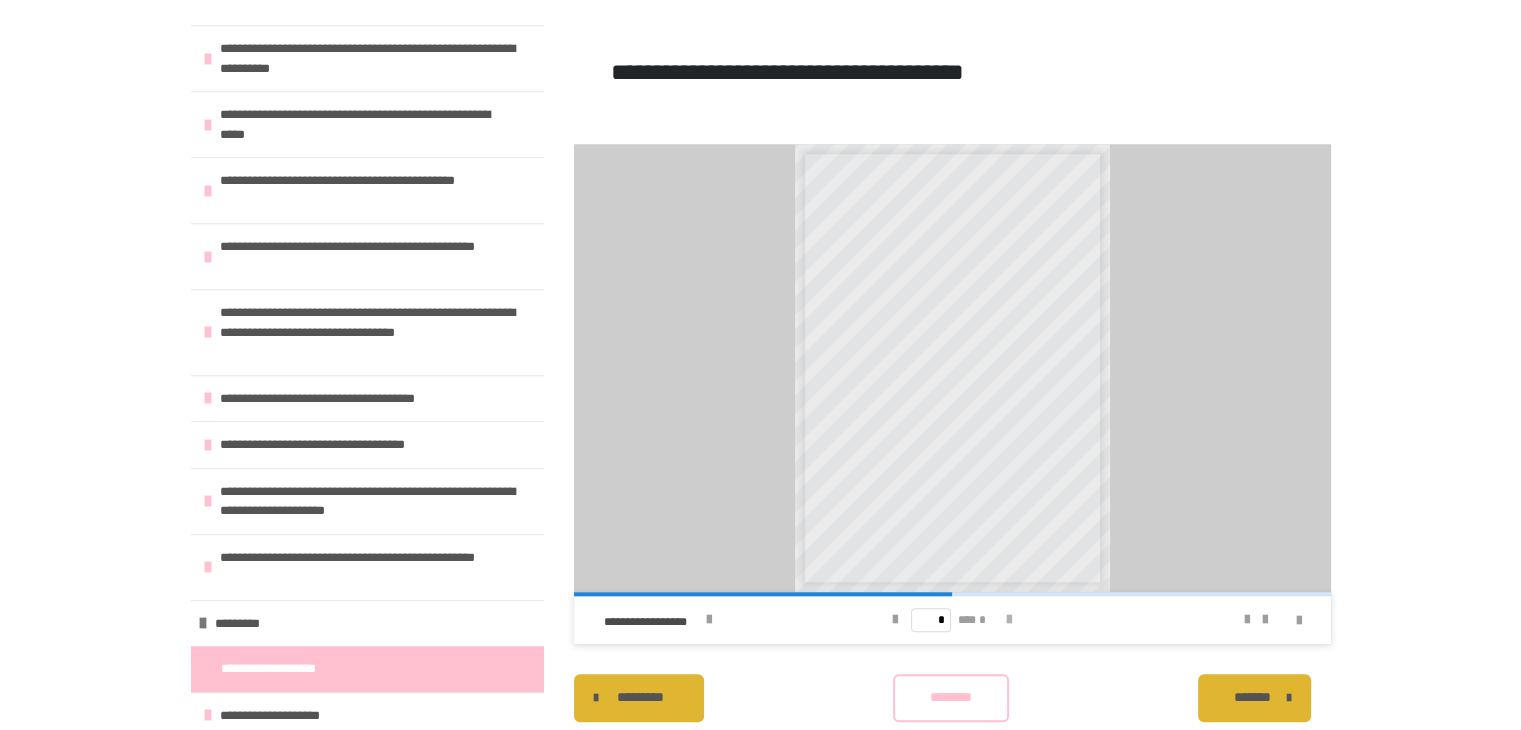 click at bounding box center [1009, 620] 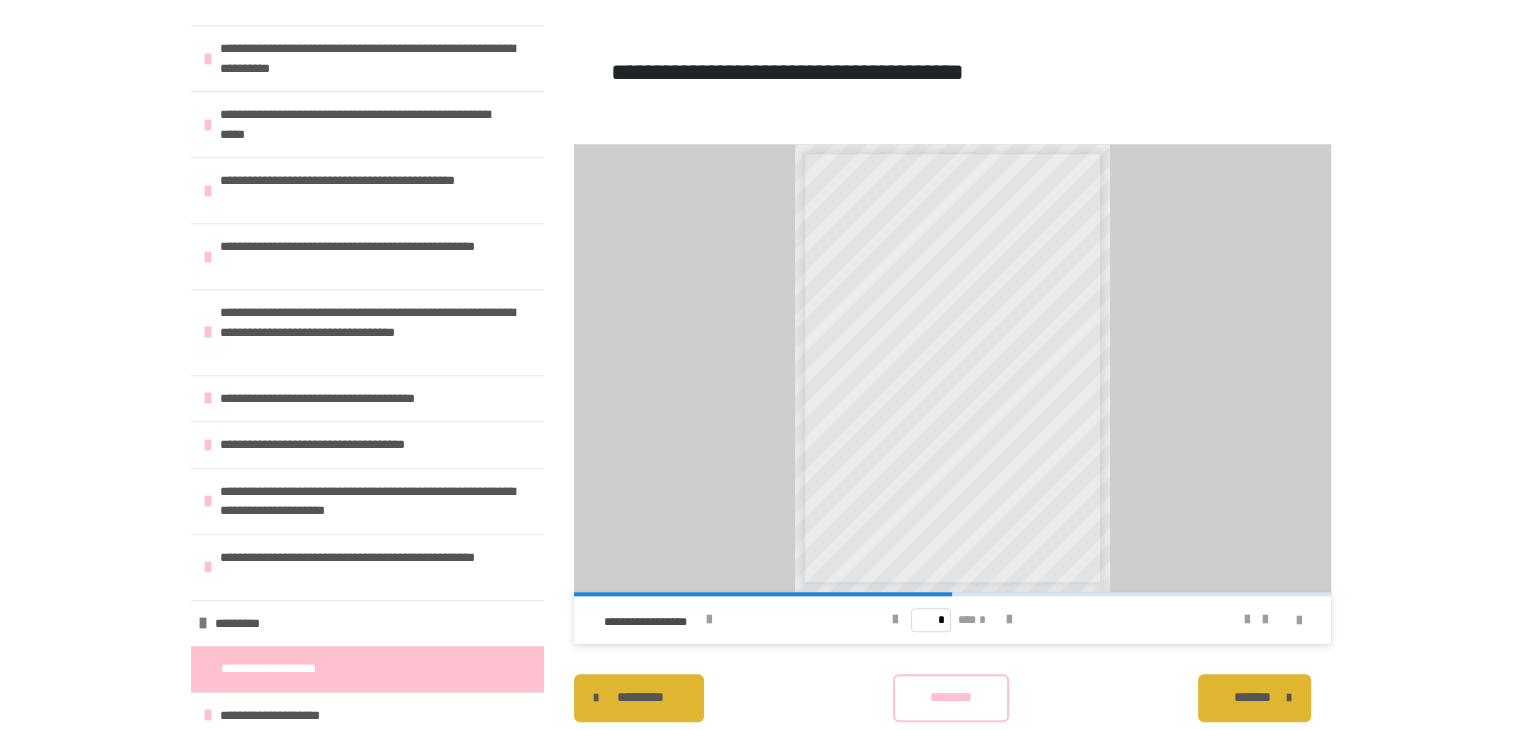 type on "*" 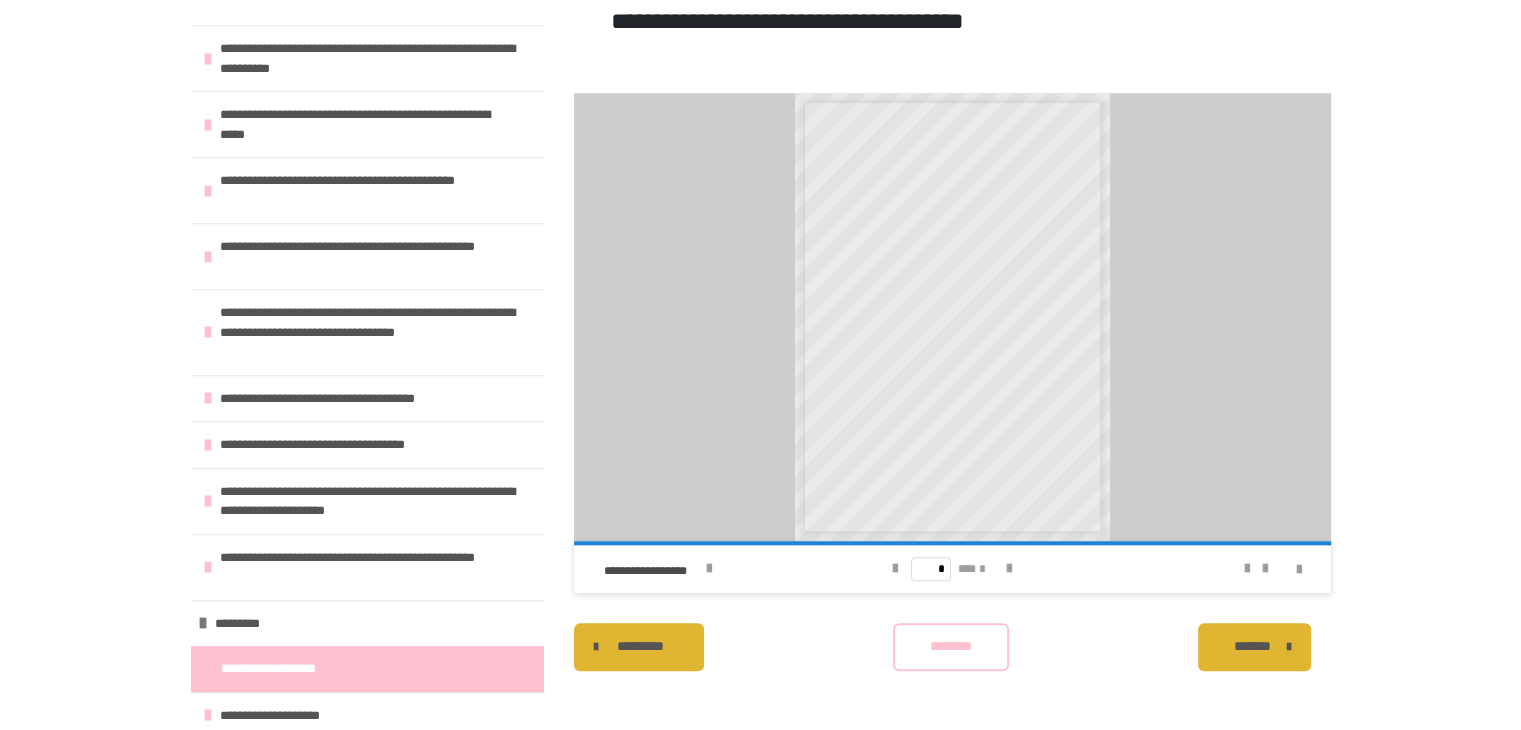 scroll, scrollTop: 1741, scrollLeft: 0, axis: vertical 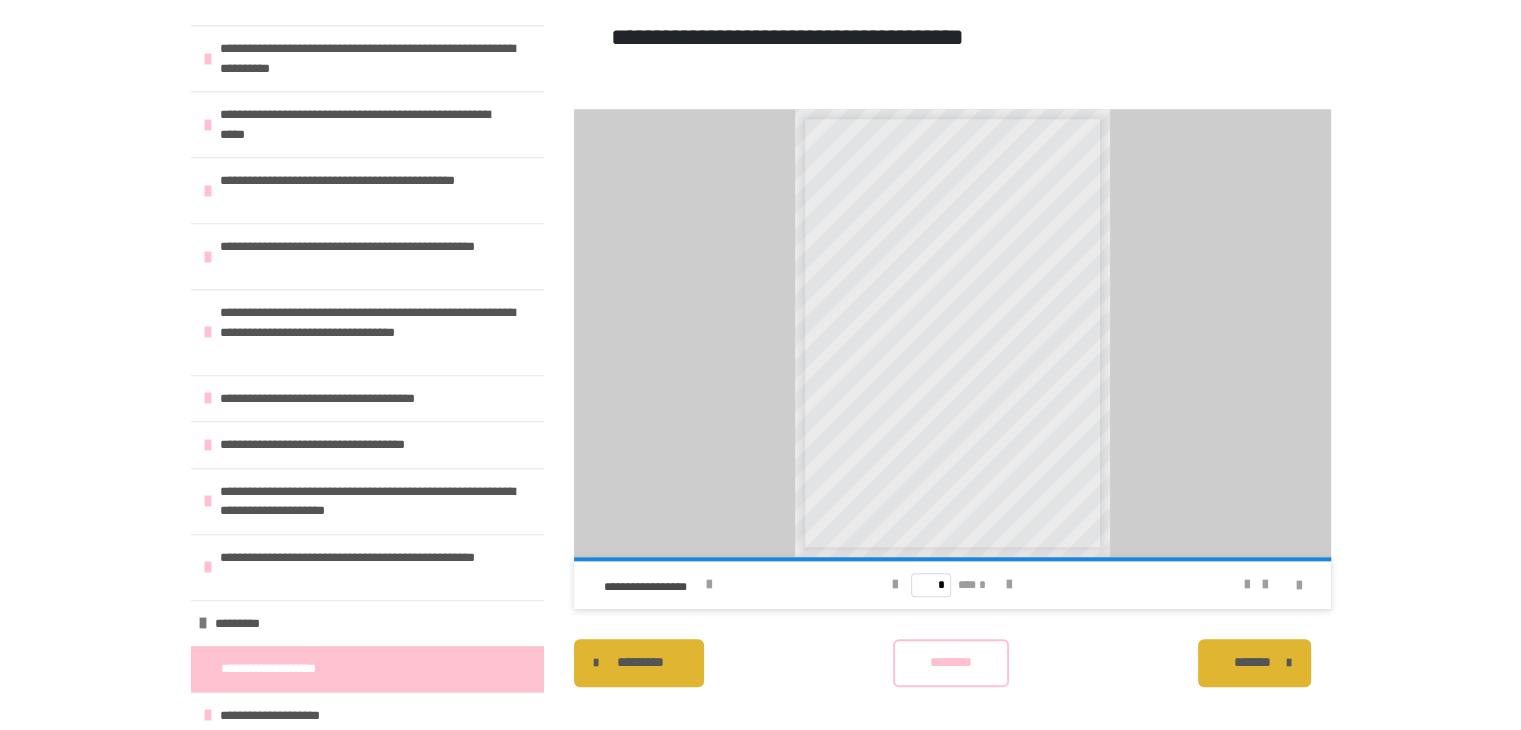 click on "**********" at bounding box center [288, 669] 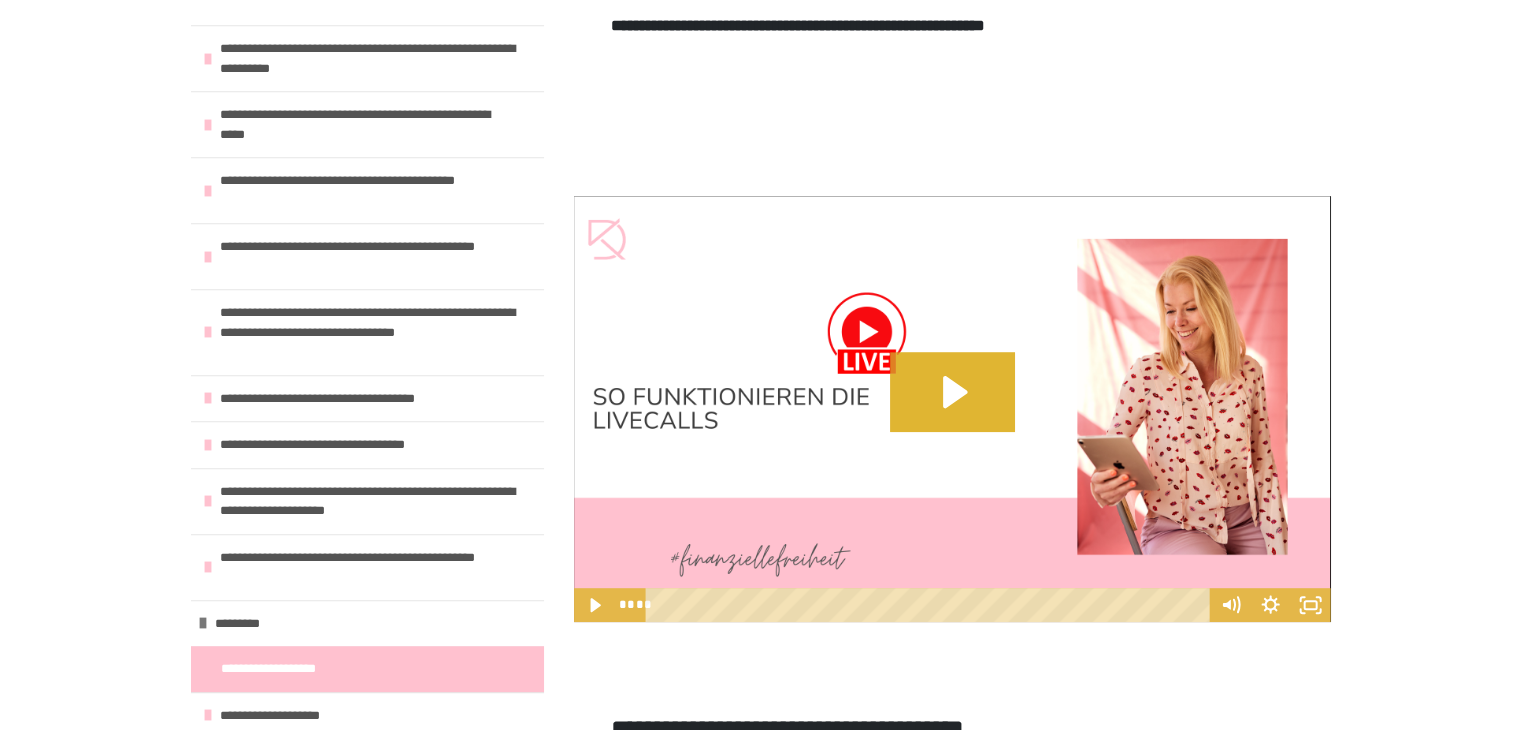 scroll, scrollTop: 1046, scrollLeft: 0, axis: vertical 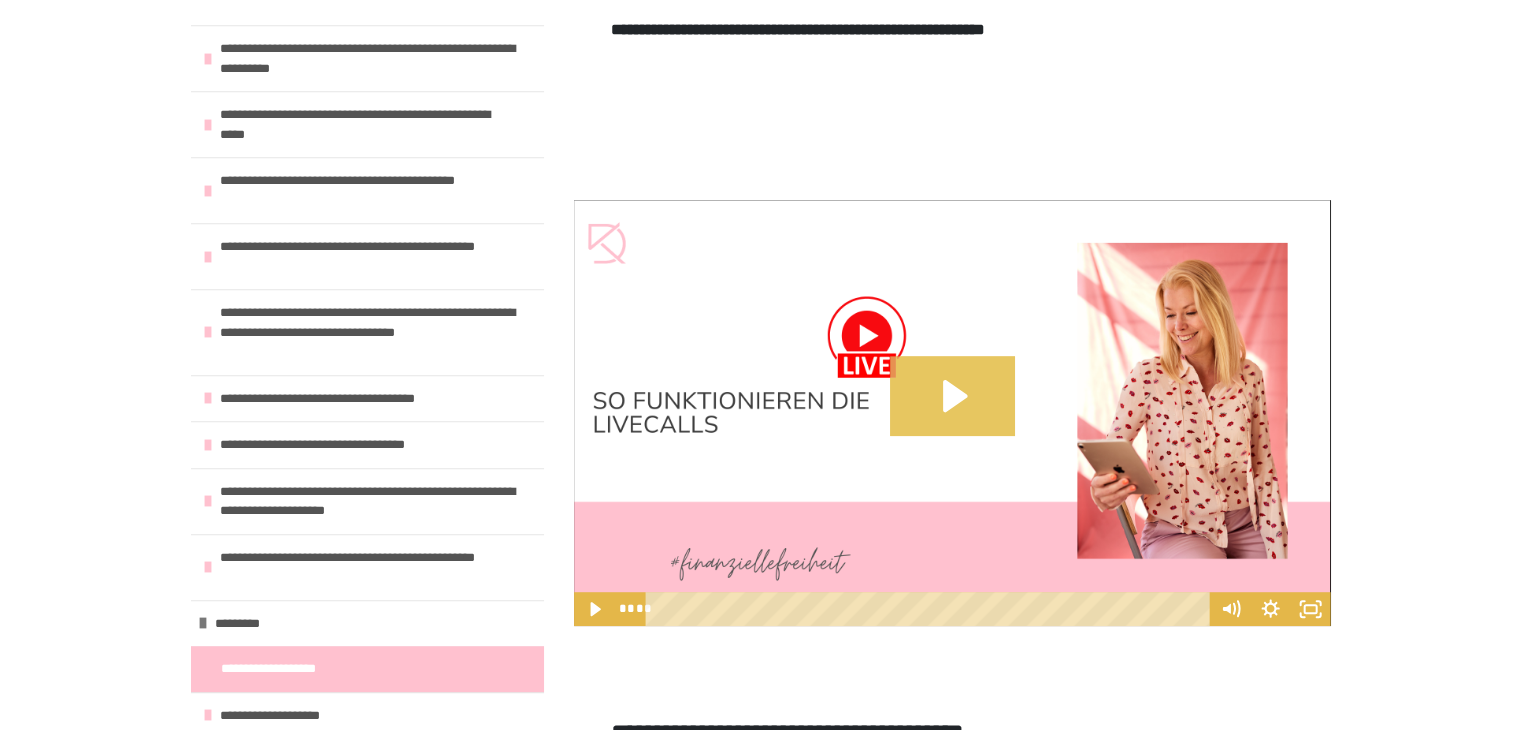 click 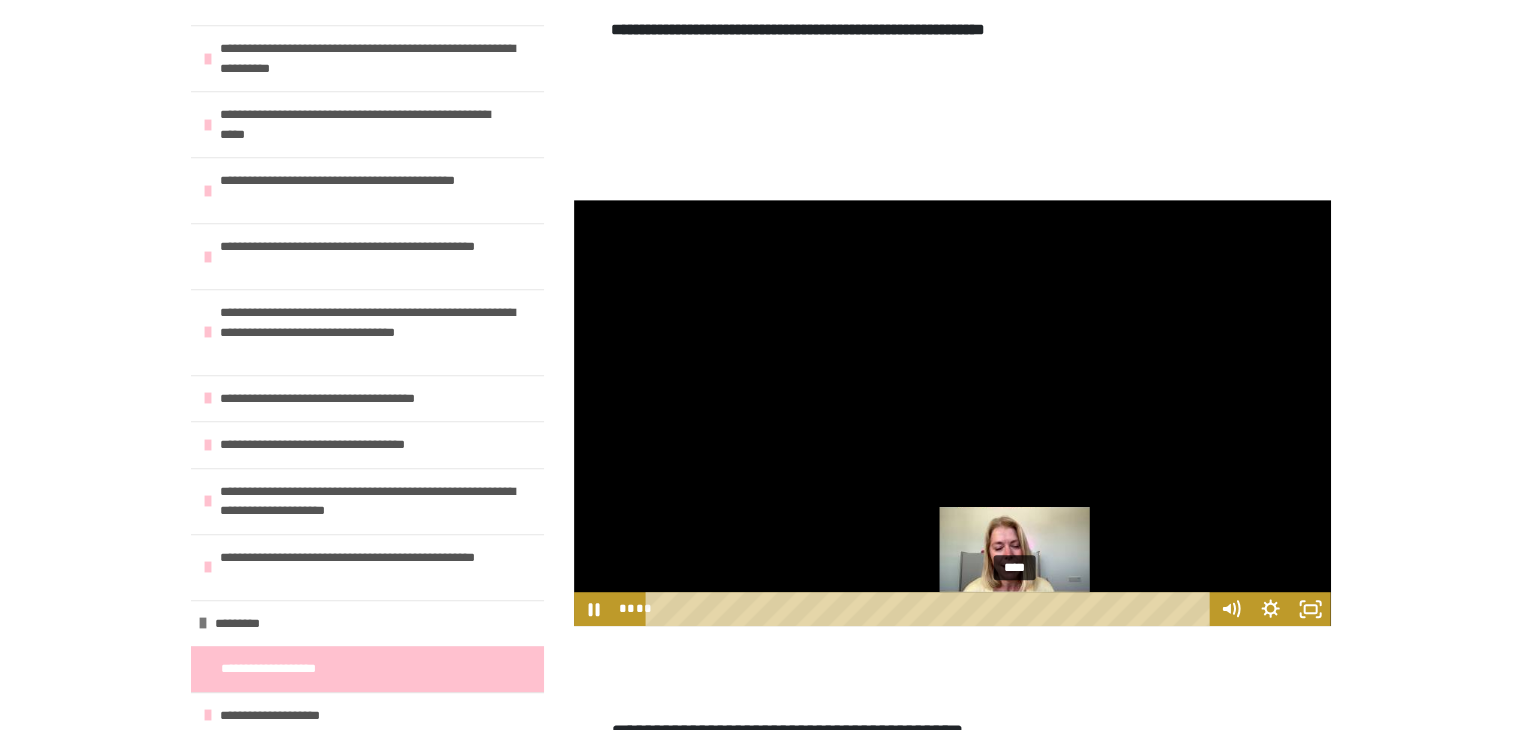 click on "****" at bounding box center [930, 609] 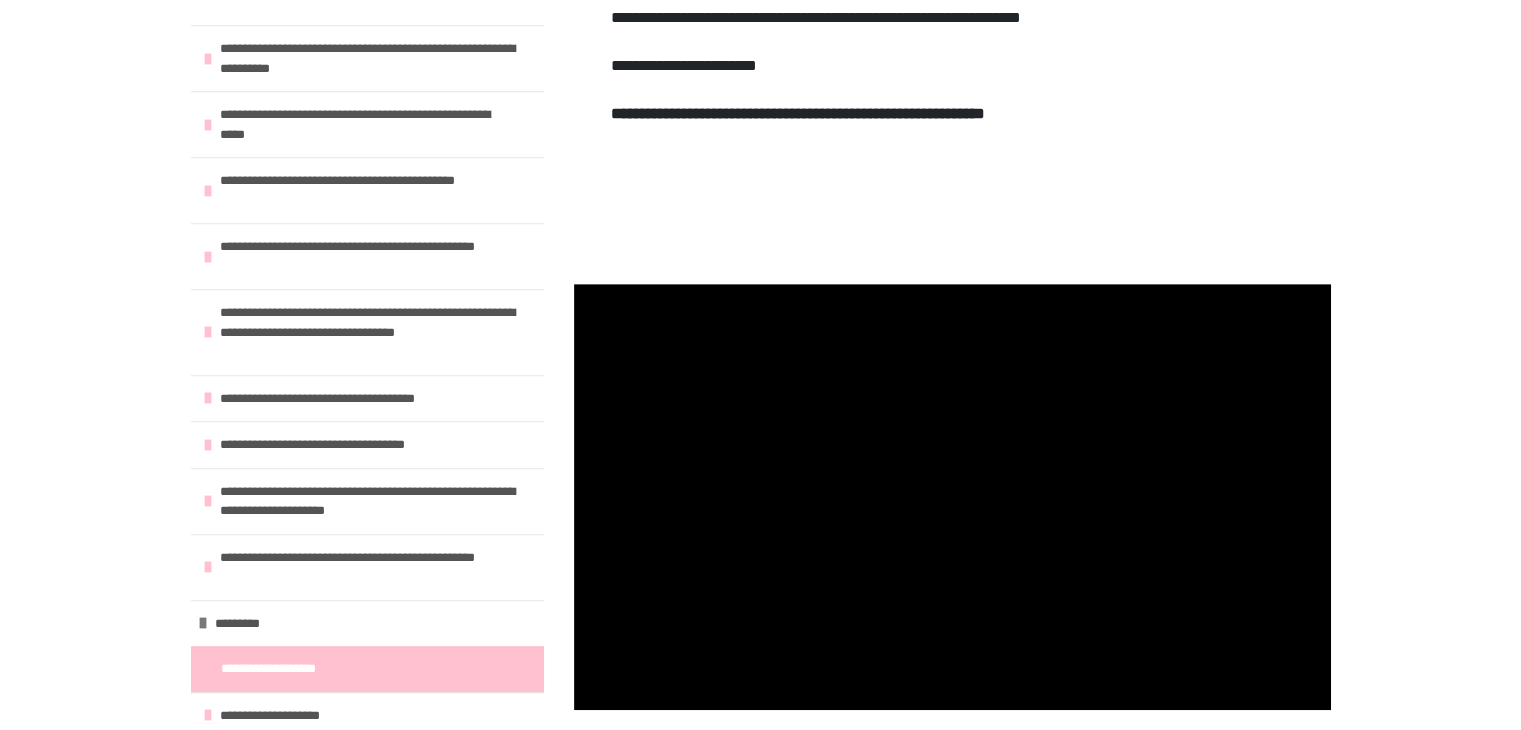 scroll, scrollTop: 964, scrollLeft: 0, axis: vertical 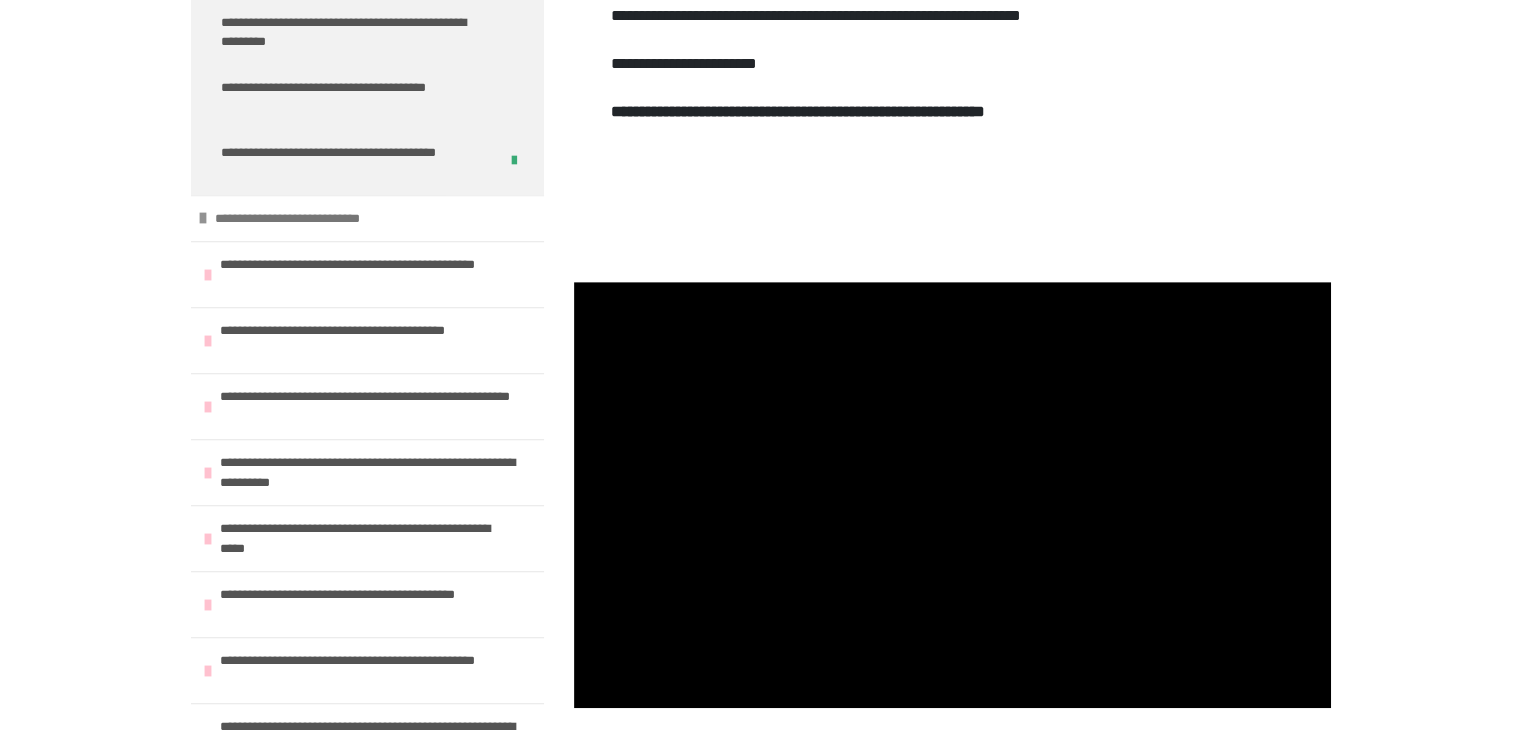 click on "**********" at bounding box center (310, 219) 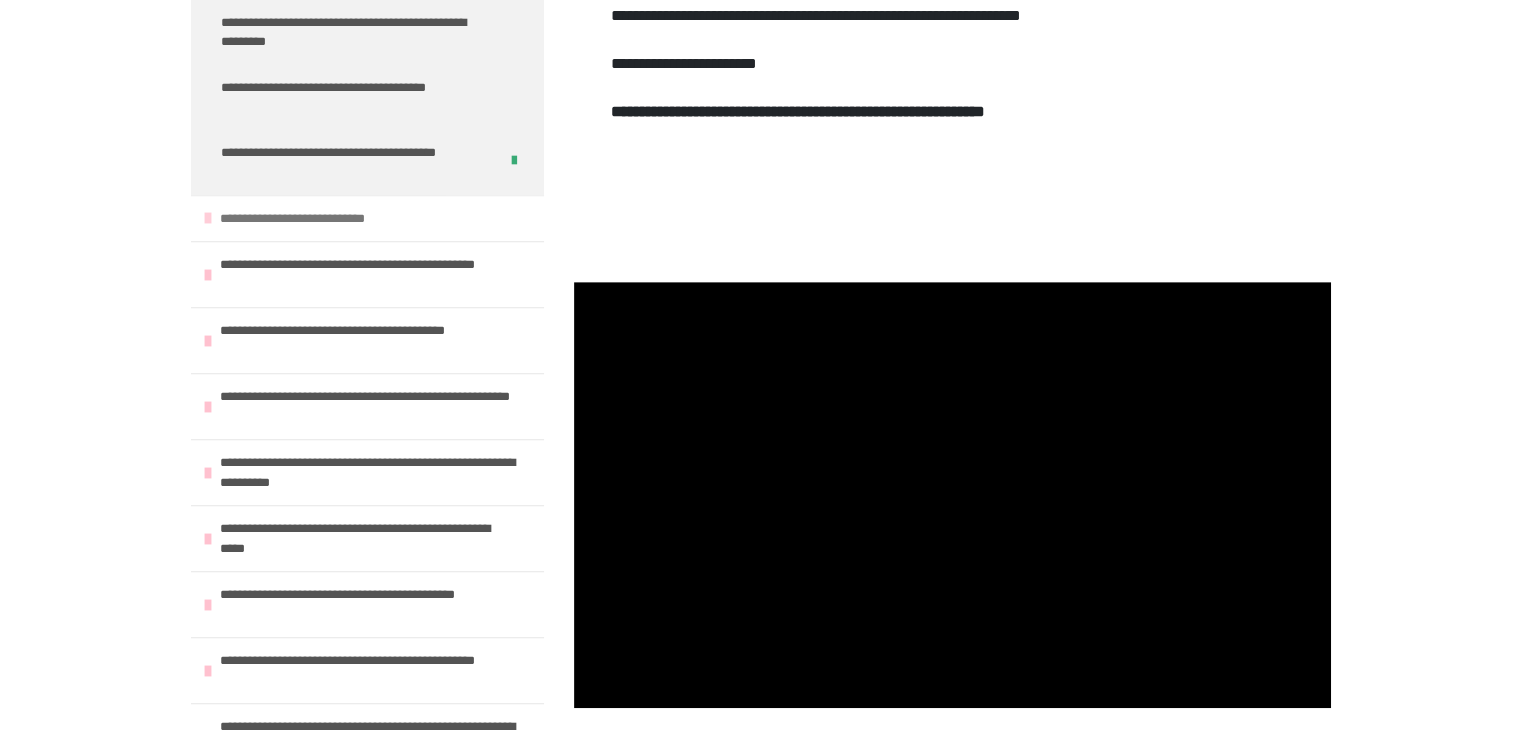 click on "**********" at bounding box center [315, 219] 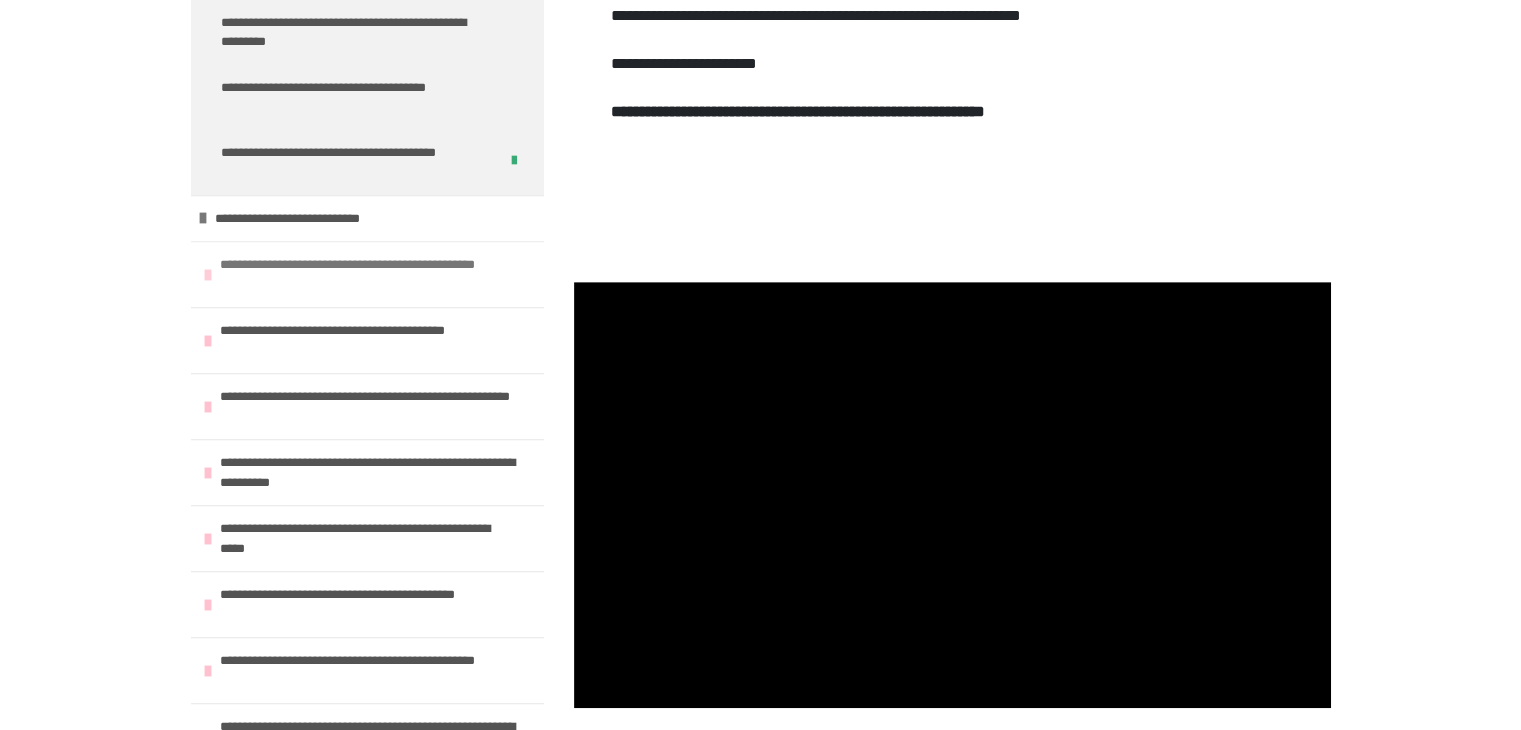 click on "**********" at bounding box center [369, 274] 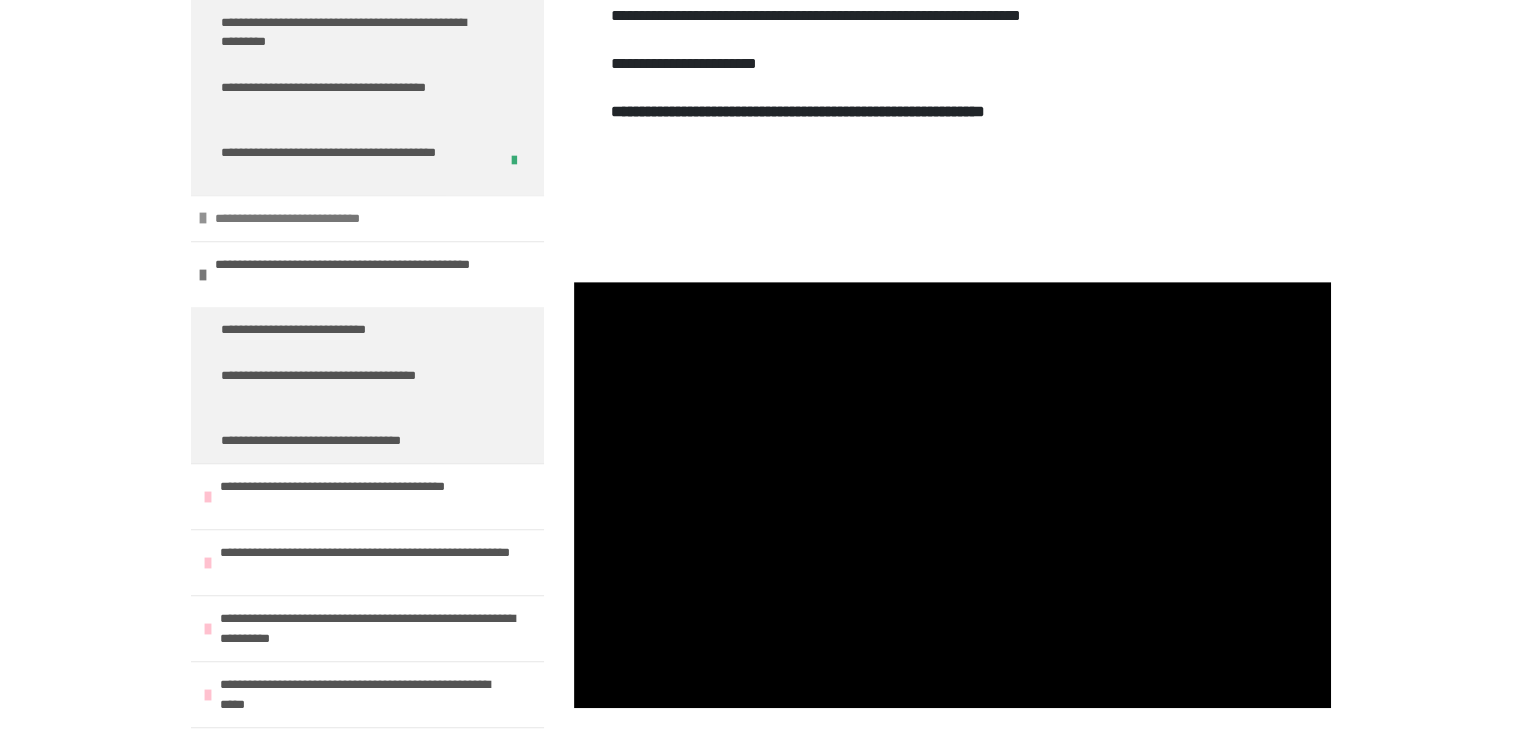 click at bounding box center (203, 218) 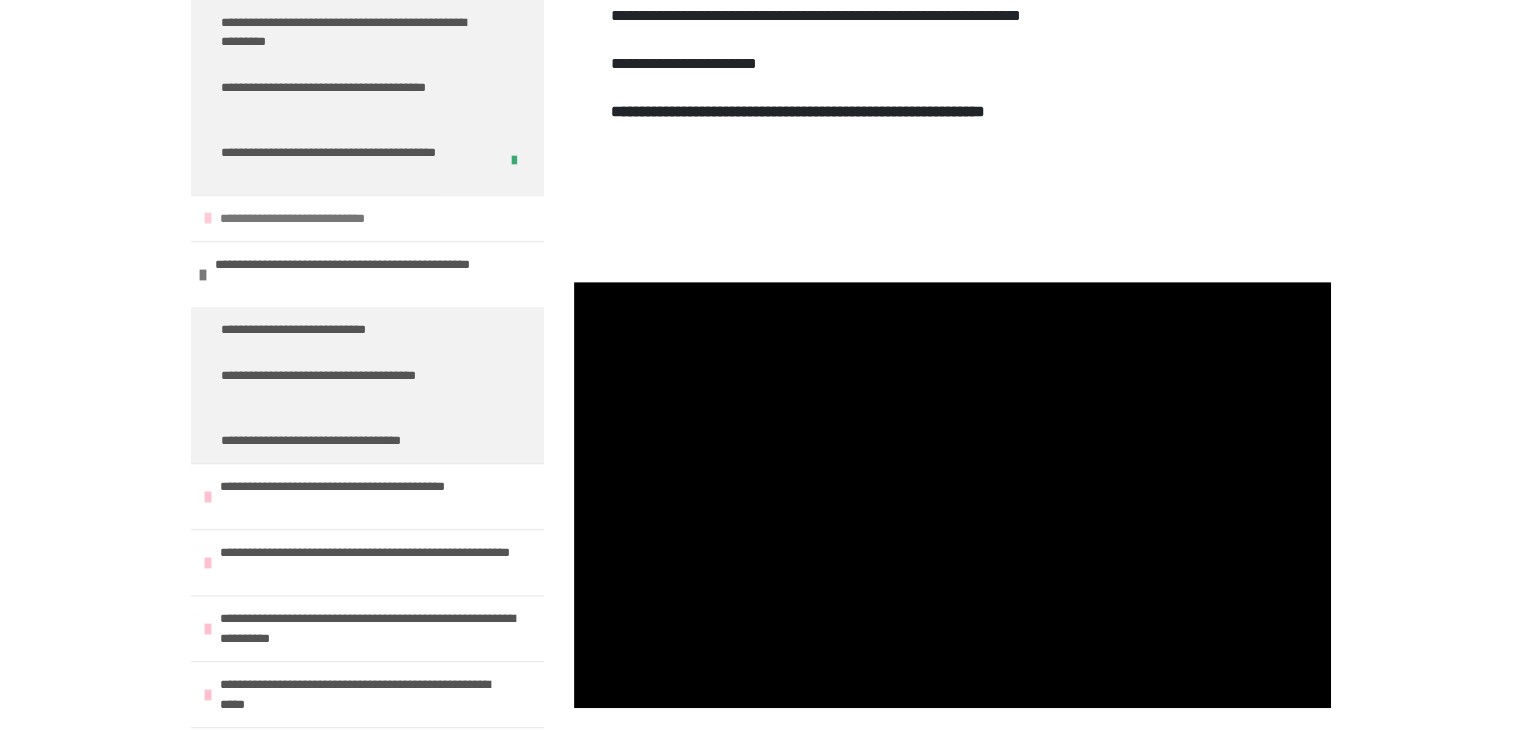 click at bounding box center [208, 218] 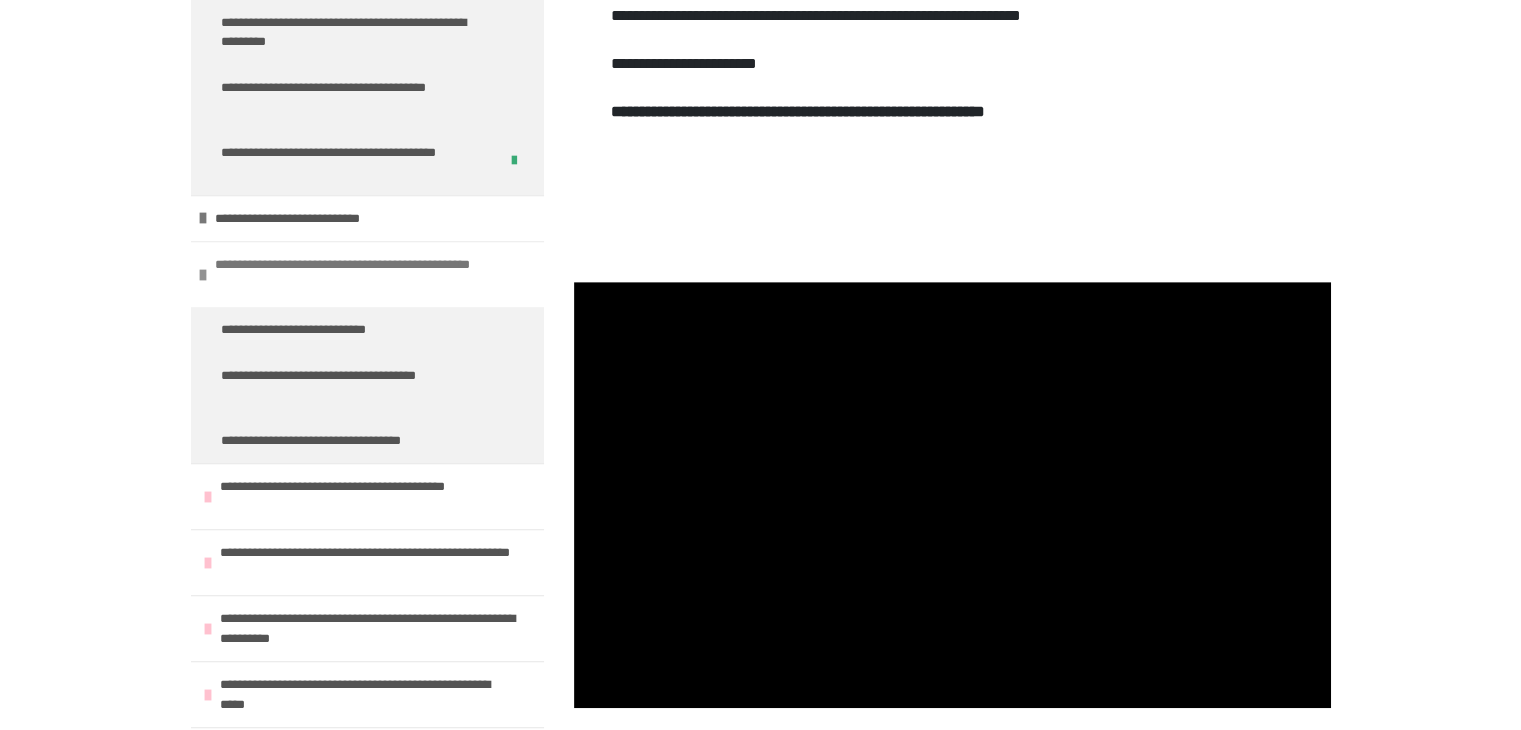 click on "**********" at bounding box center (364, 274) 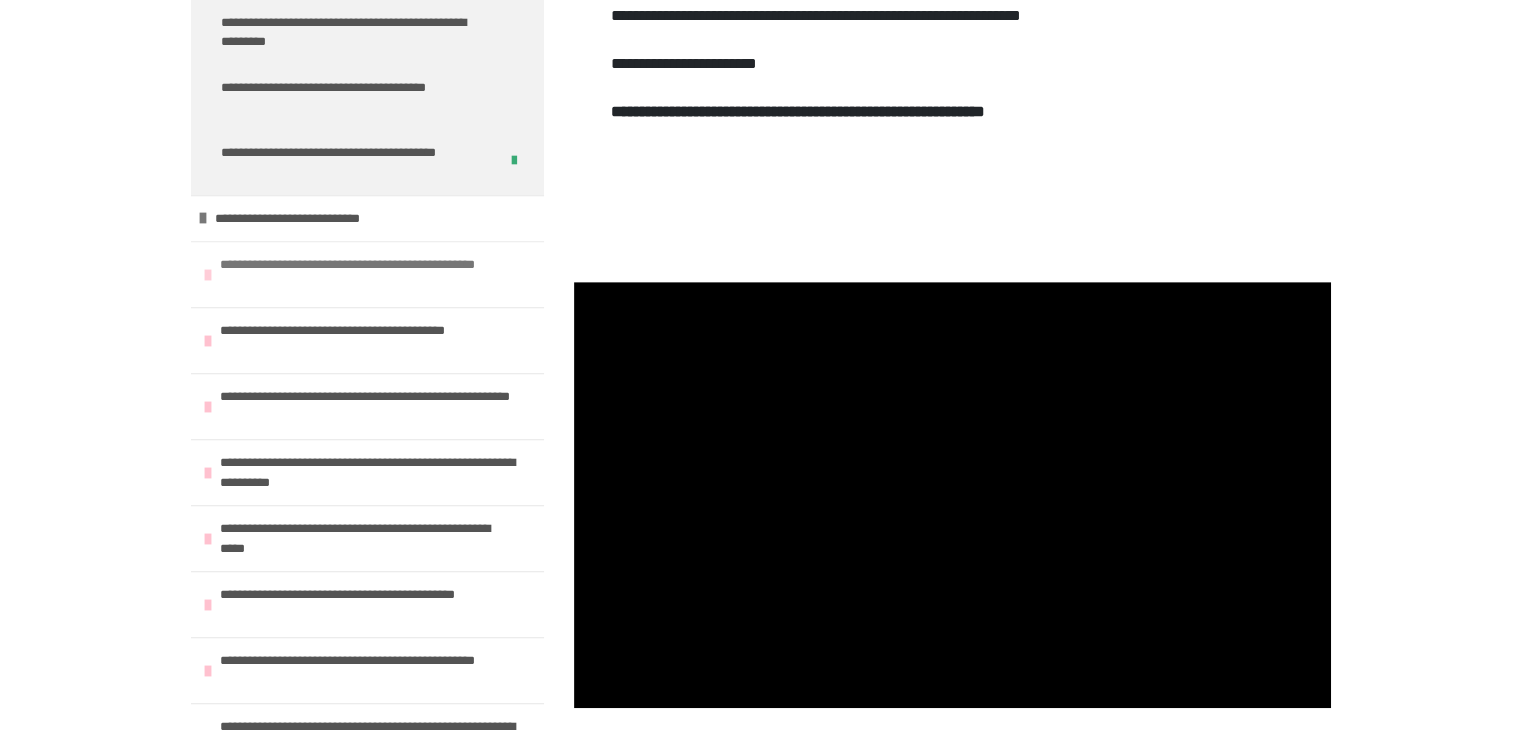 click on "**********" at bounding box center (369, 274) 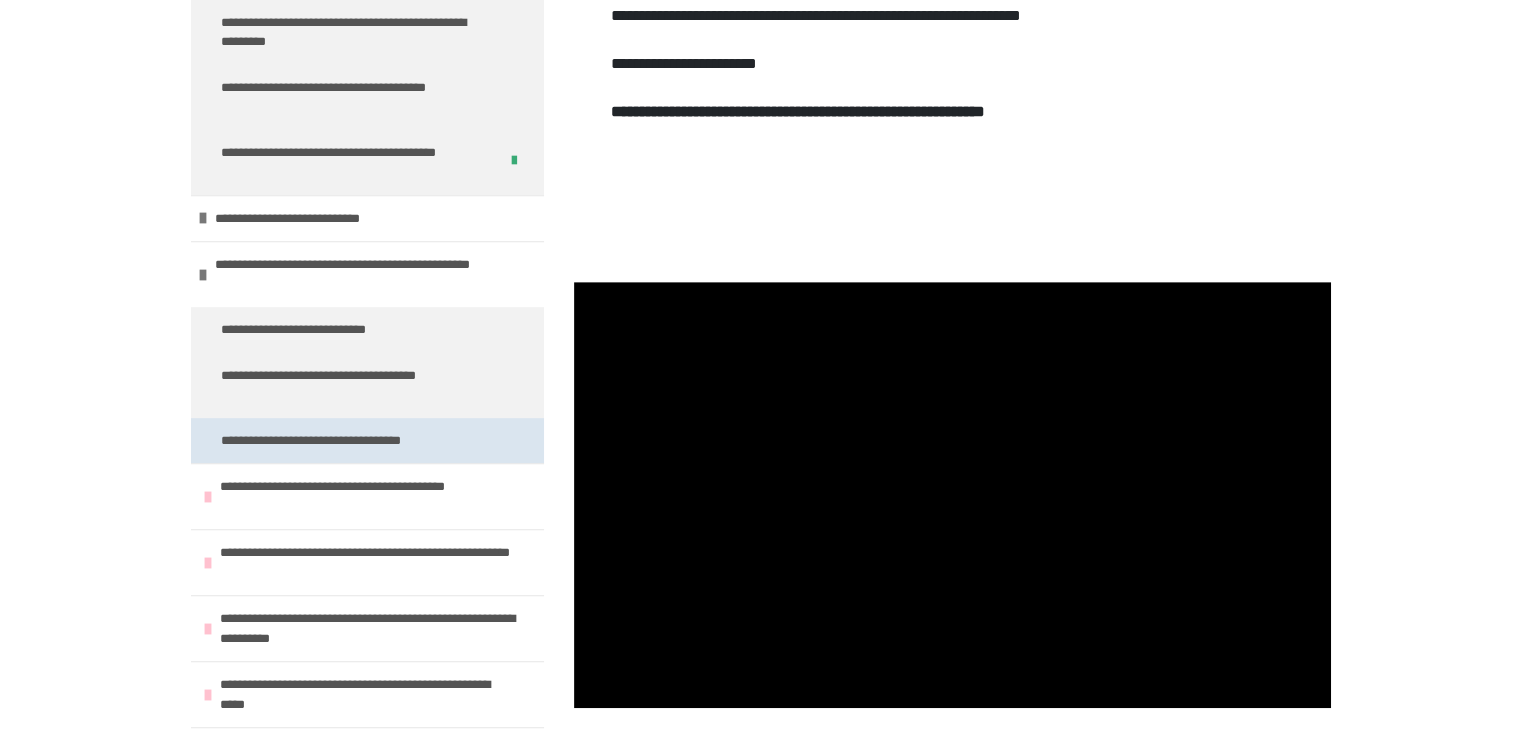click on "**********" at bounding box center [345, 441] 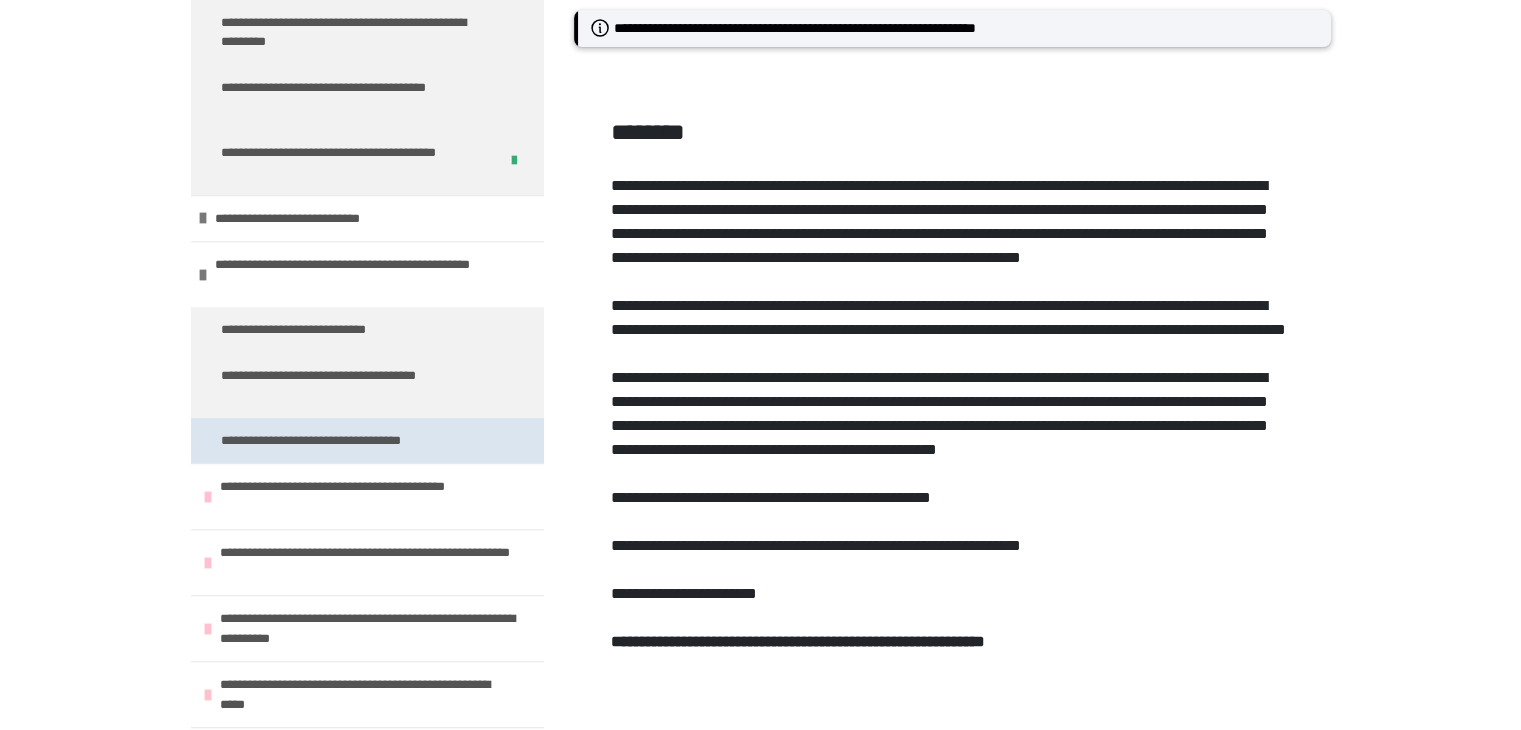 scroll, scrollTop: 397, scrollLeft: 0, axis: vertical 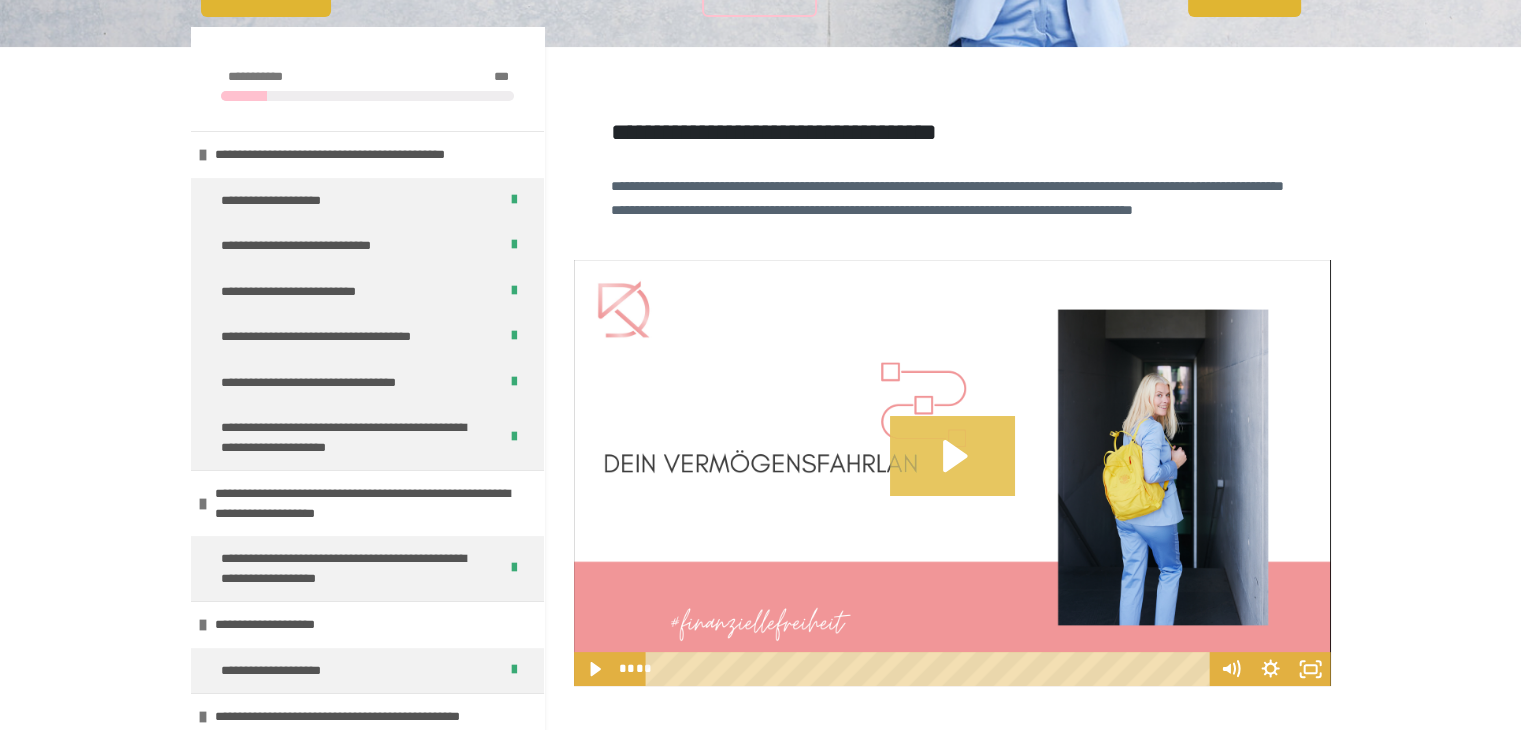 click 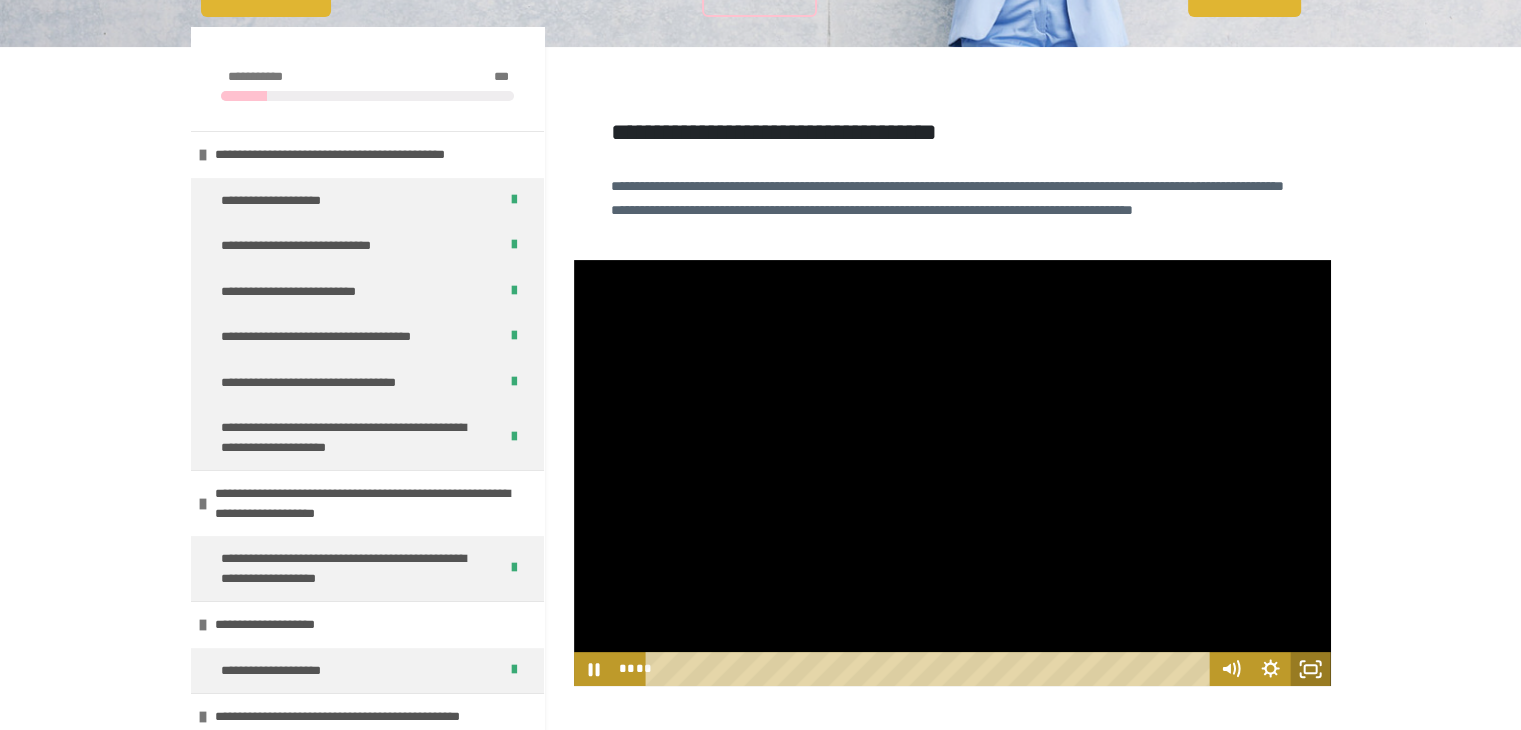 click 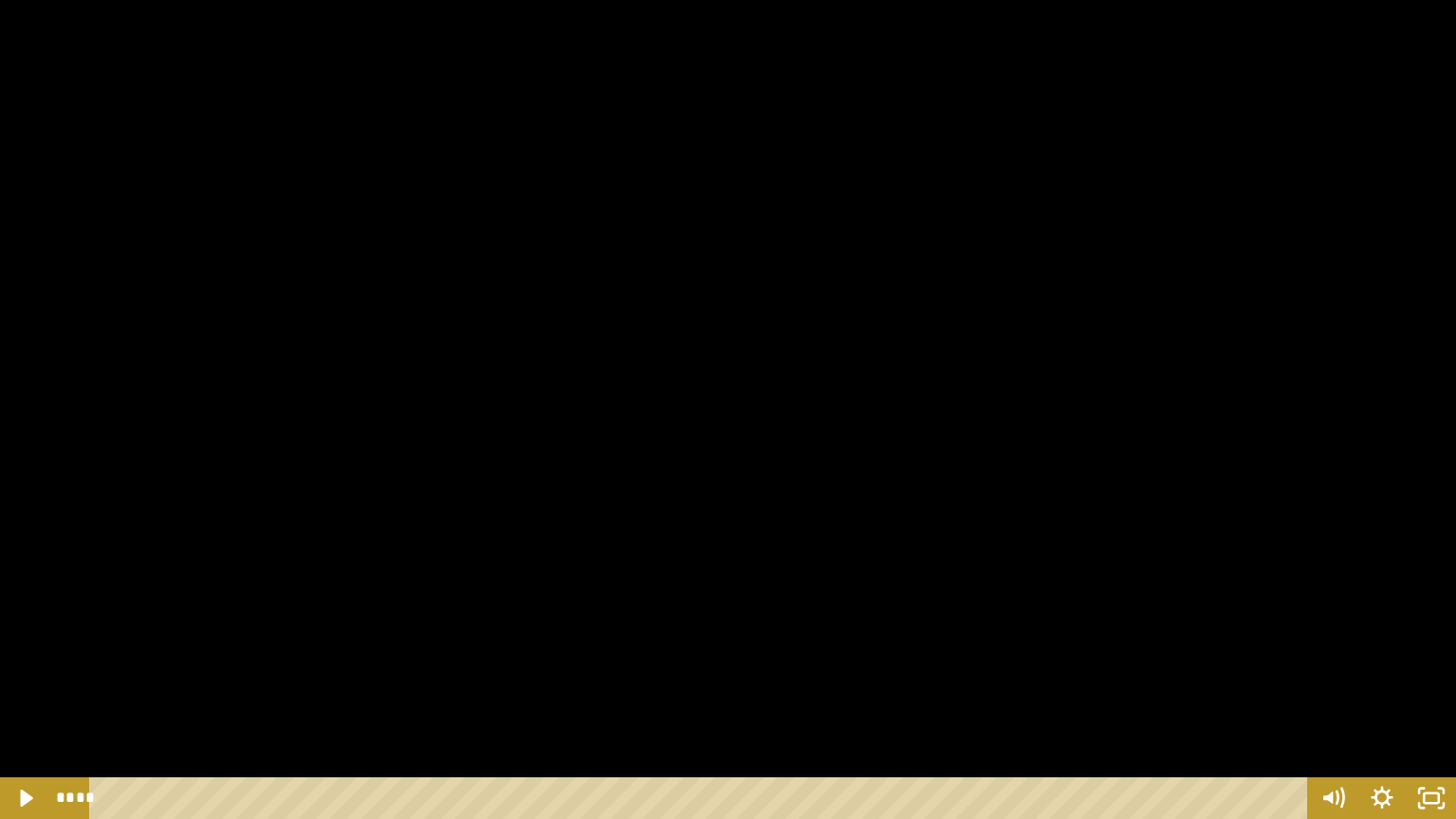 click at bounding box center [728, 410] 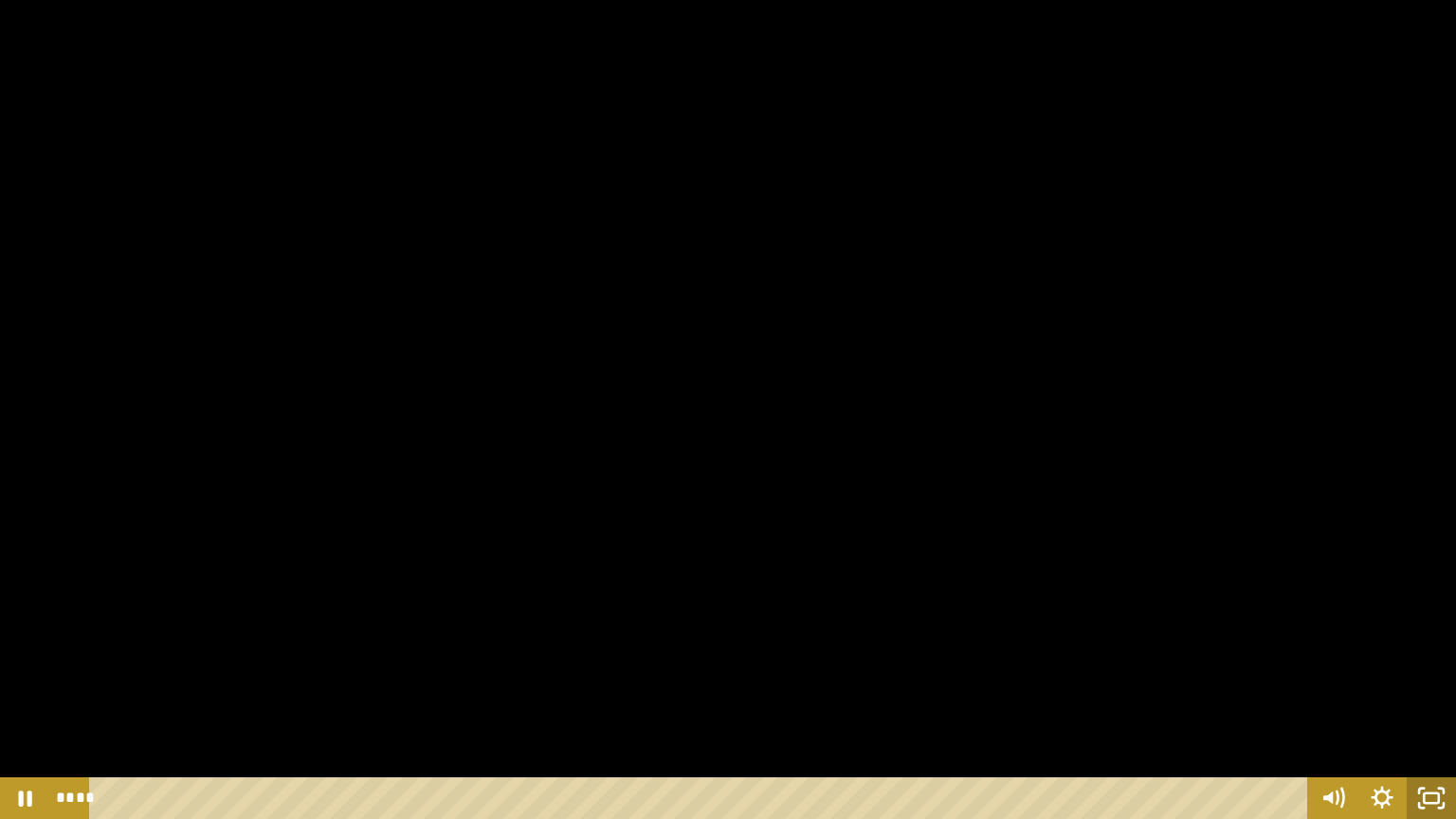 click 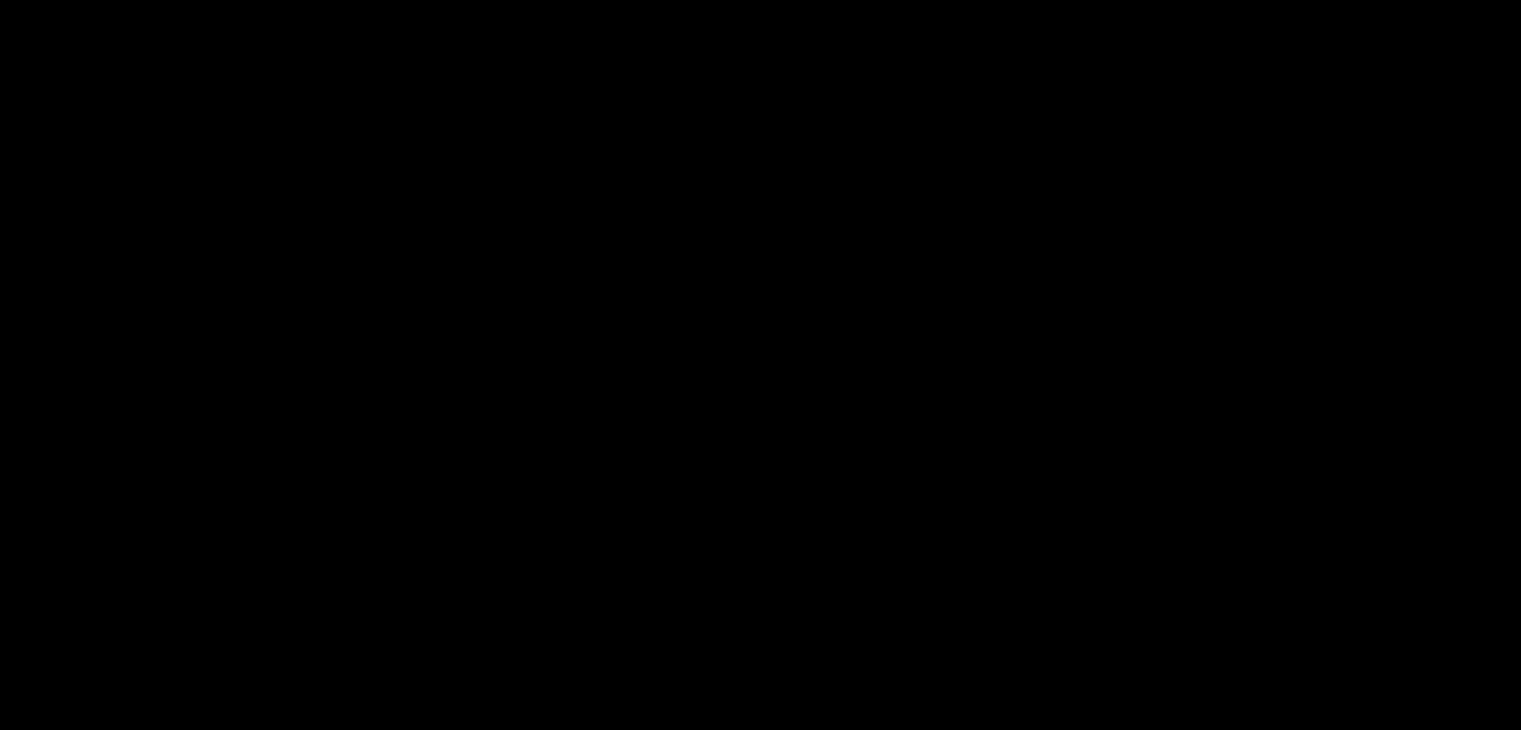 scroll, scrollTop: 1071, scrollLeft: 0, axis: vertical 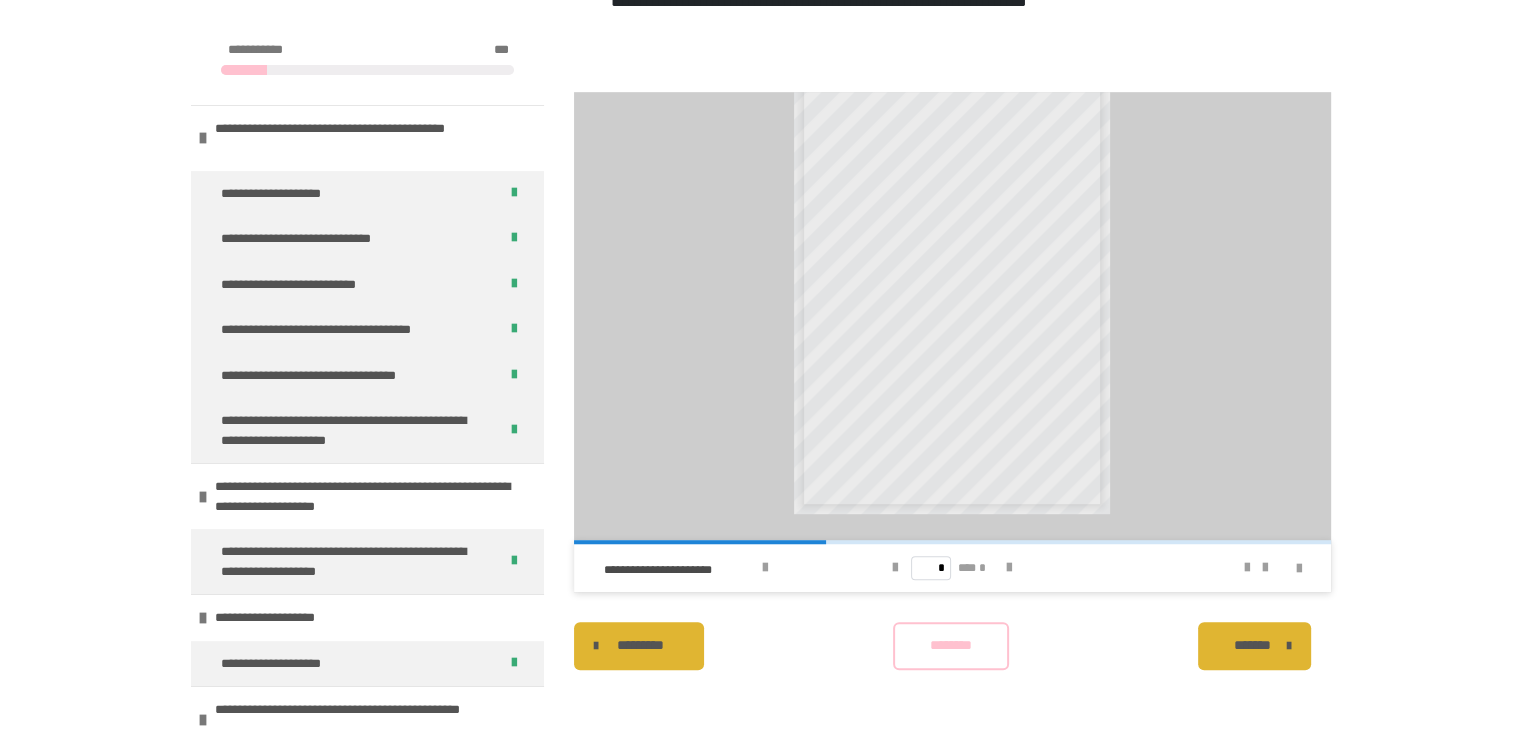 drag, startPoint x: 946, startPoint y: 657, endPoint x: 946, endPoint y: 644, distance: 13 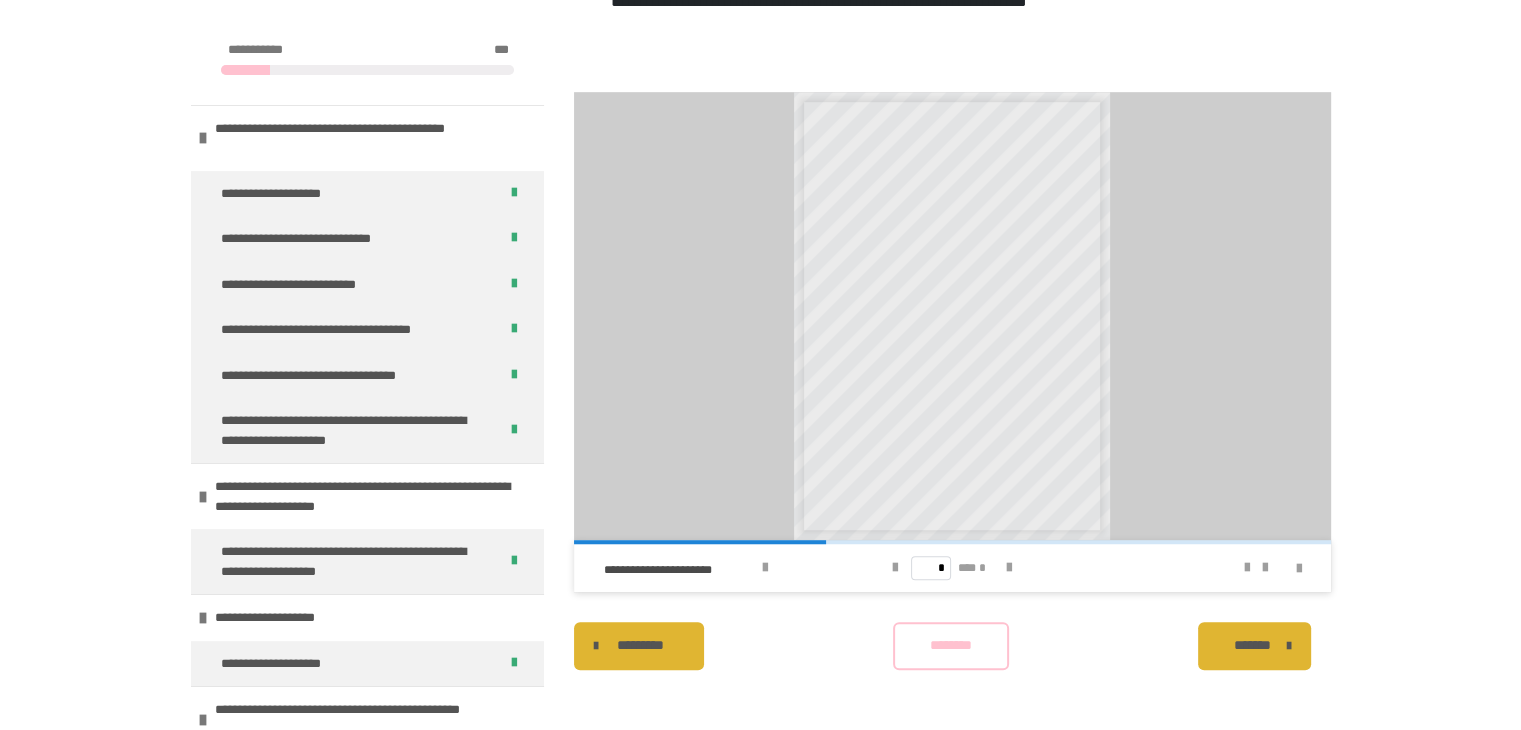 scroll, scrollTop: 0, scrollLeft: 0, axis: both 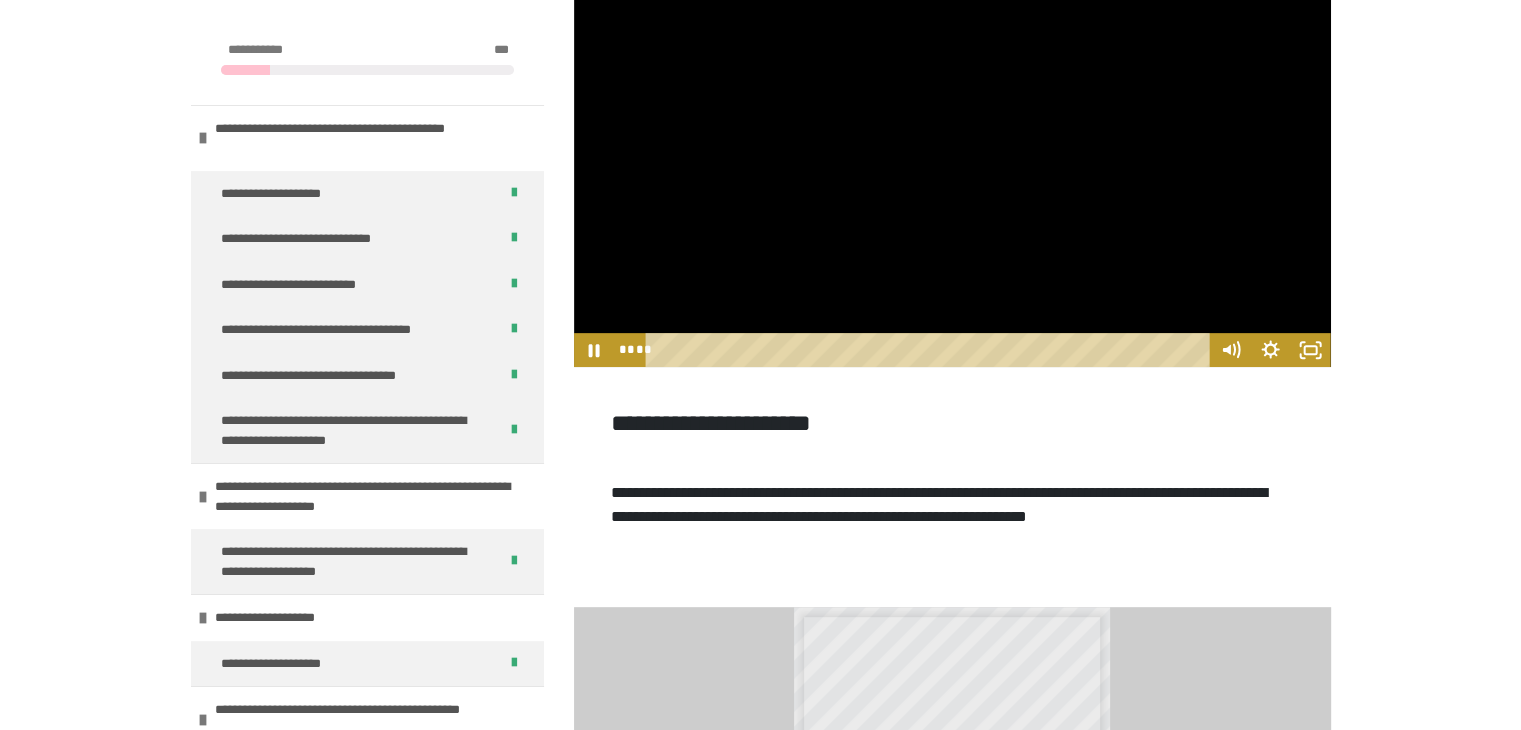 click at bounding box center [952, 154] 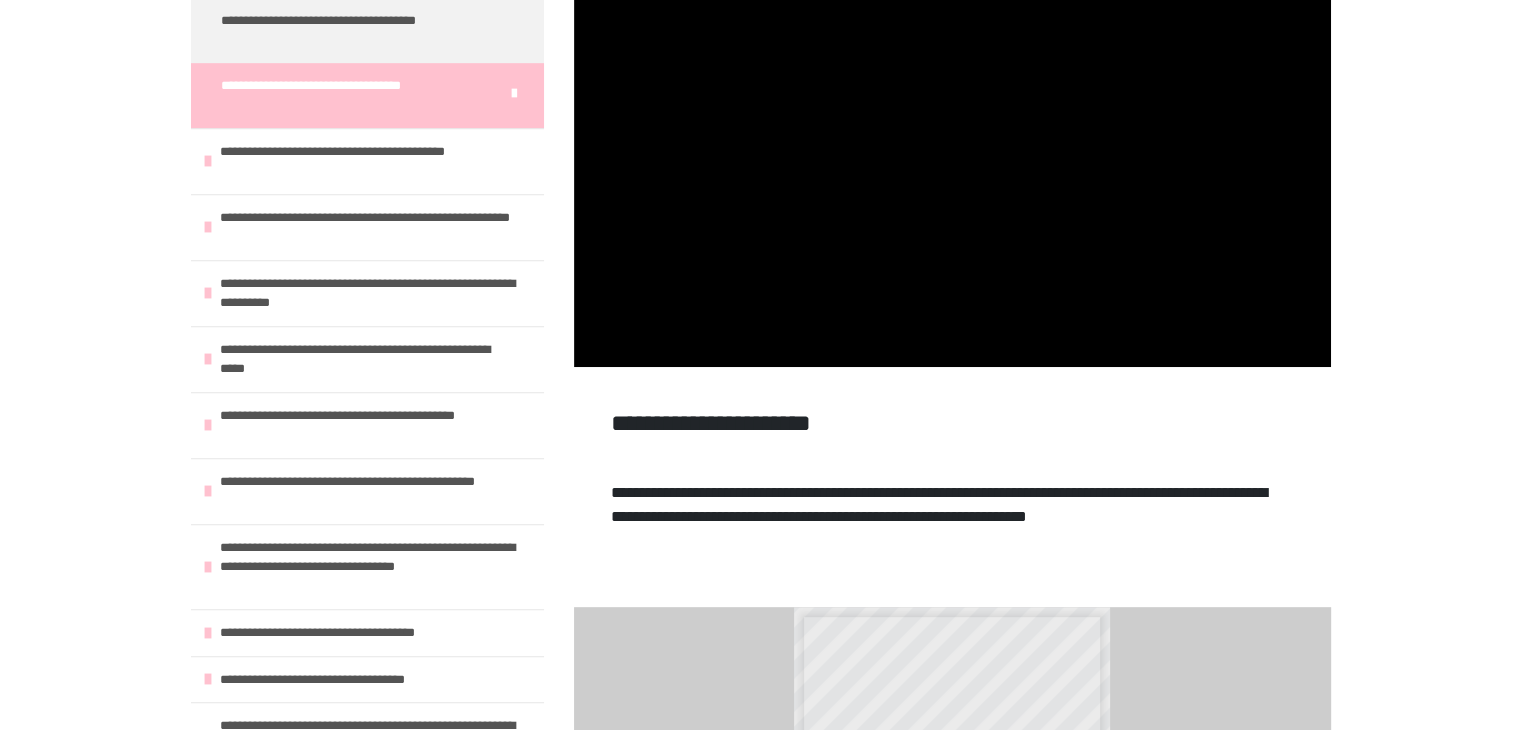 scroll, scrollTop: 1244, scrollLeft: 0, axis: vertical 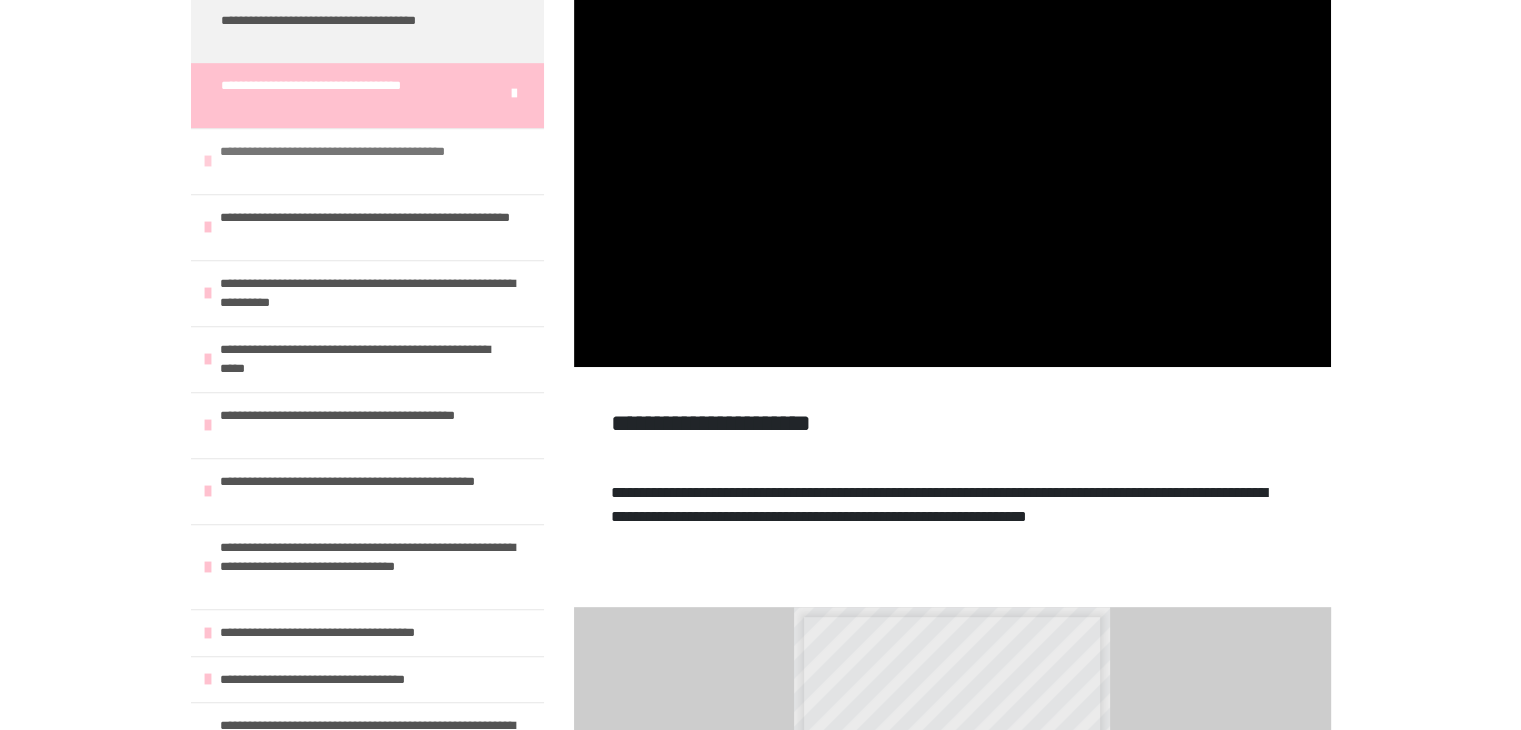 click on "**********" at bounding box center [369, 161] 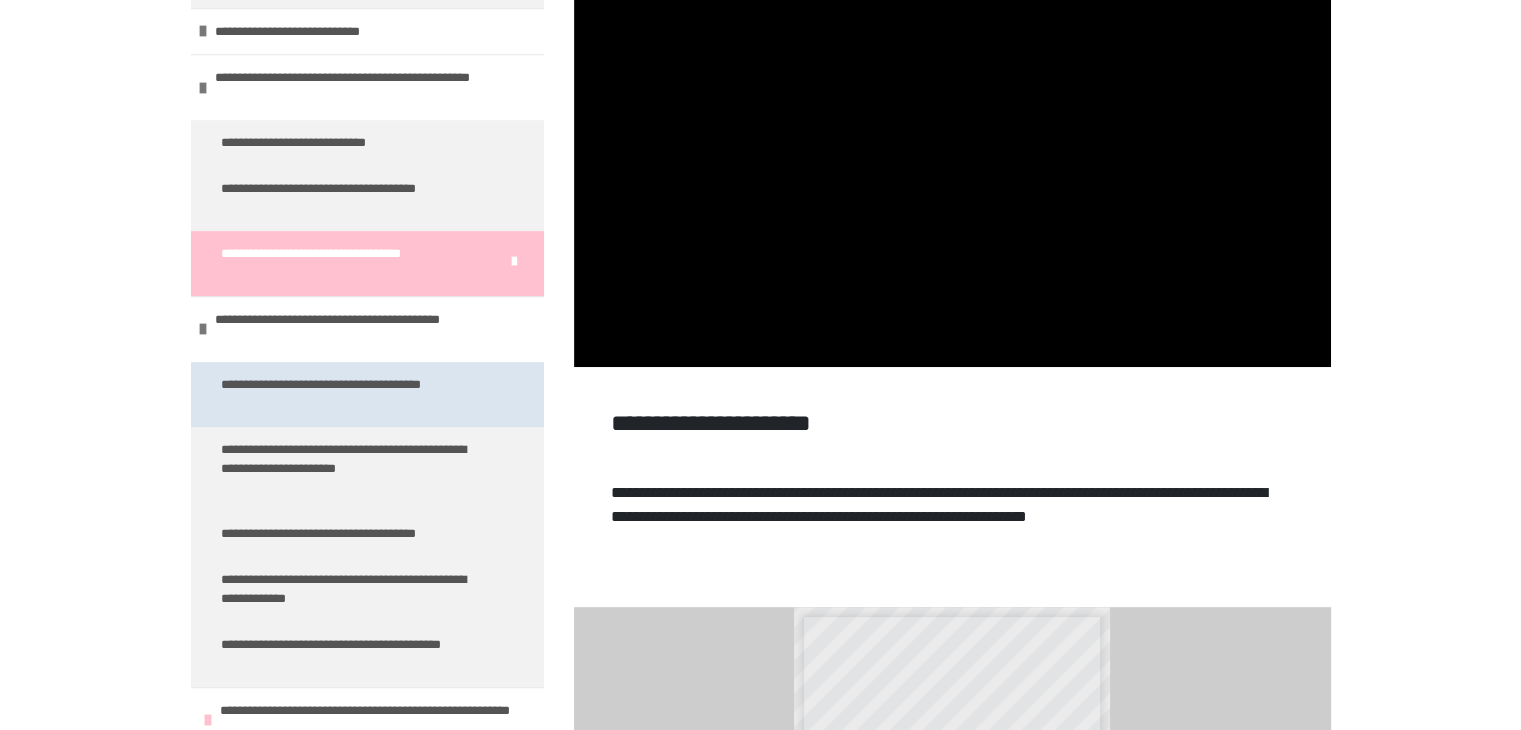 scroll, scrollTop: 1078, scrollLeft: 0, axis: vertical 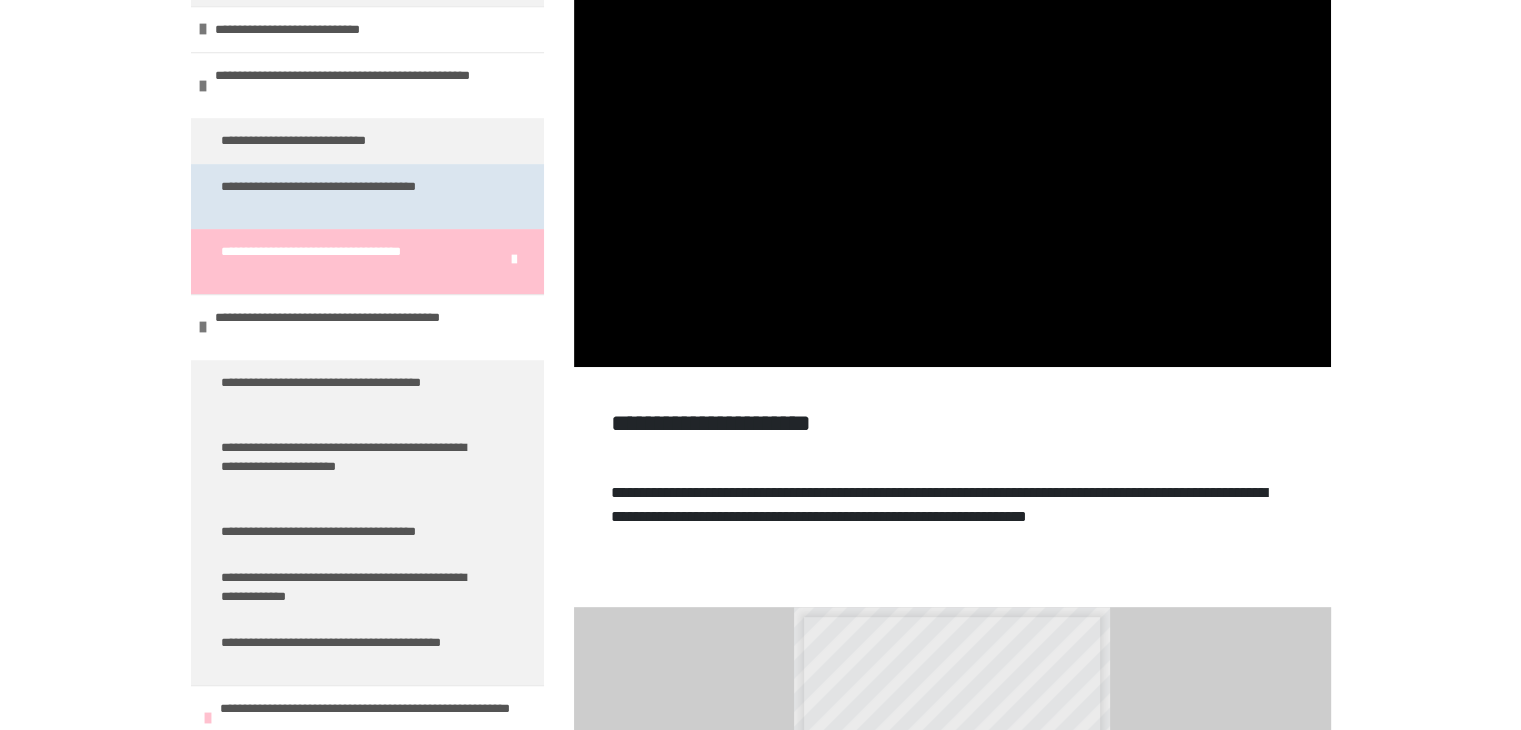 click on "**********" at bounding box center (352, 196) 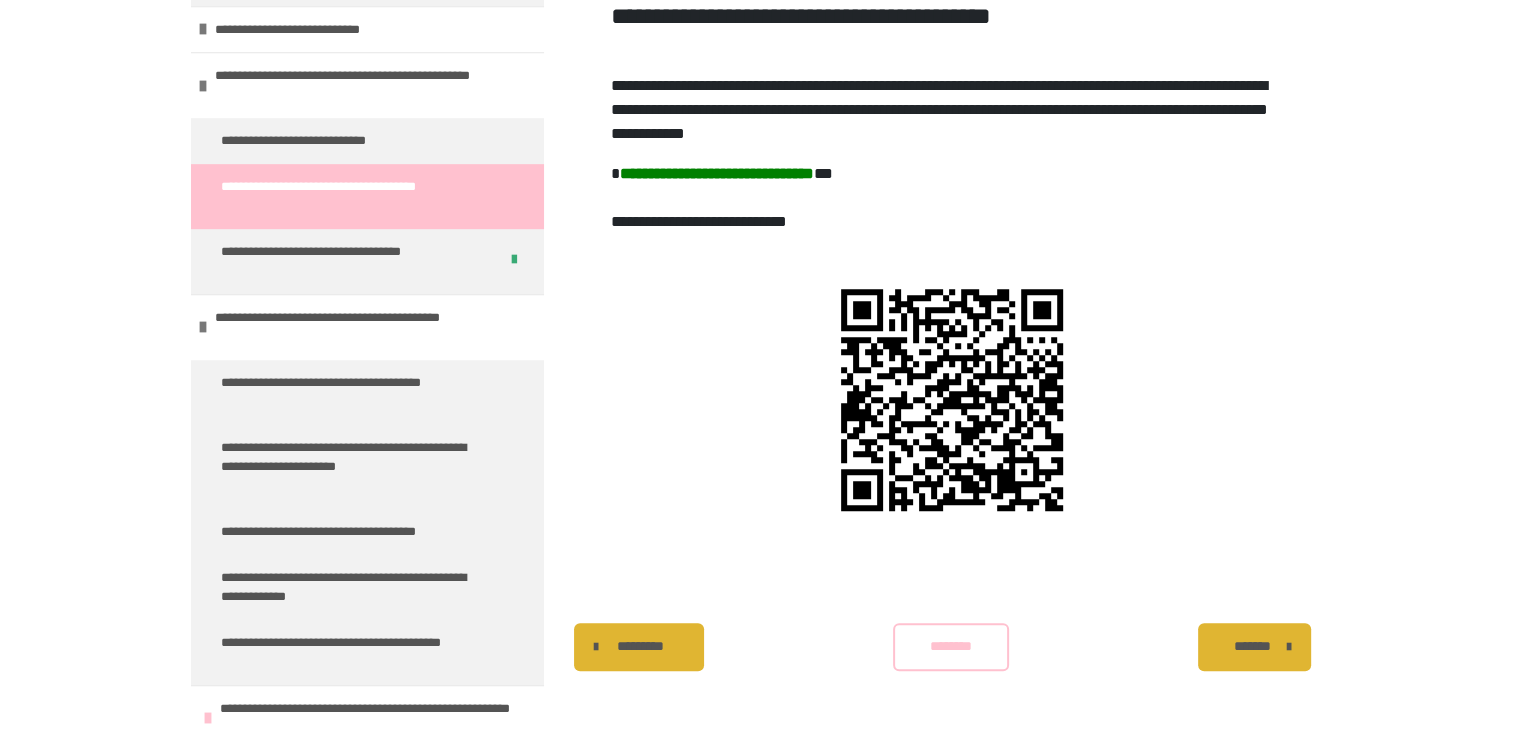 scroll, scrollTop: 1245, scrollLeft: 0, axis: vertical 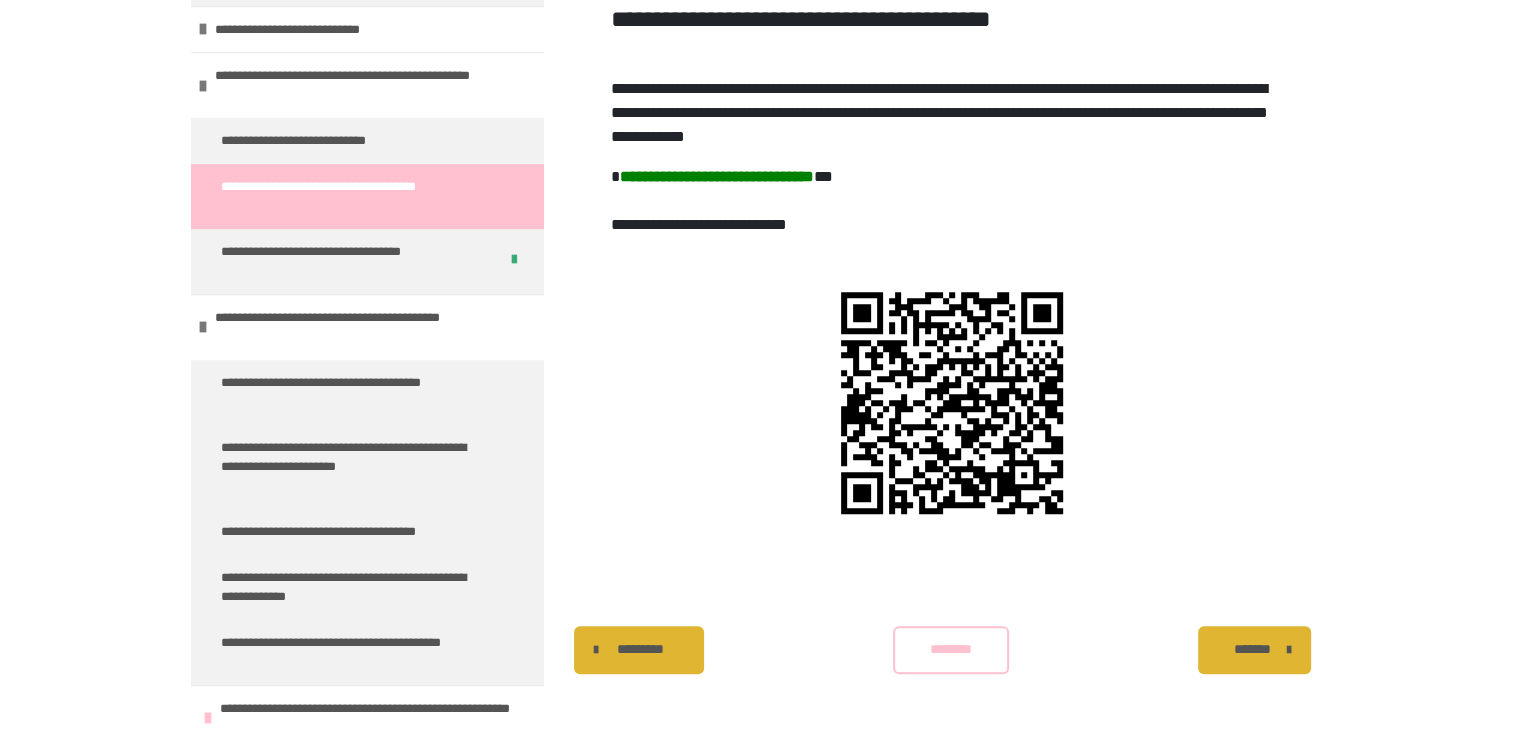 click on "********" at bounding box center [951, 649] 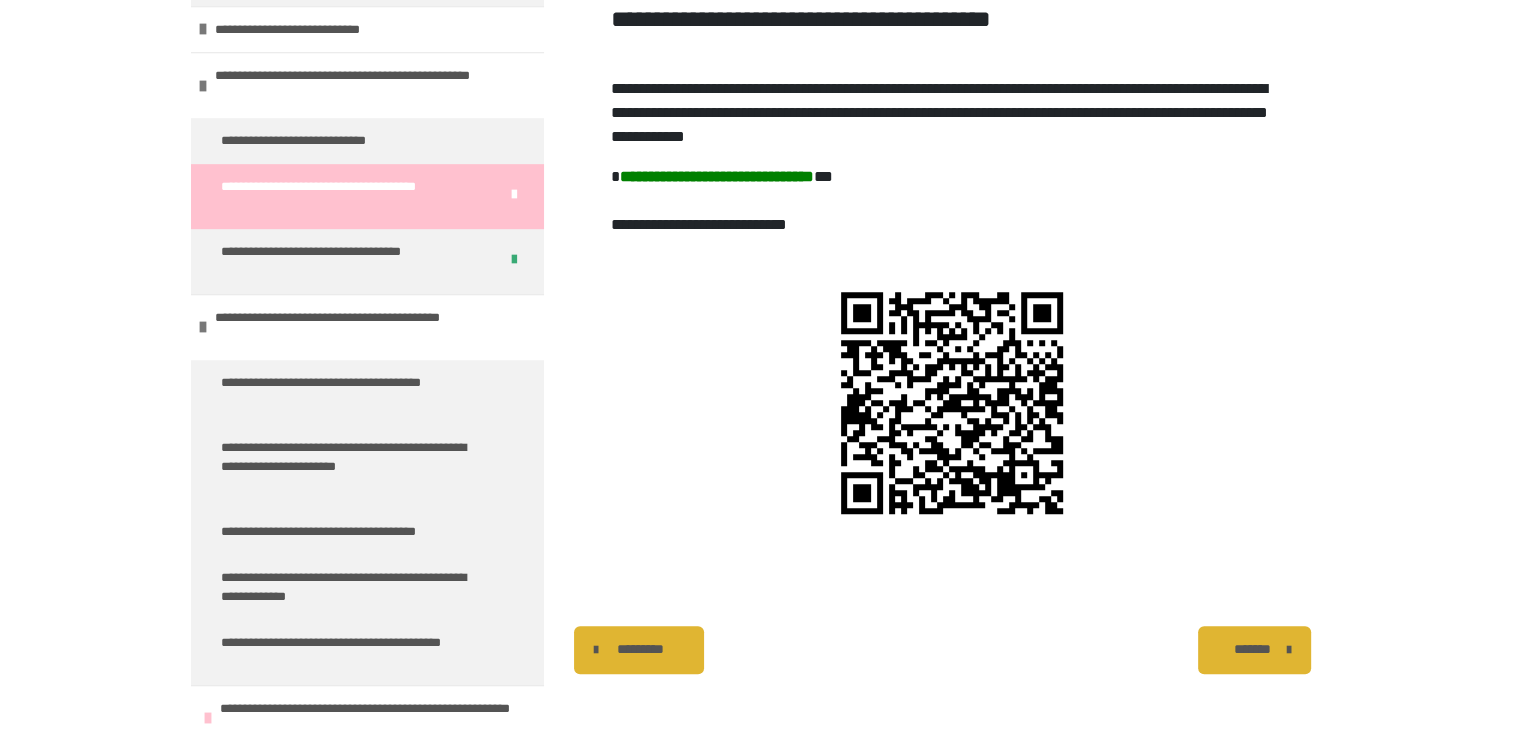 click on "********* ******** *******" at bounding box center (952, 650) 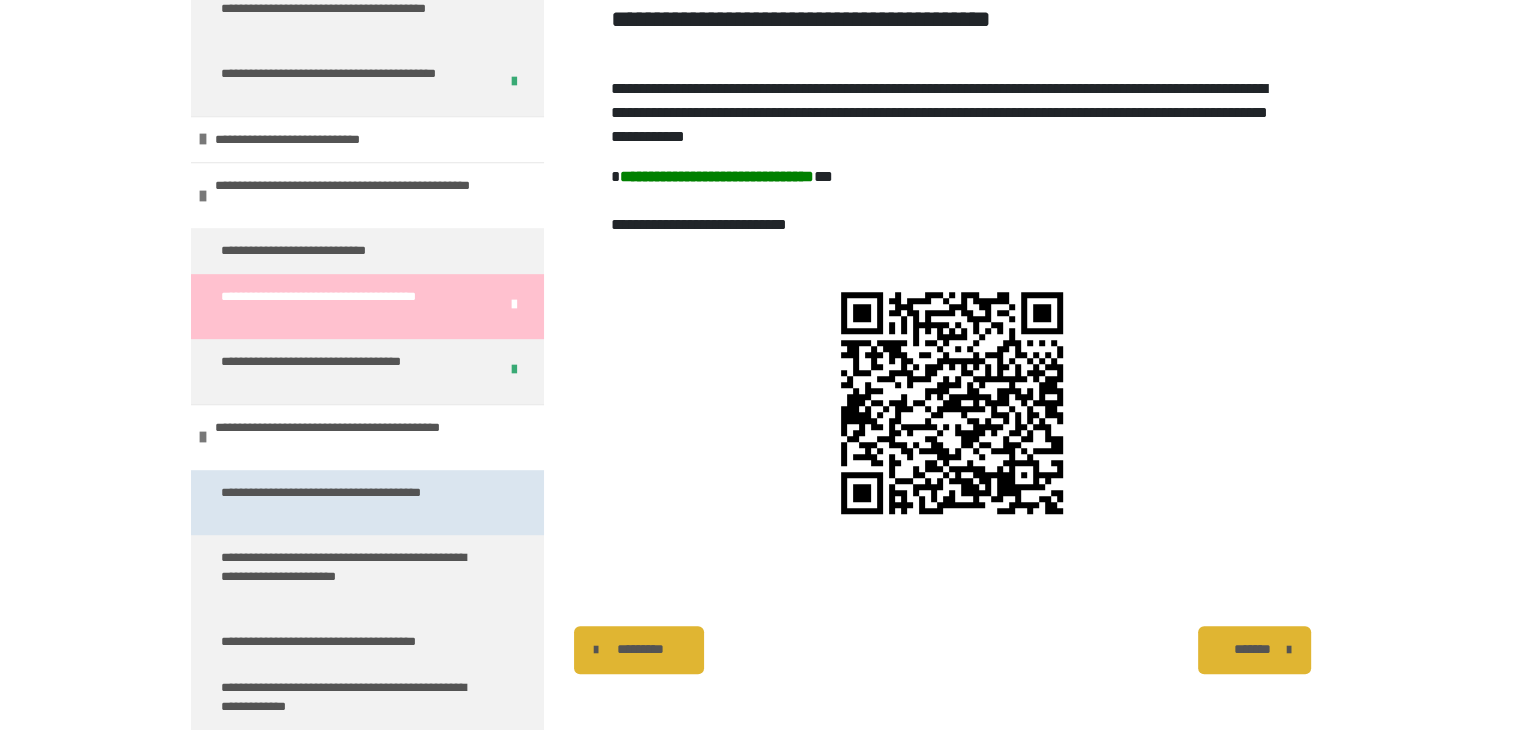 scroll, scrollTop: 970, scrollLeft: 0, axis: vertical 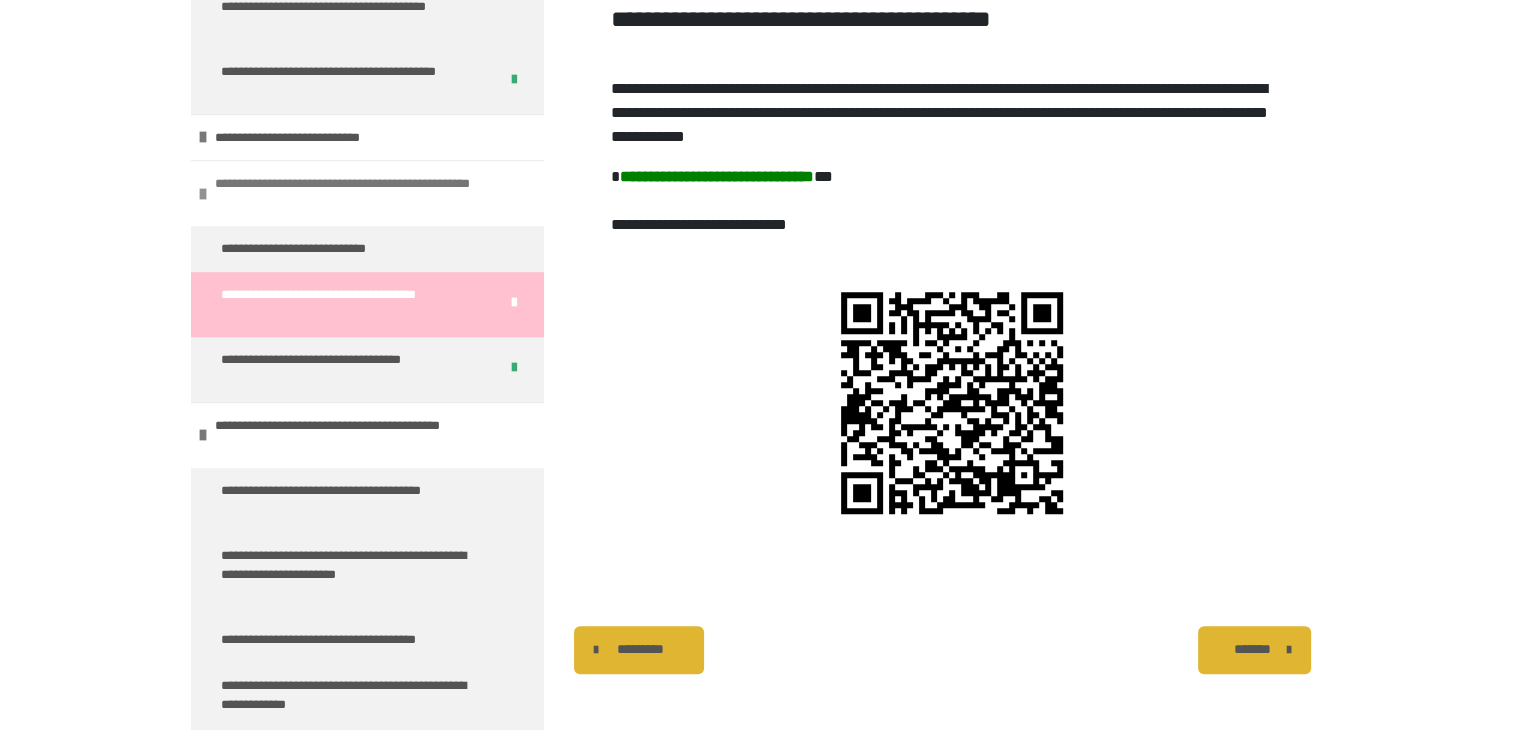 click on "**********" at bounding box center (364, 193) 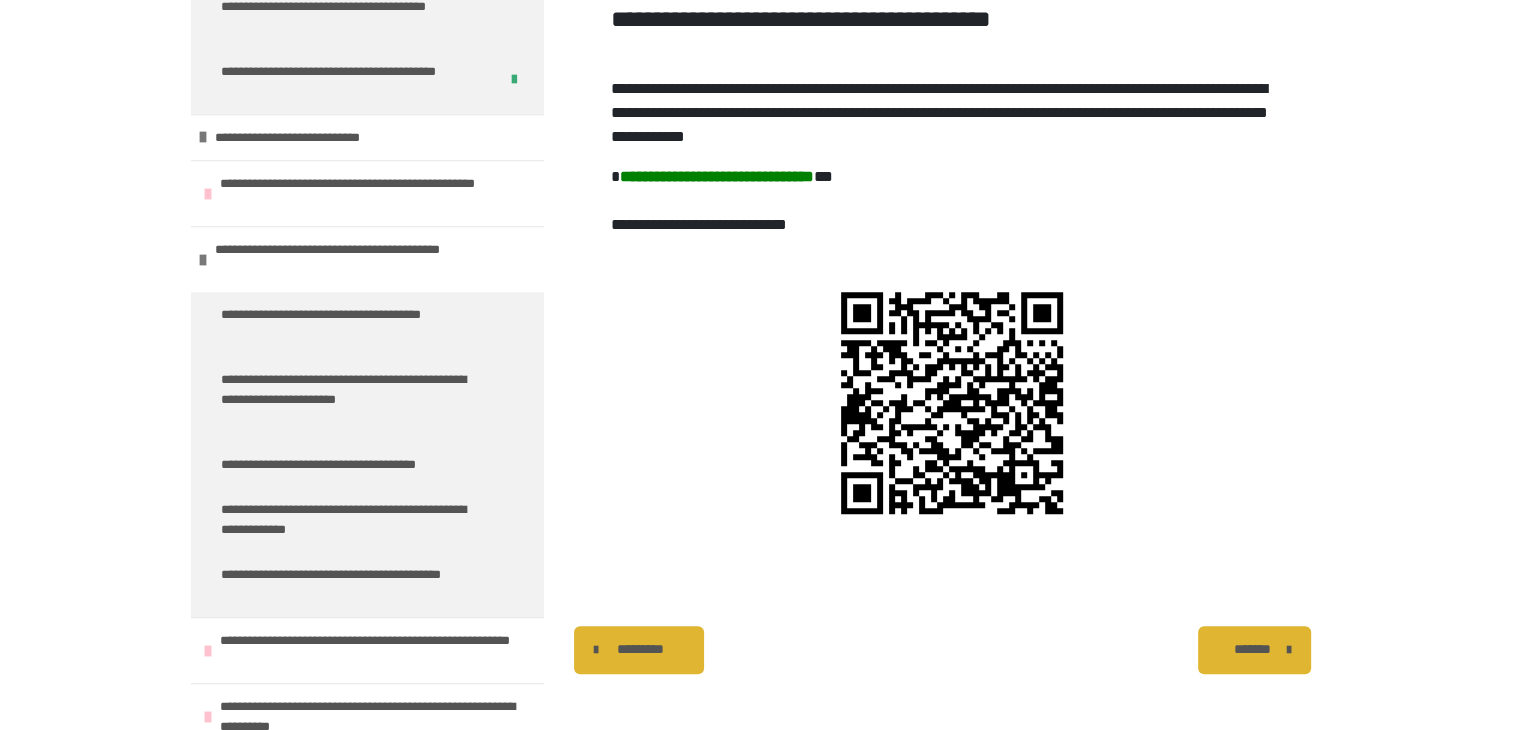 scroll, scrollTop: 1248, scrollLeft: 0, axis: vertical 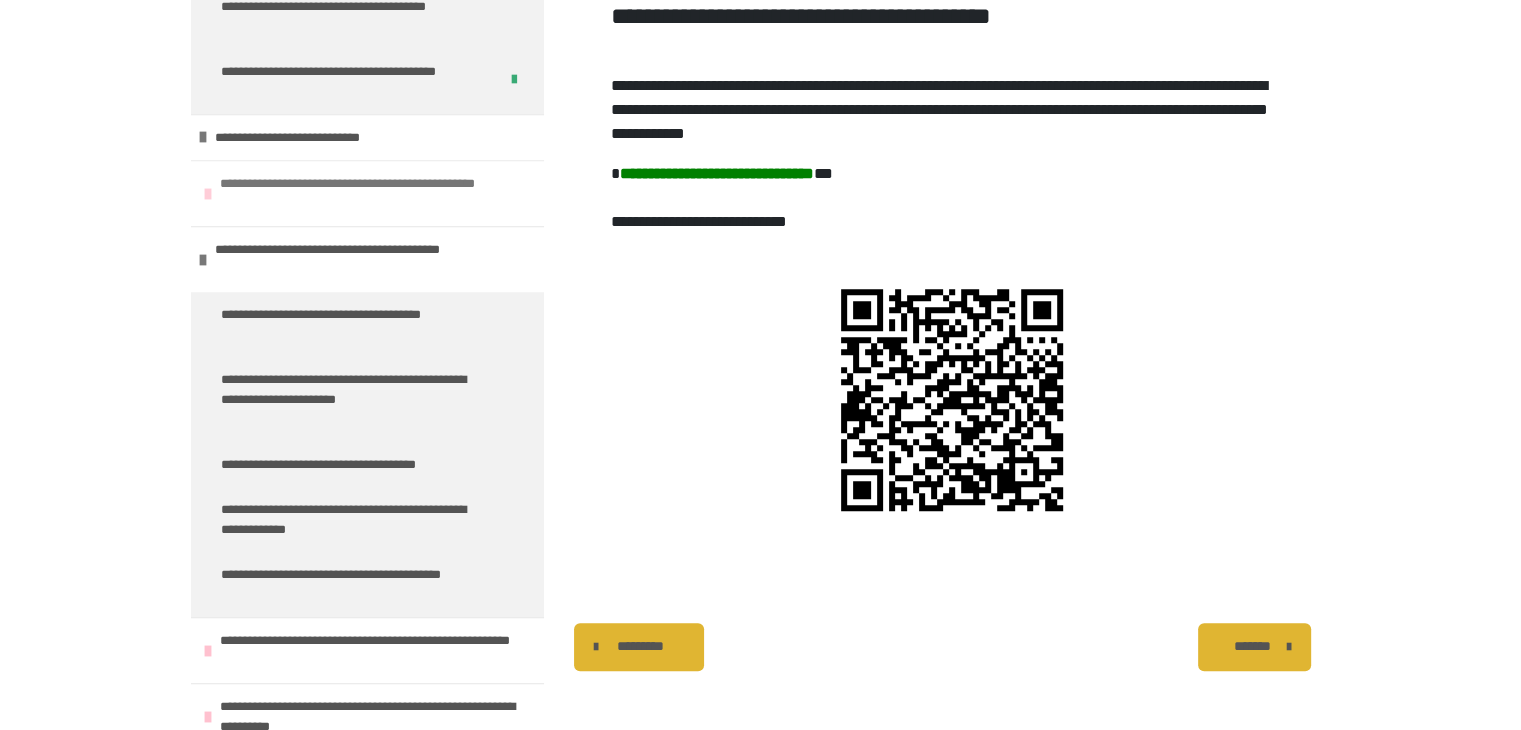 click on "**********" at bounding box center [369, 193] 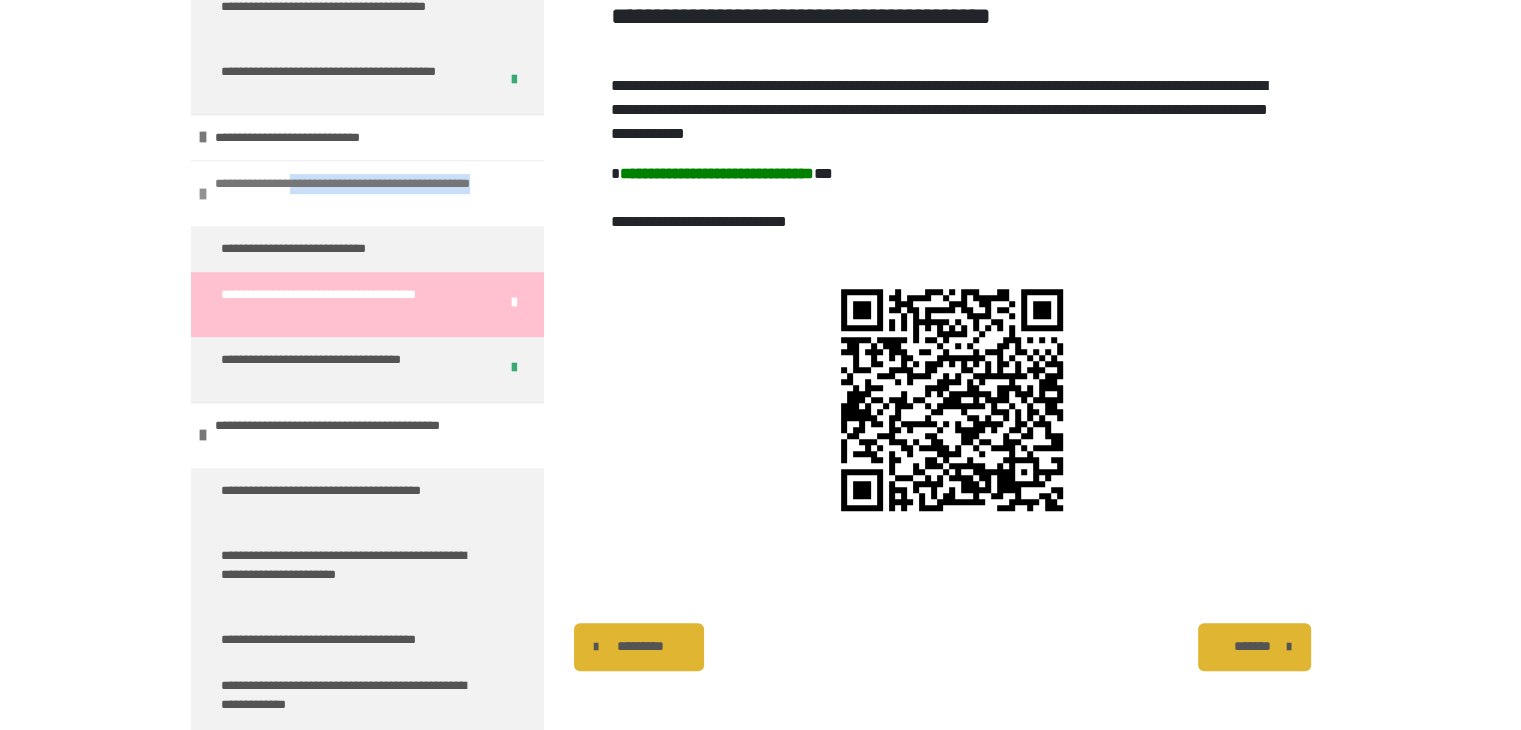 click on "**********" at bounding box center [364, 193] 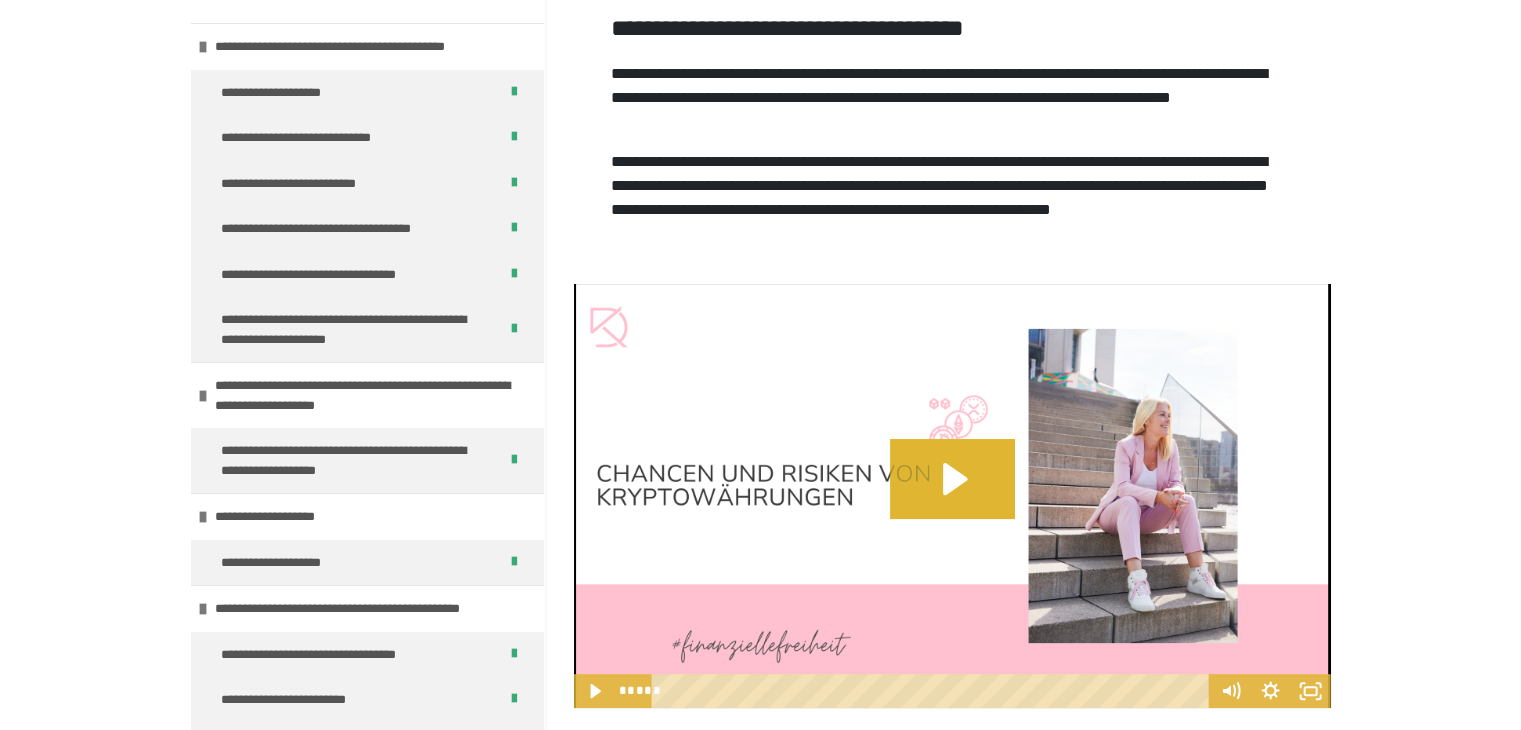 scroll, scrollTop: 396, scrollLeft: 0, axis: vertical 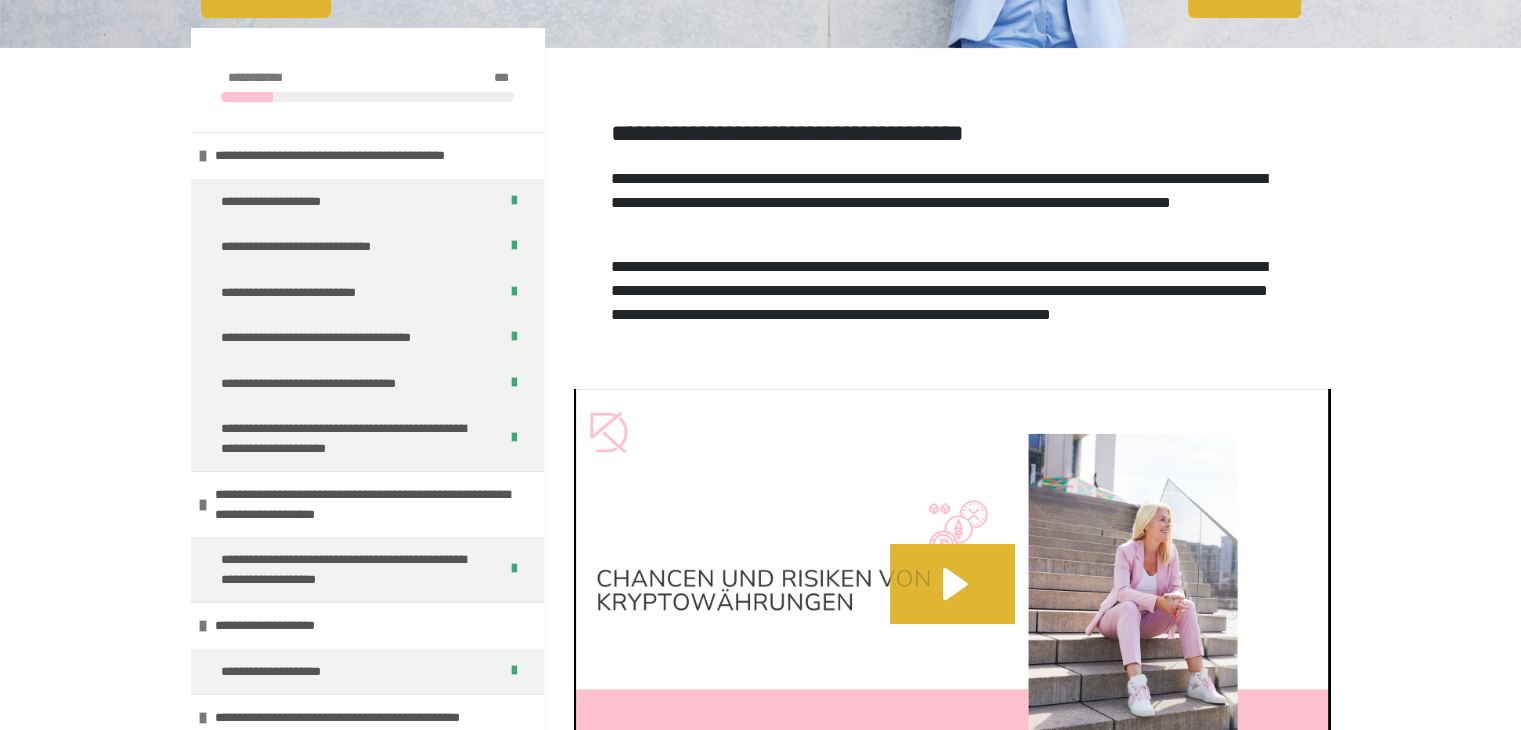 click on "**********" at bounding box center (951, 233) 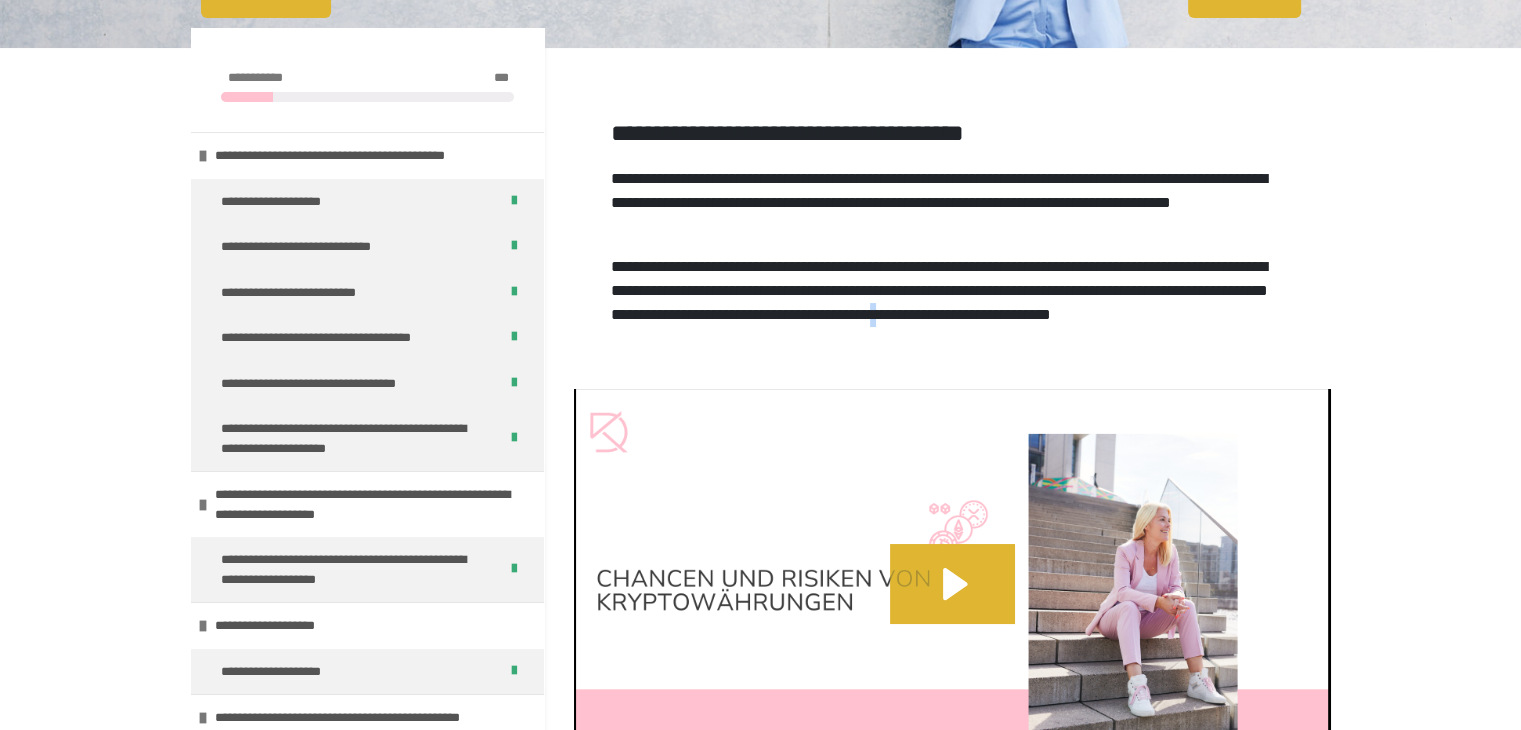 click on "**********" at bounding box center (951, 233) 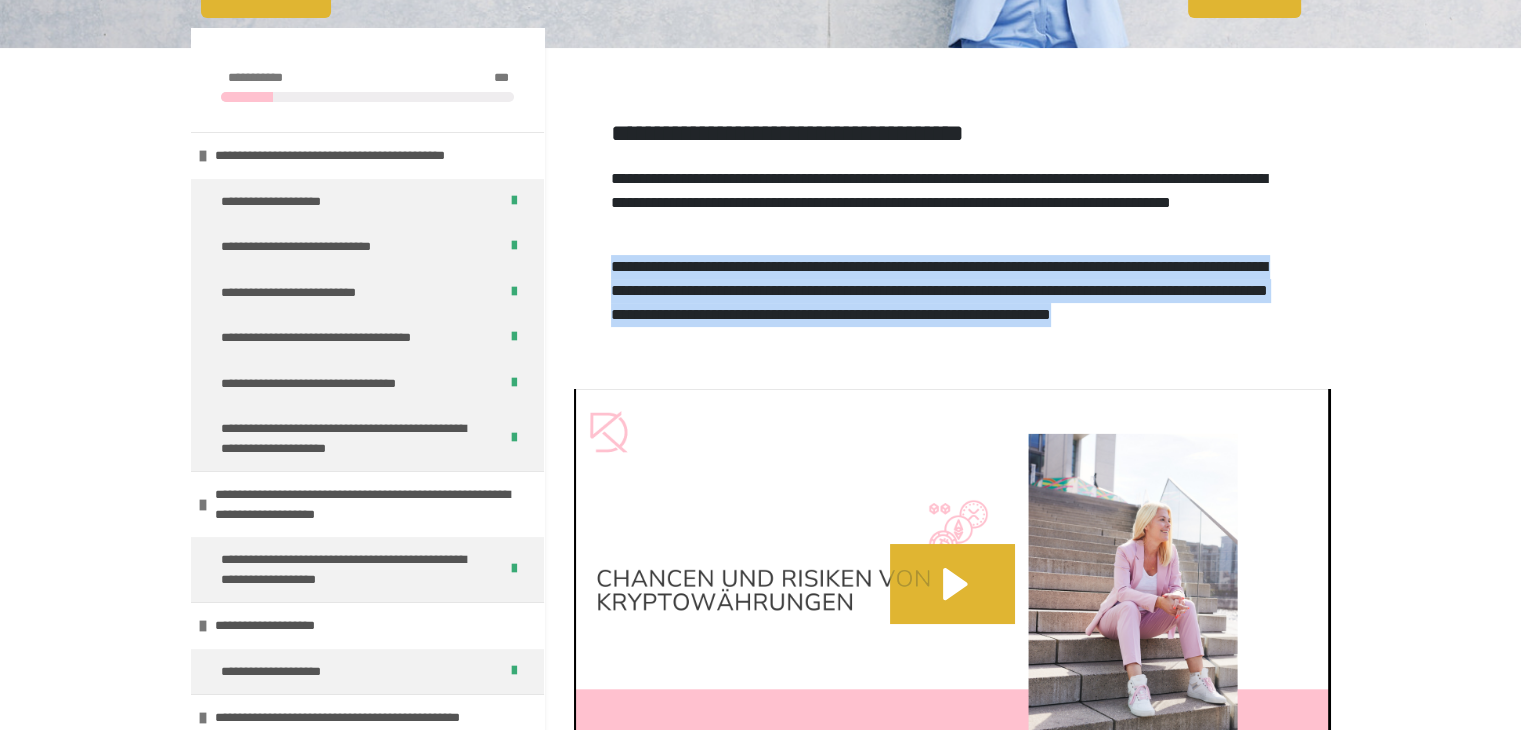 click on "**********" at bounding box center (951, 233) 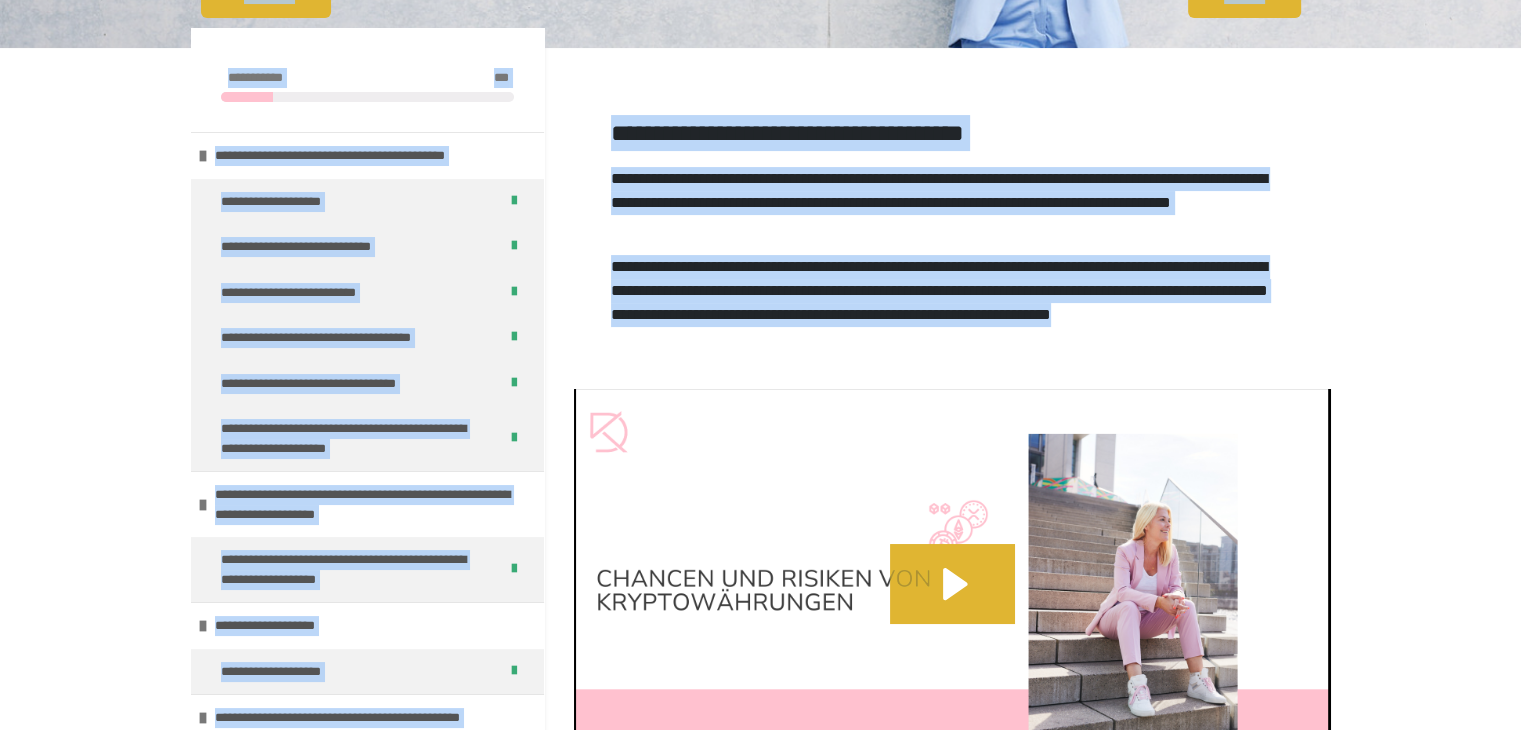 drag, startPoint x: 897, startPoint y: 340, endPoint x: 1164, endPoint y: -87, distance: 503.605 